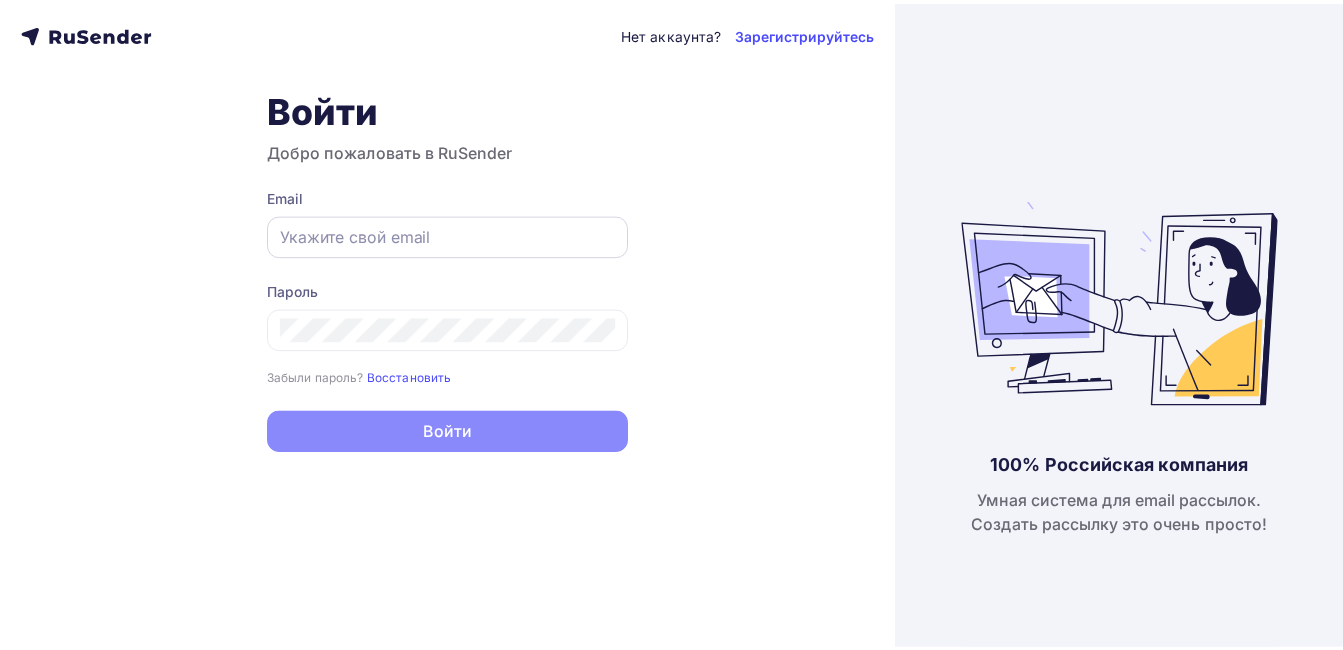 scroll, scrollTop: 0, scrollLeft: 0, axis: both 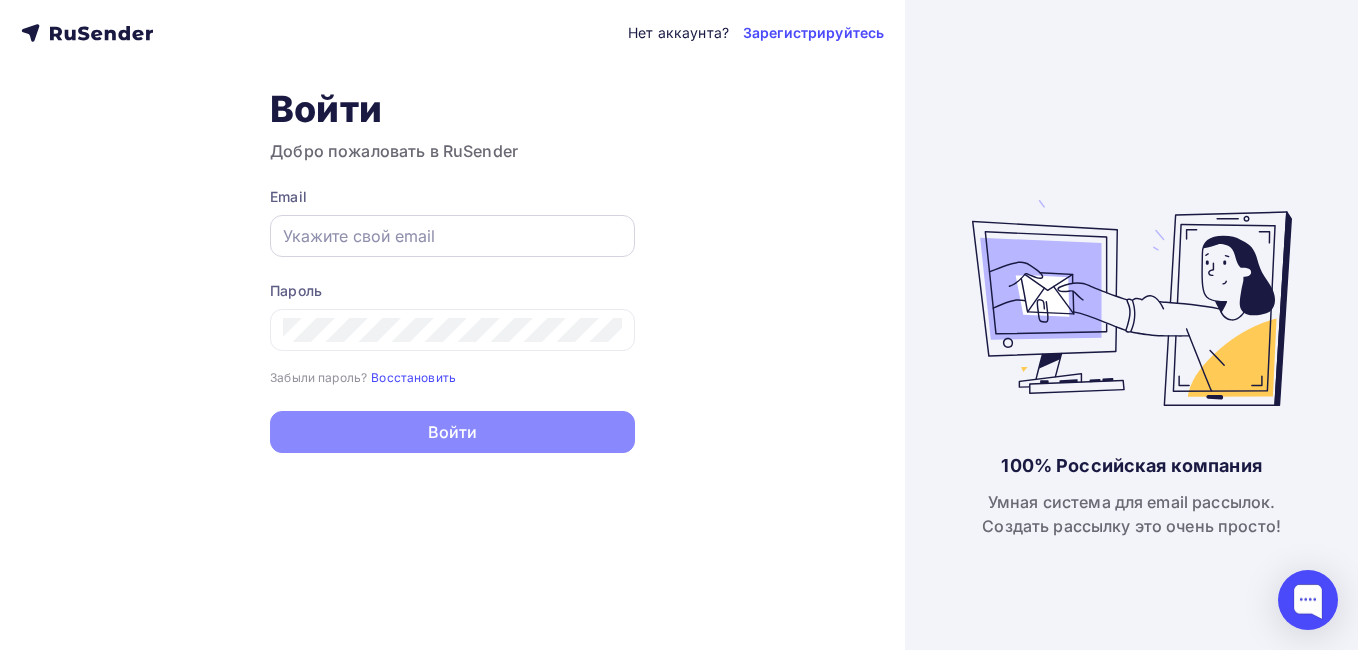 click at bounding box center (452, 236) 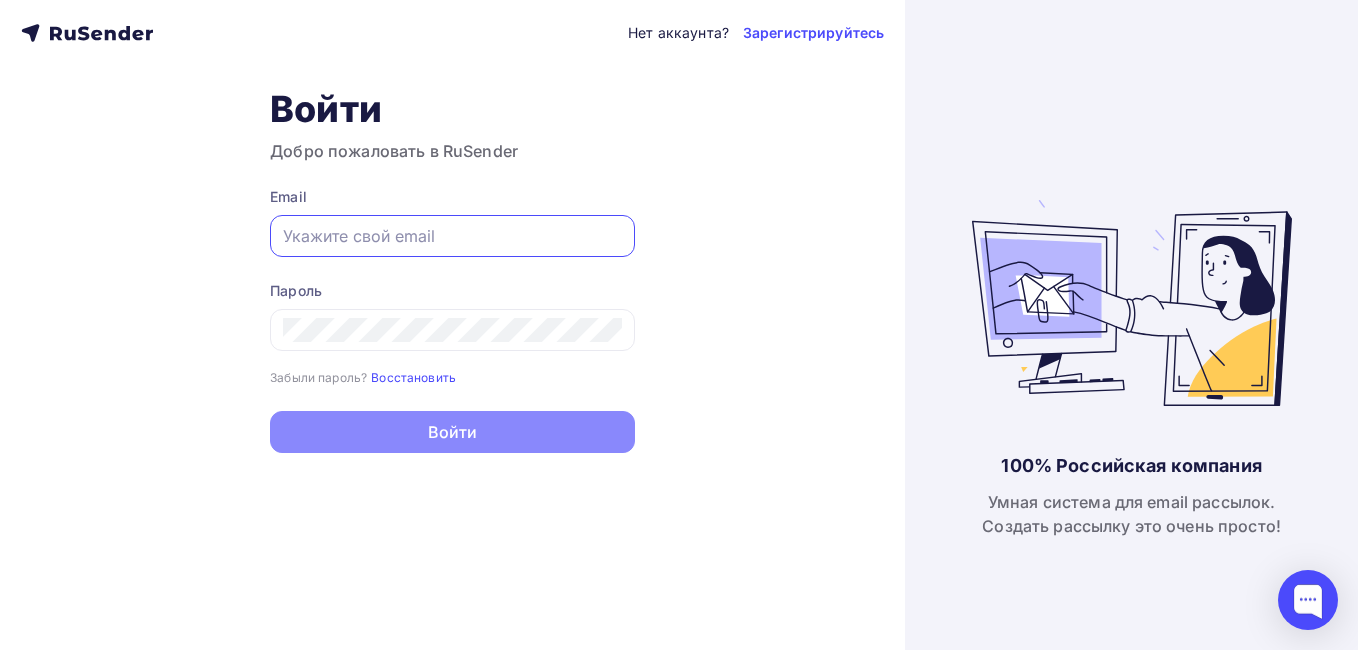 click at bounding box center [452, 236] 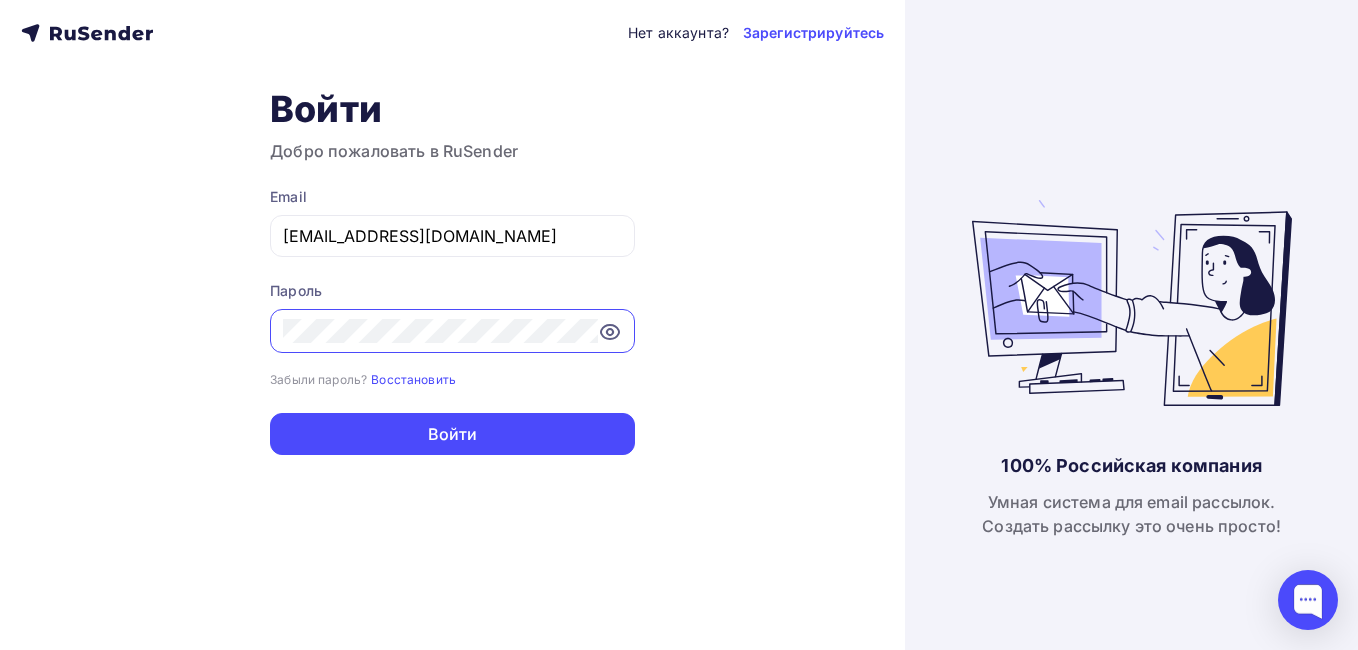click on "Нет аккаунта?   Зарегистрируйтесь   Войти
Добро пожаловать в RuSender
Email    [EMAIL_ADDRESS][DOMAIN_NAME]
Пароль                Забыли пароль?   Восстановить
Забыли пароль?
Восстановить
Войти
Нет аккаунта?
Зарегистрируйтесь" at bounding box center (452, 325) 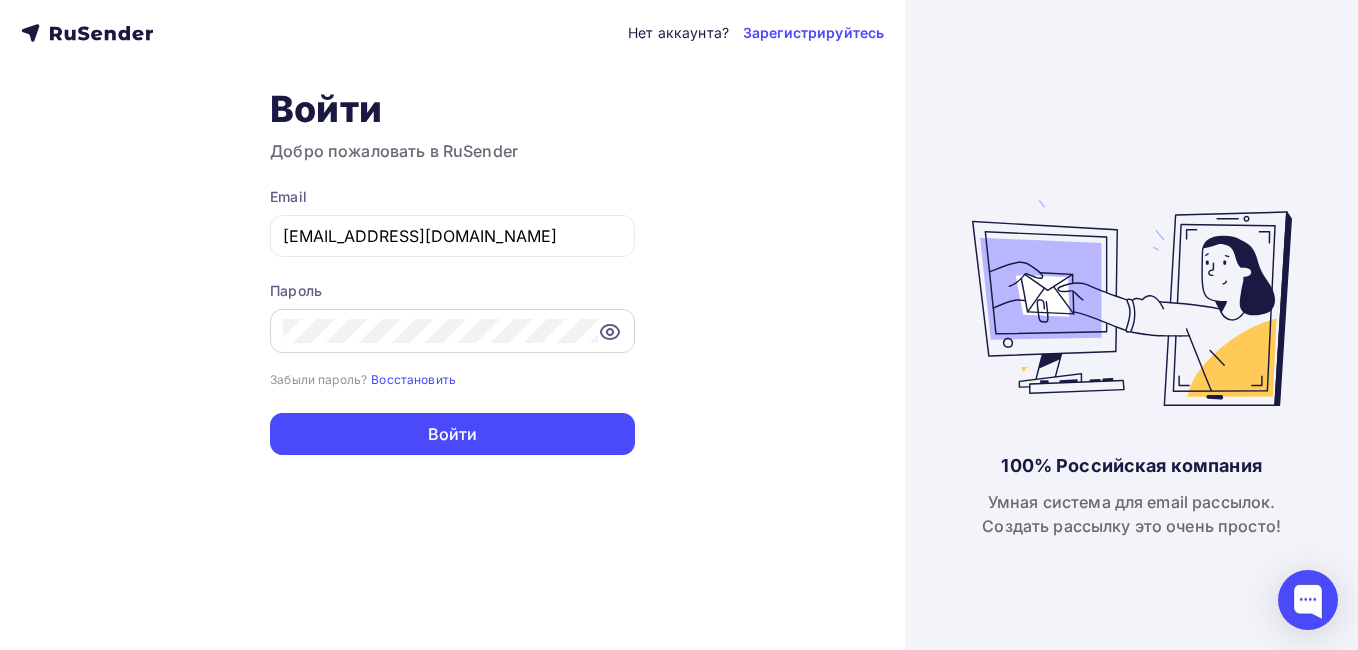 click 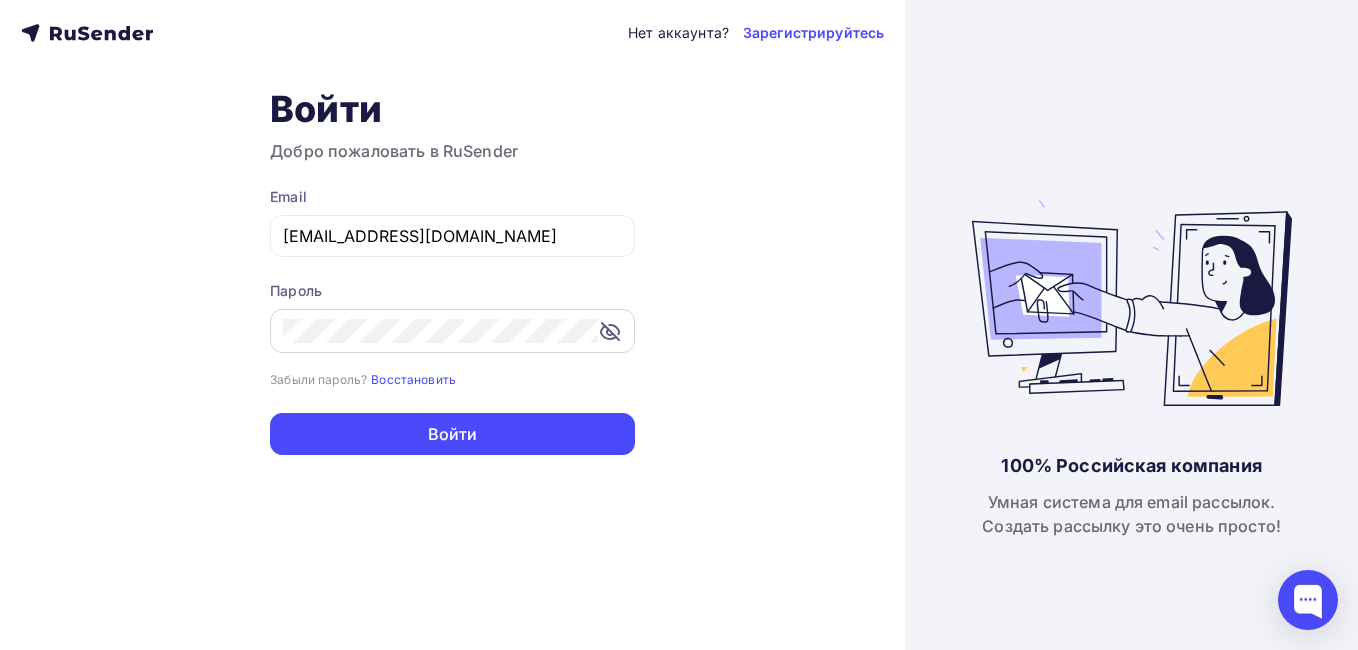 click 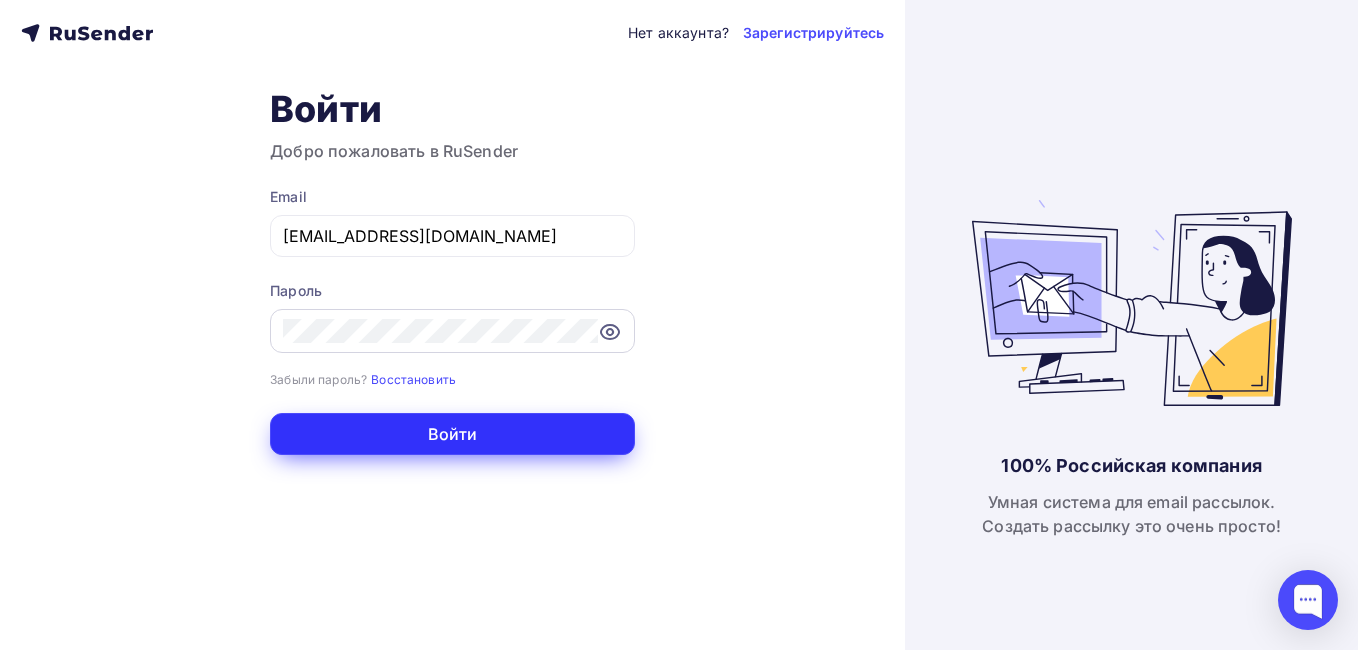 click on "Войти" at bounding box center (452, 434) 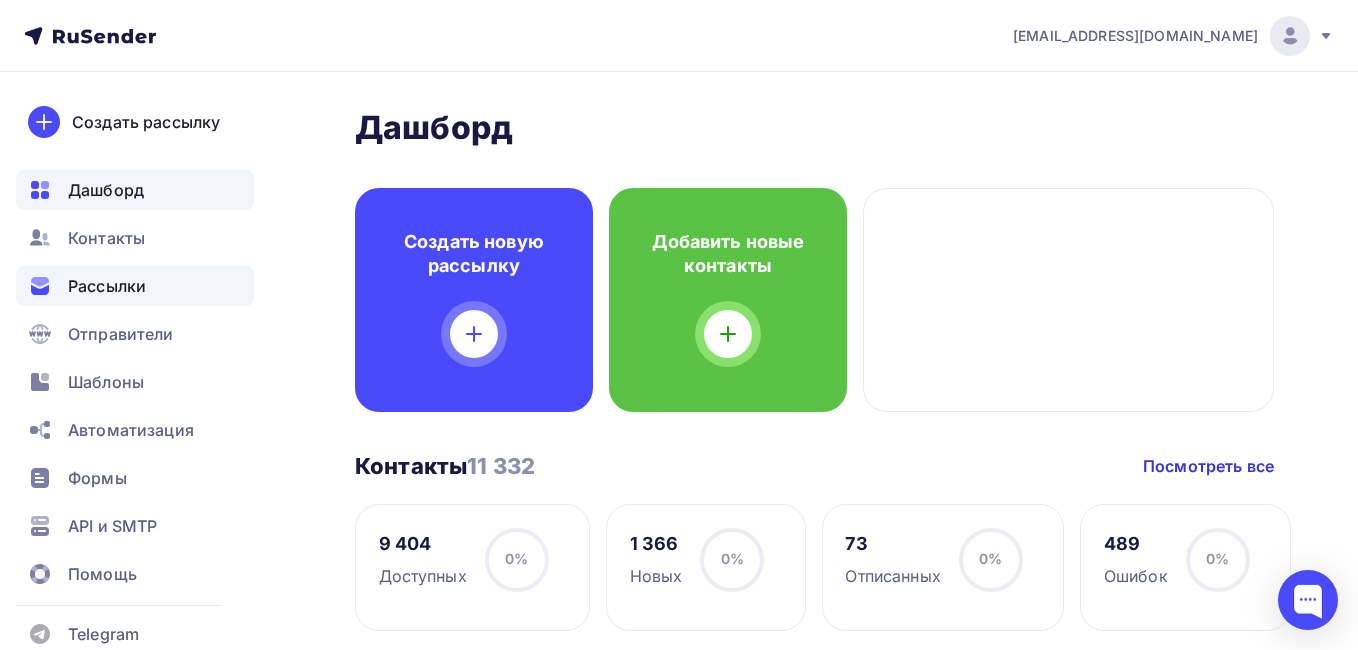 drag, startPoint x: 580, startPoint y: 420, endPoint x: 117, endPoint y: 283, distance: 482.84366 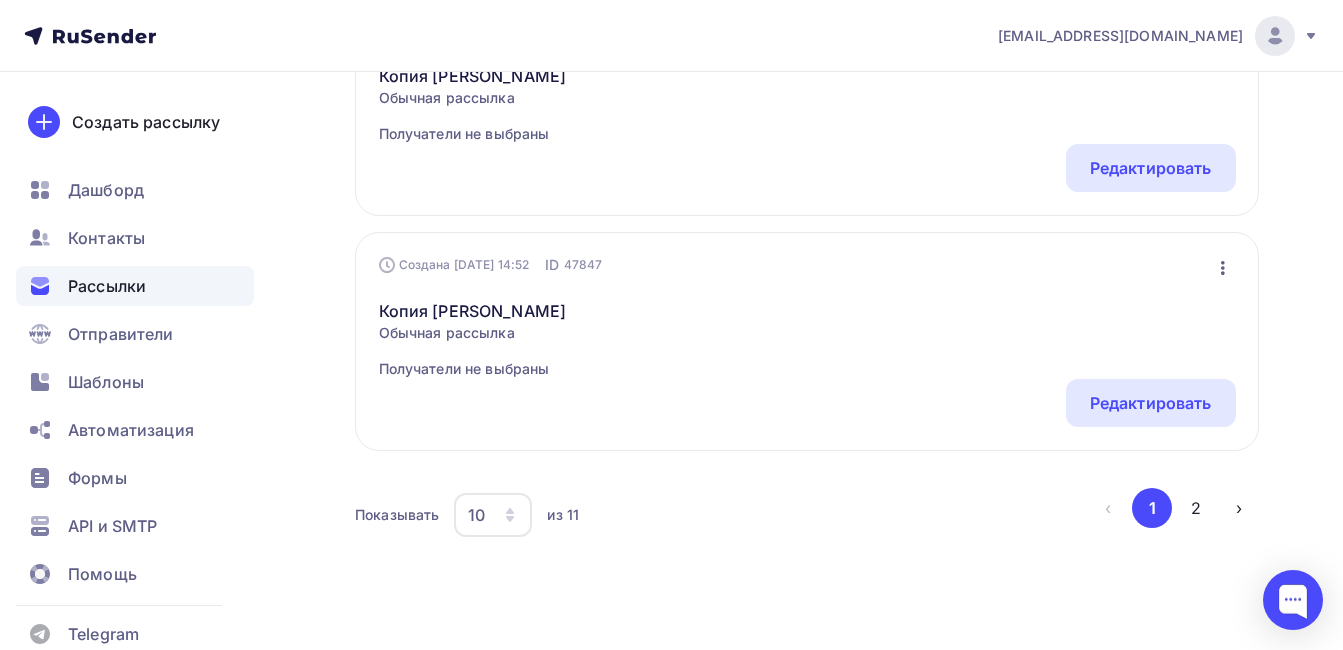scroll, scrollTop: 2236, scrollLeft: 0, axis: vertical 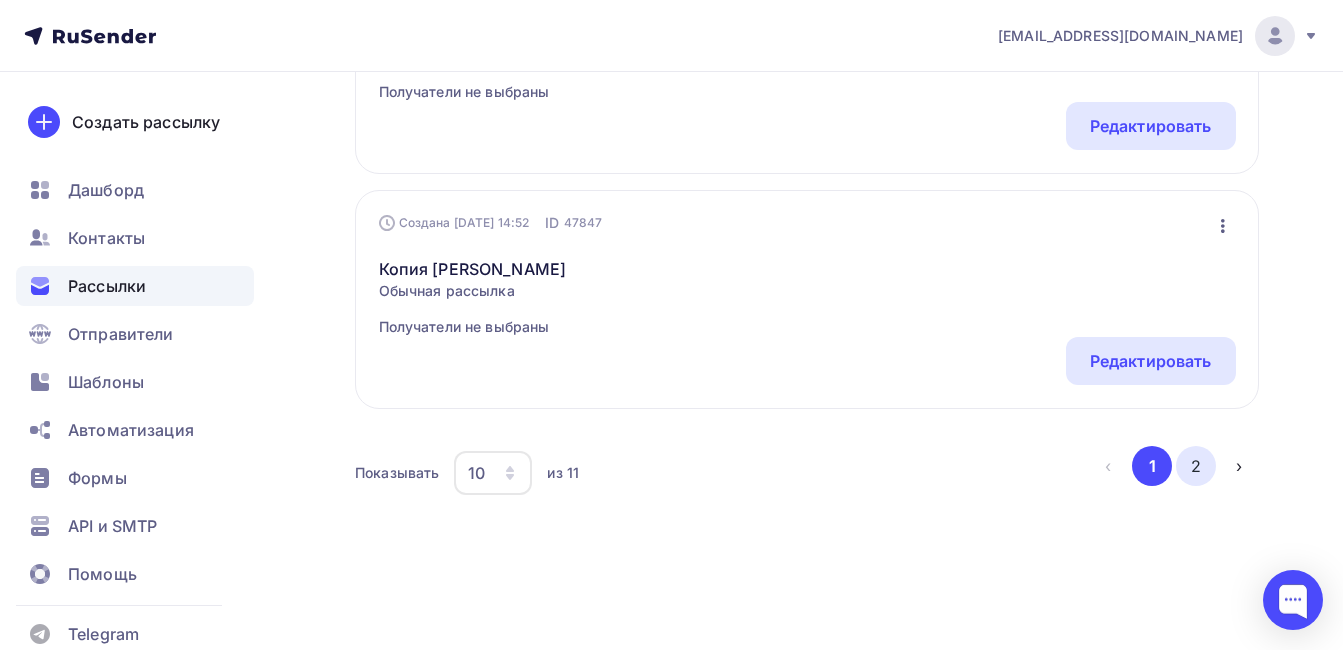 click on "2" at bounding box center [1196, 466] 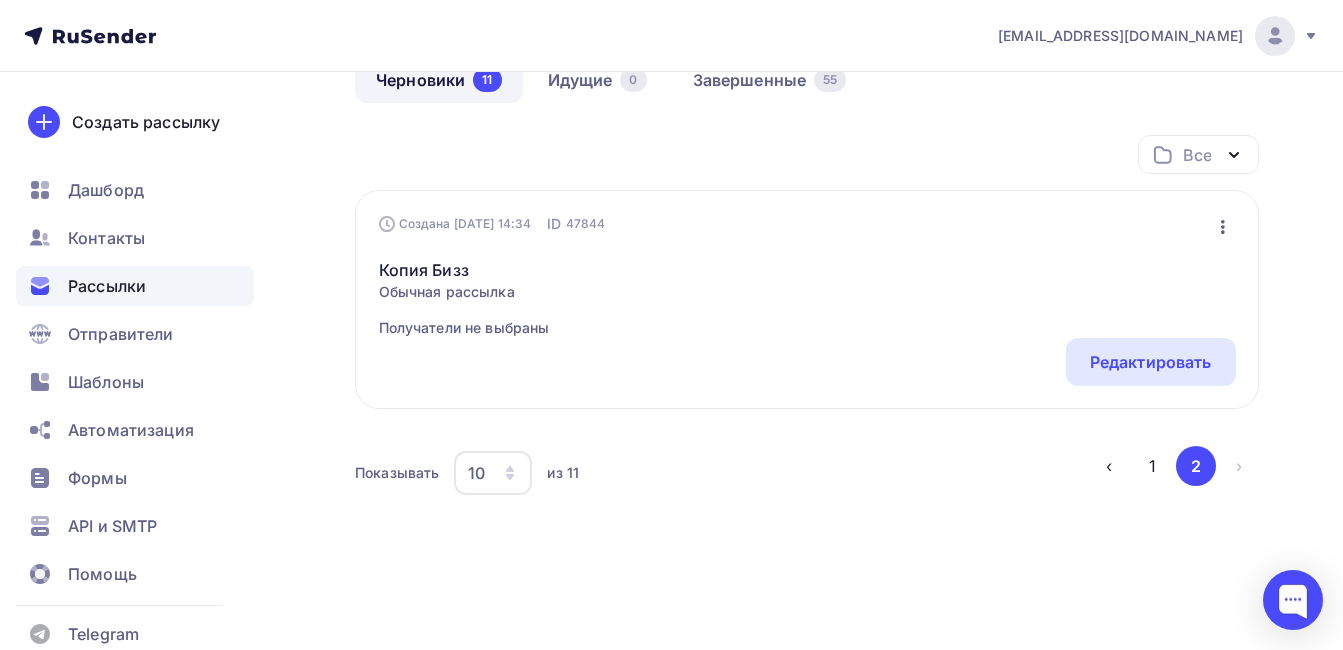 scroll, scrollTop: 118, scrollLeft: 0, axis: vertical 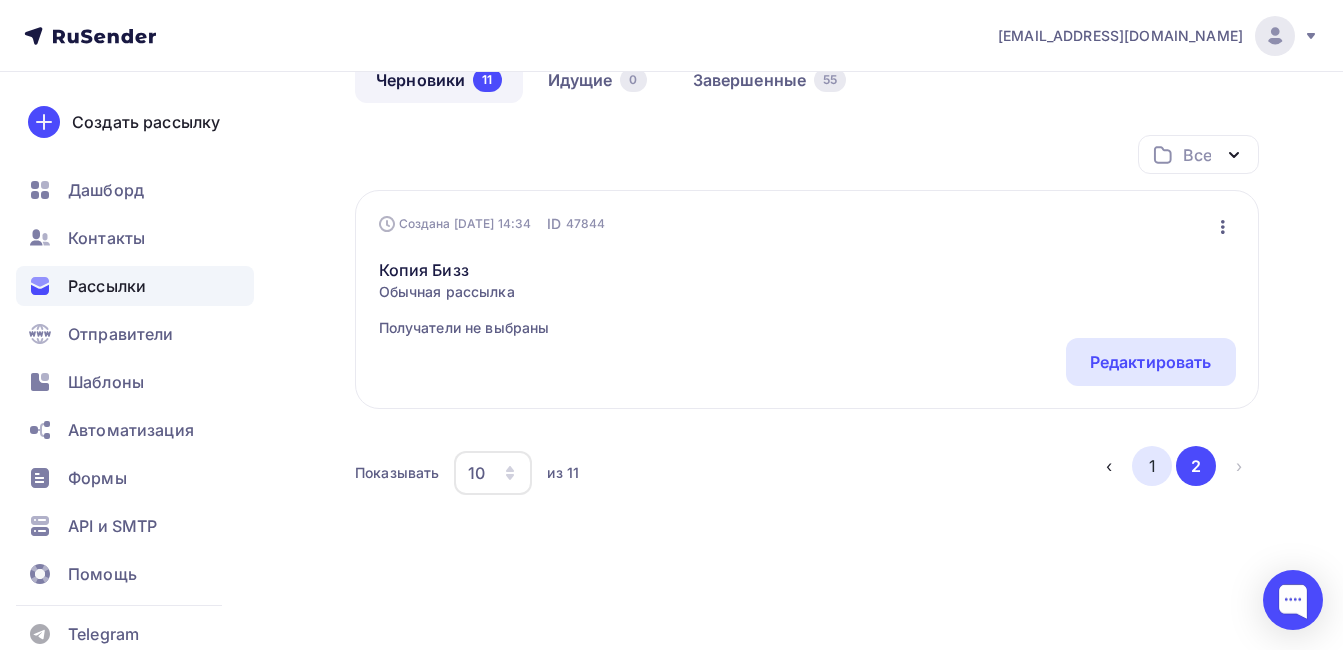 click on "1" at bounding box center [1152, 466] 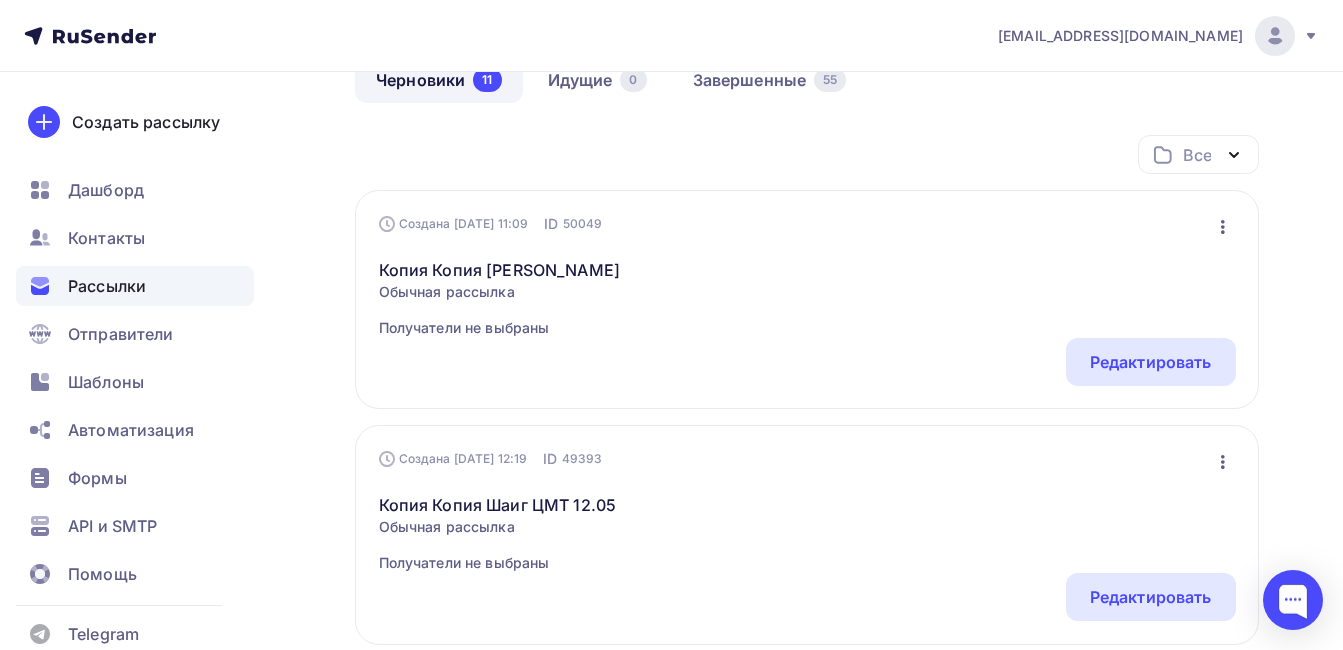 scroll, scrollTop: 0, scrollLeft: 0, axis: both 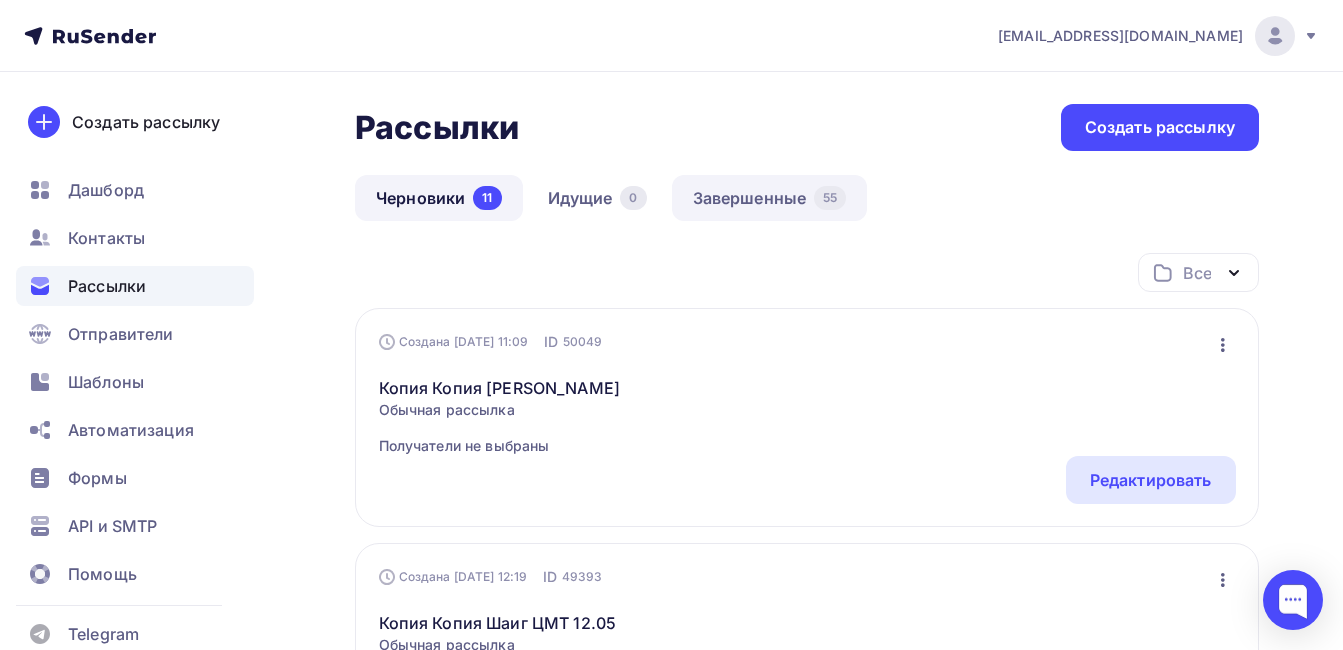 click on "Завершенные
55" at bounding box center (770, 198) 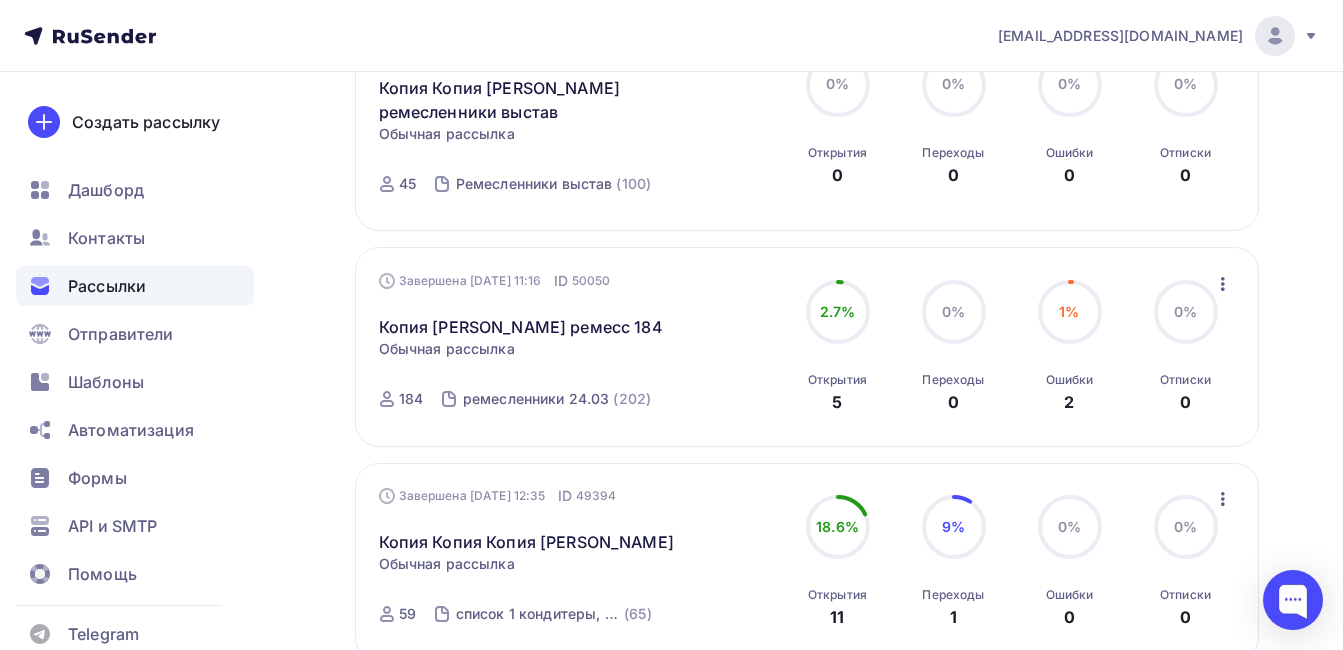 scroll, scrollTop: 0, scrollLeft: 0, axis: both 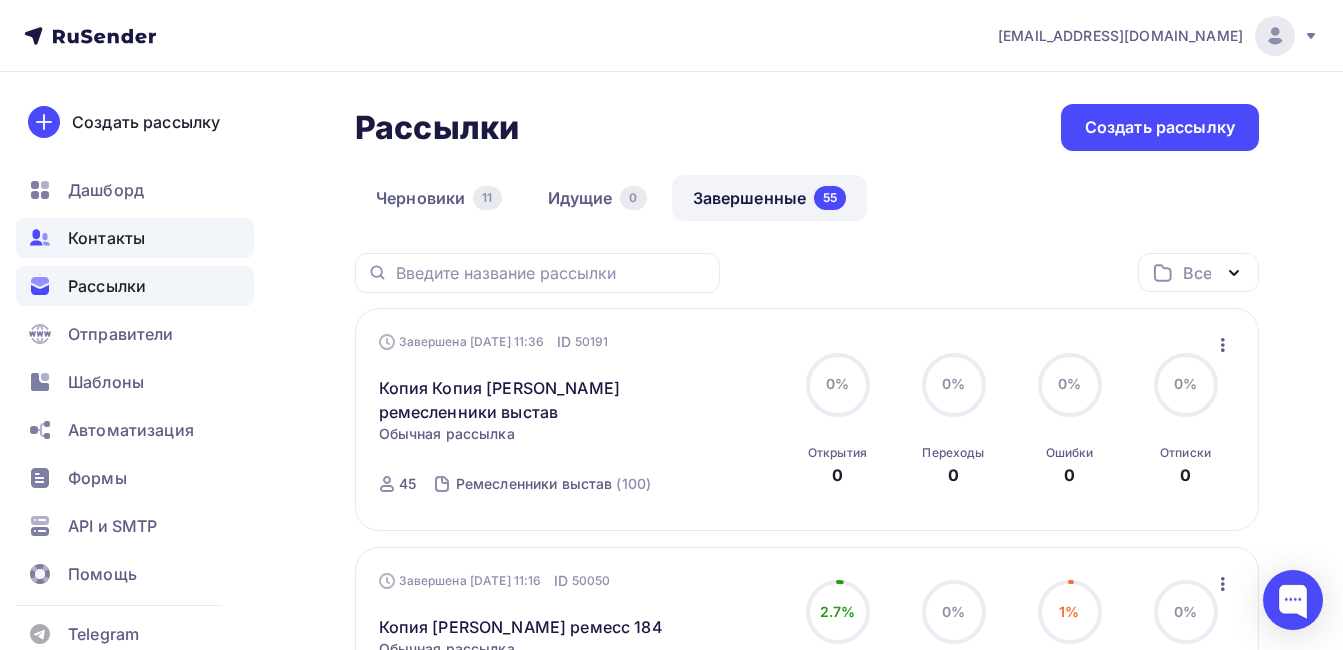 click on "Контакты" at bounding box center [135, 238] 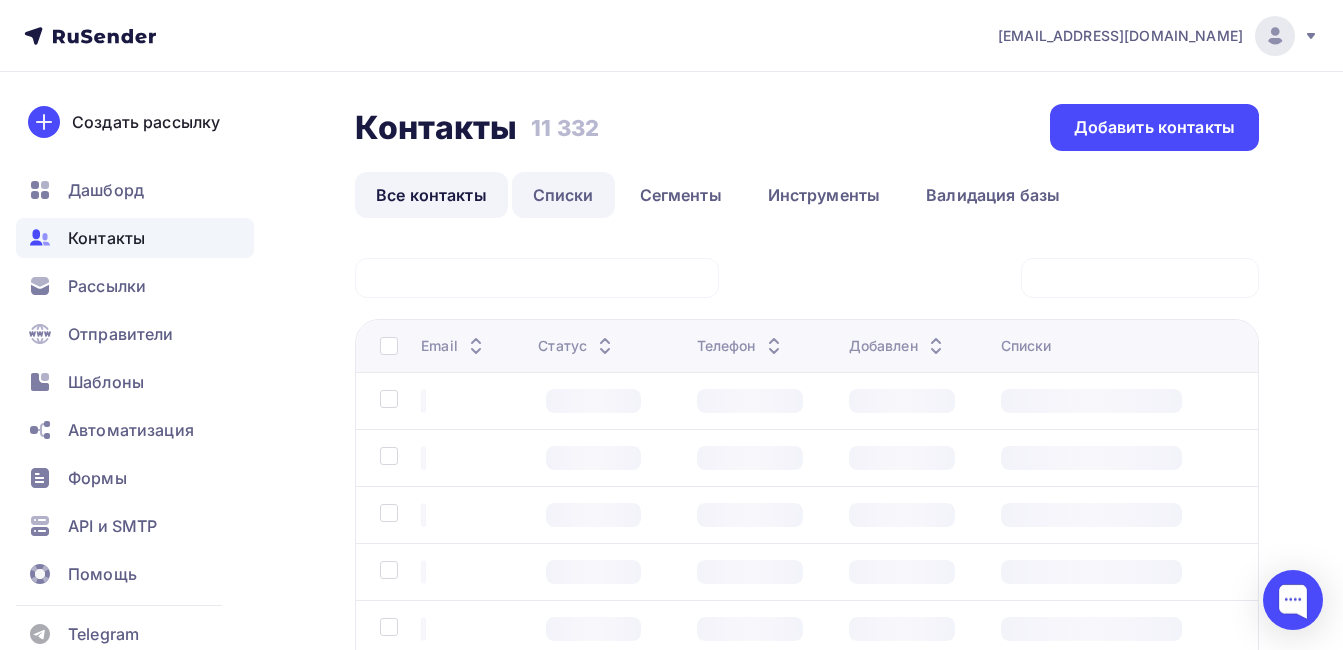 click on "Списки" at bounding box center [563, 195] 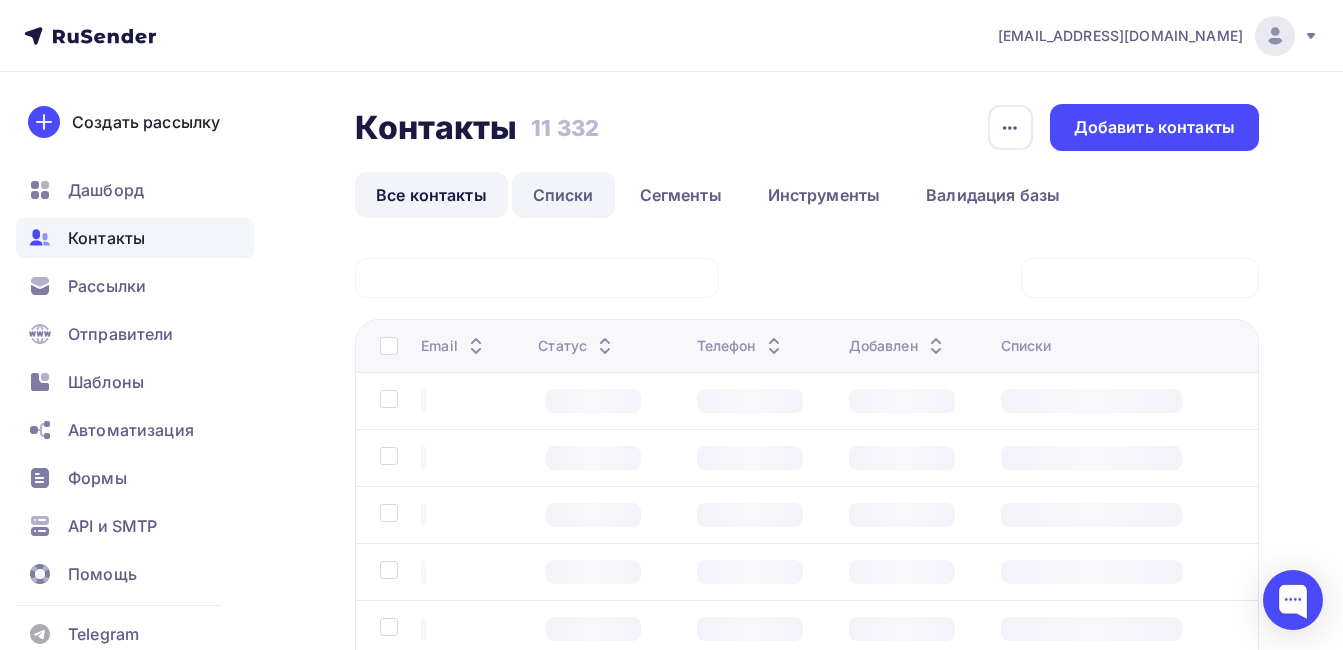 click on "Списки" at bounding box center (563, 195) 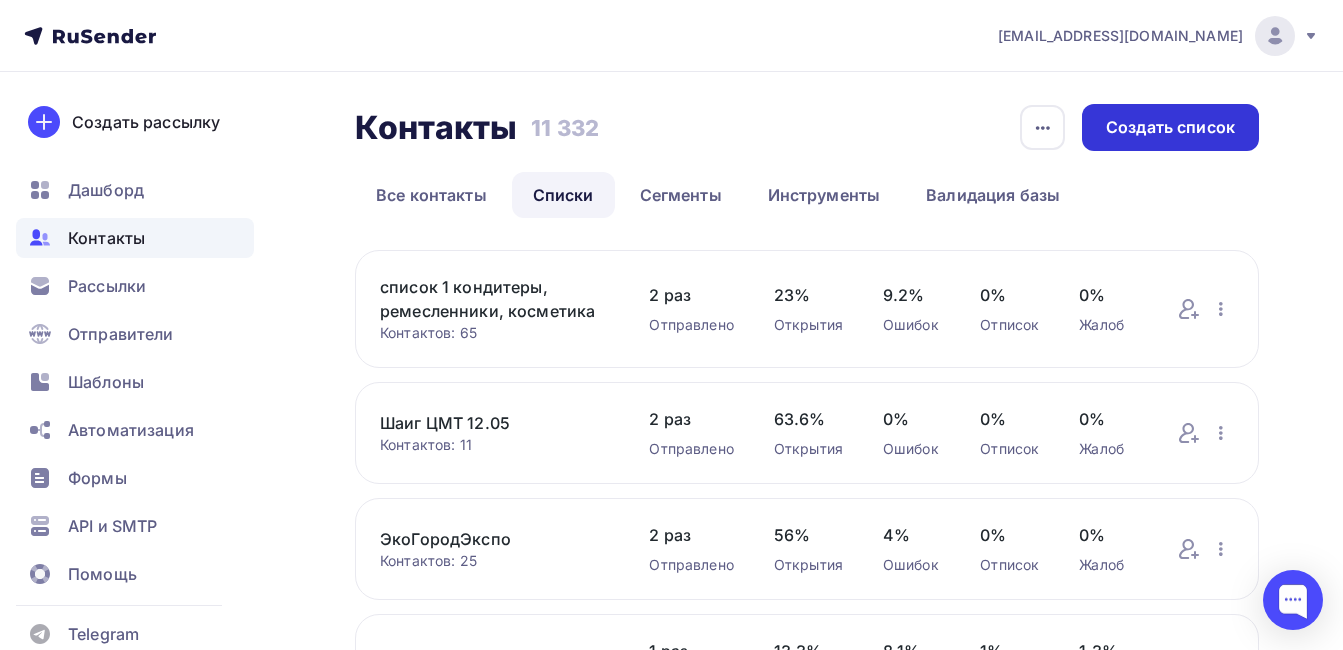 click on "Создать список" at bounding box center (1170, 127) 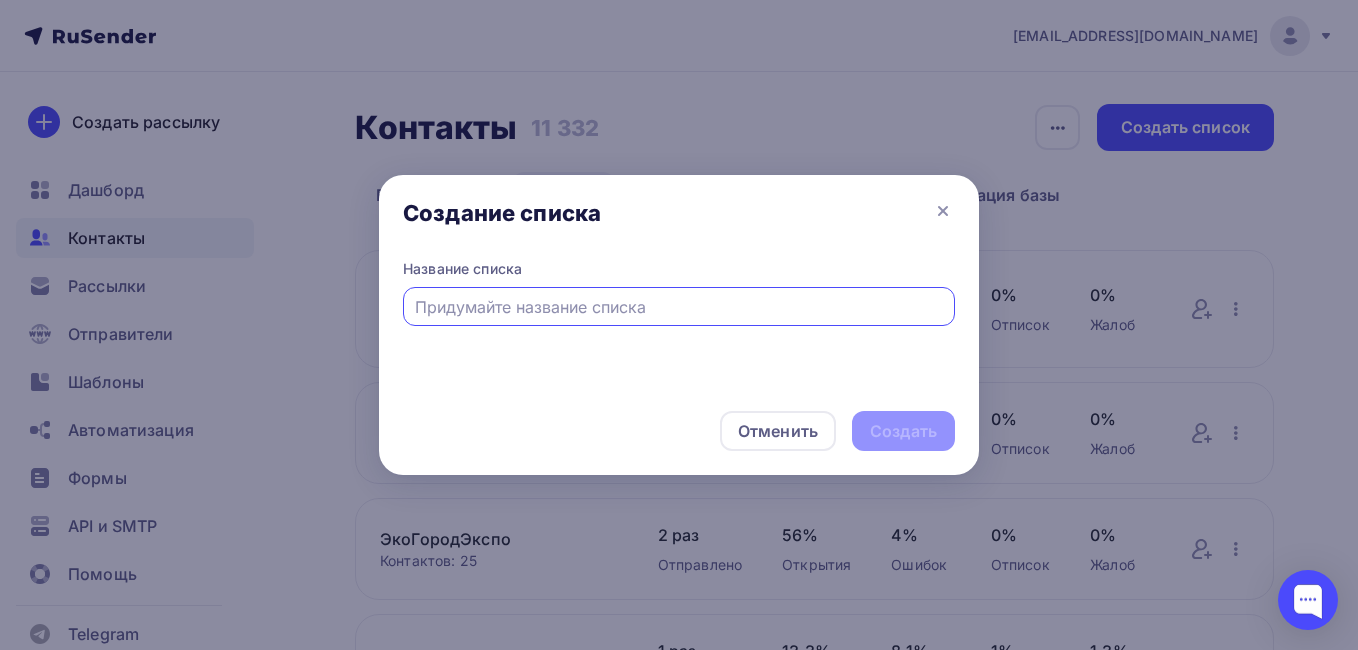 click at bounding box center [679, 307] 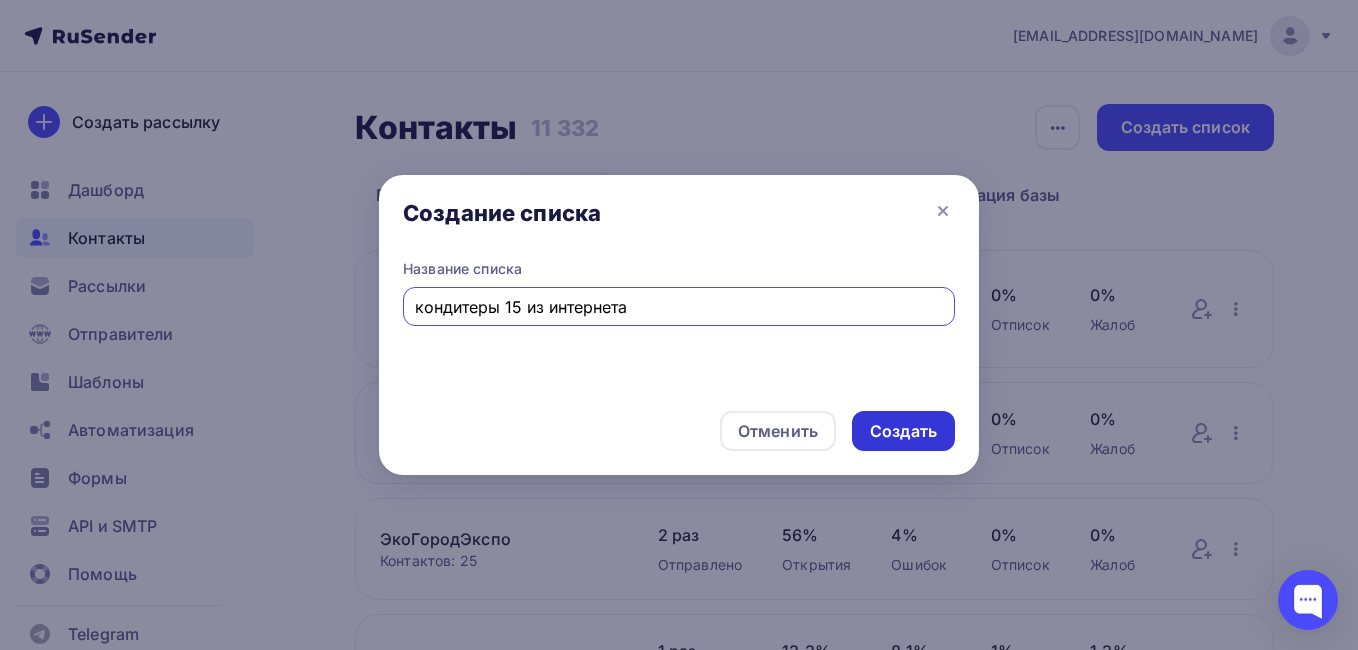 type on "кондитеры 15 из интернета" 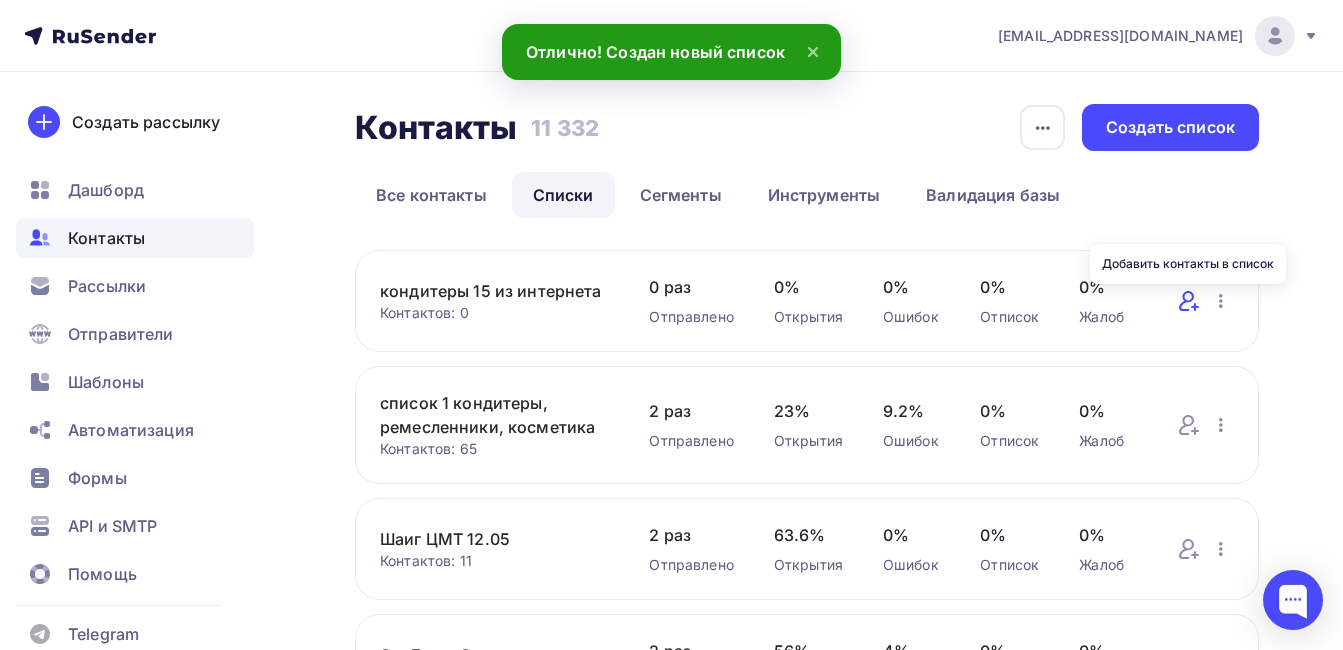 click 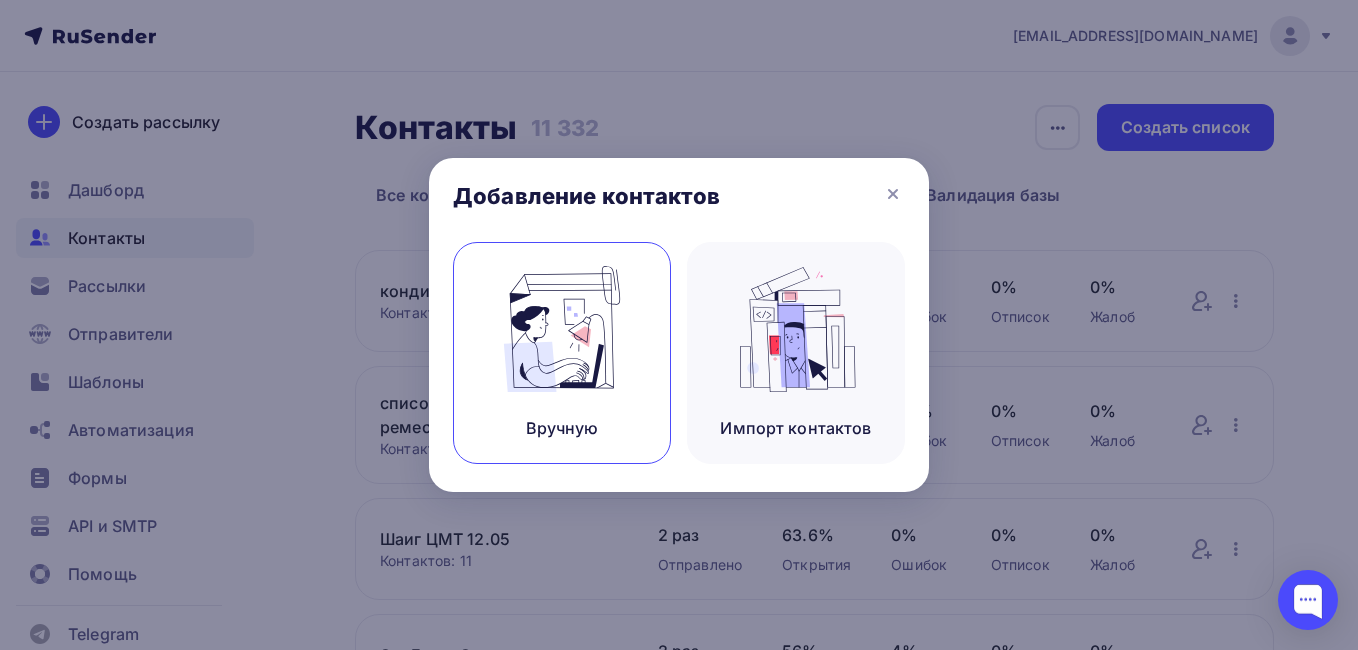 click at bounding box center (562, 329) 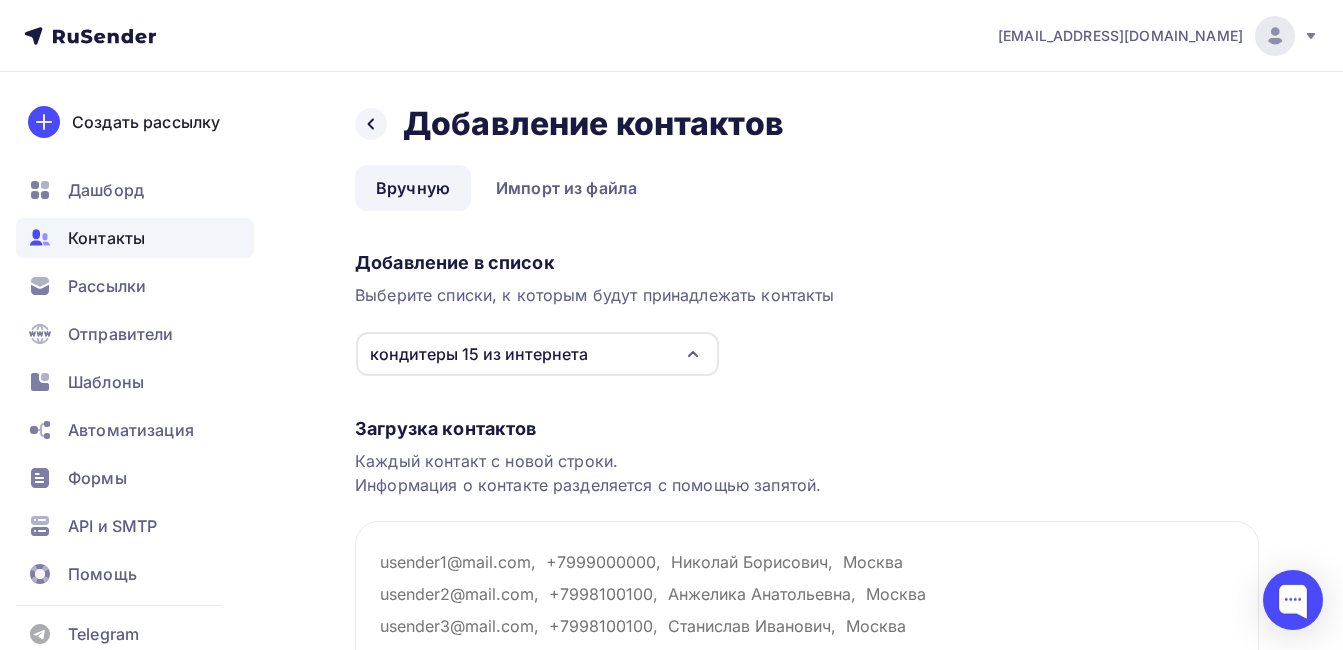 scroll, scrollTop: 100, scrollLeft: 0, axis: vertical 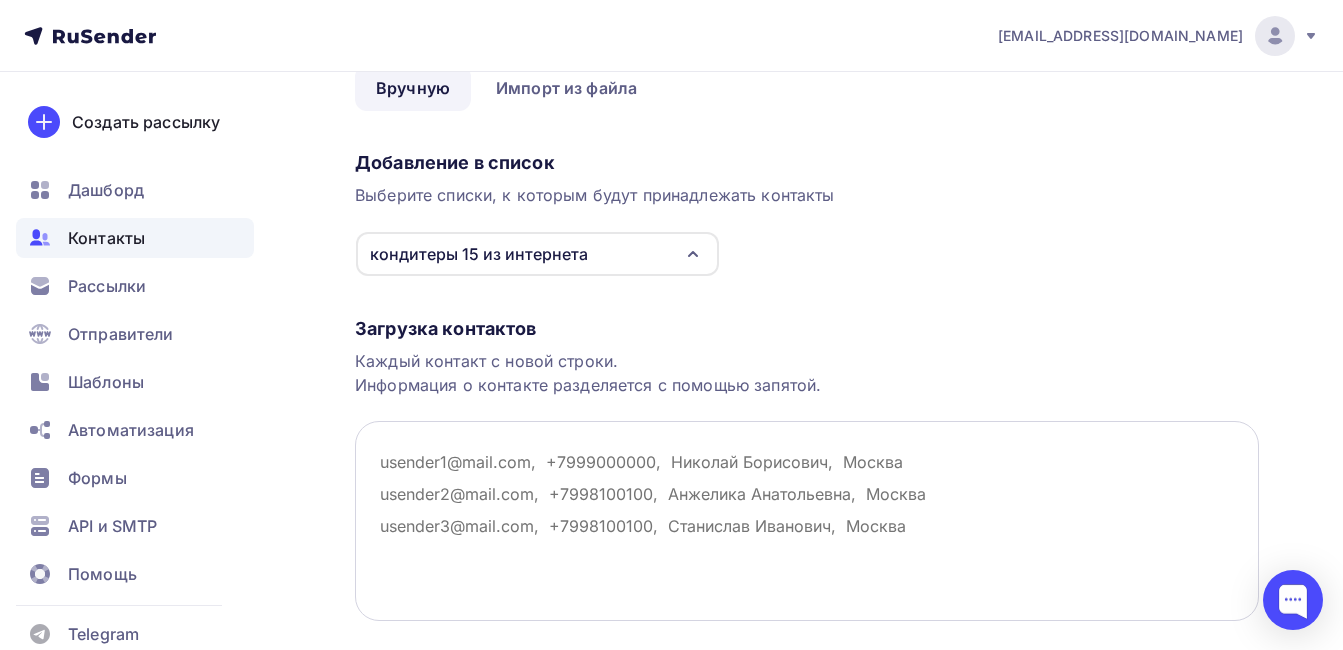paste on "[EMAIL_ADDRESS][DOMAIN_NAME]
[EMAIL_ADDRESS][DOMAIN_NAME], [DOMAIN_NAME]
[EMAIL_ADDRESS][DOMAIN_NAME]
[EMAIL_ADDRESS][DOMAIN_NAME]
[EMAIL_ADDRESS][DOMAIN_NAME]
[EMAIL_ADDRESS][DOMAIN_NAME]
[DOMAIN_NAME][EMAIL_ADDRESS][DOMAIN_NAME]
[EMAIL_ADDRESS][DOMAIN_NAME]
[EMAIL_ADDRESS][DOMAIN_NAME]
[EMAIL_ADDRESS][DOMAIN_NAME]
[EMAIL_ADDRESS][DOMAIN_NAME]
[DOMAIN_NAME][EMAIL_ADDRESS][DOMAIN_NAME]
[EMAIL_ADDRESS][DOMAIN_NAME]
[EMAIL_ADDRESS][DOMAIN_NAME]
[EMAIL_ADDRESS][DOMAIN_NAME]" 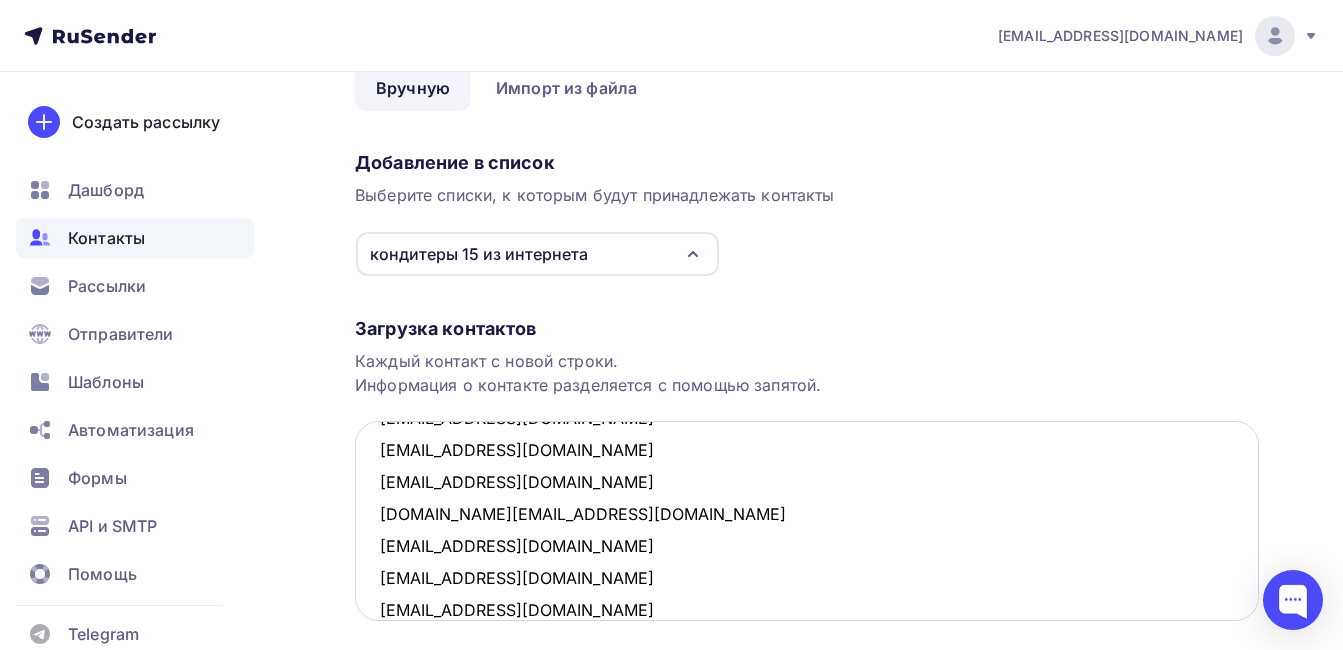 scroll, scrollTop: 0, scrollLeft: 0, axis: both 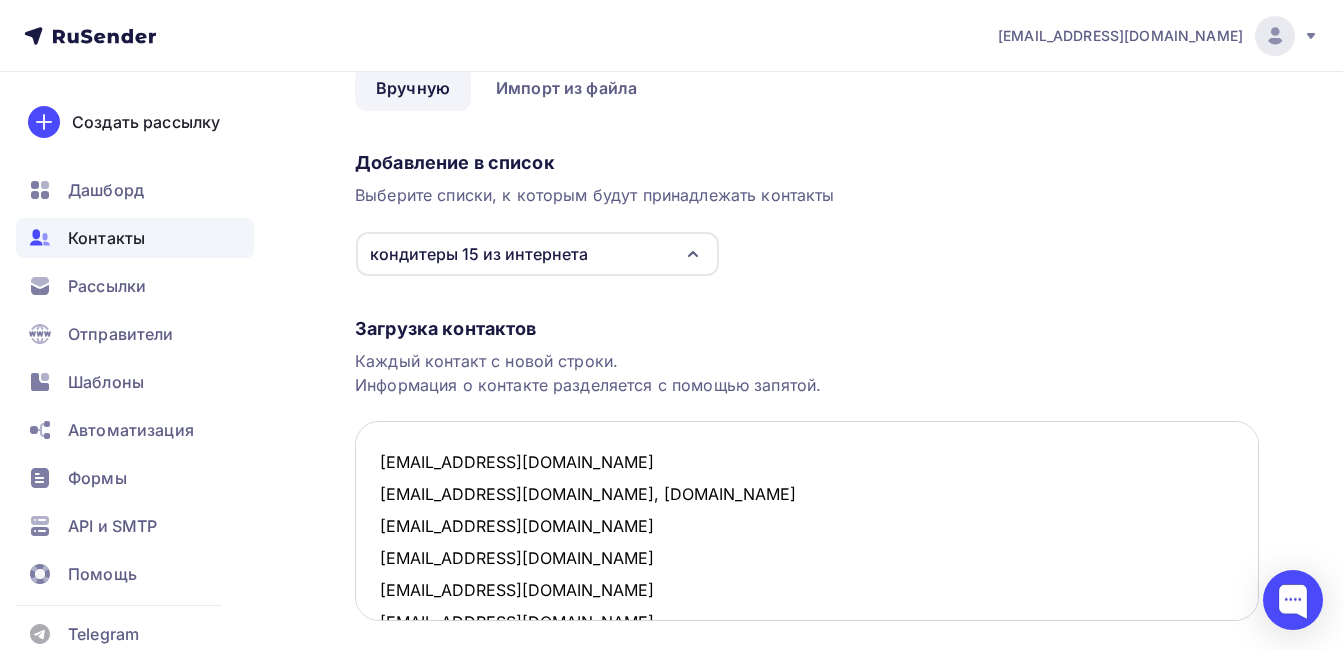 click on "[EMAIL_ADDRESS][DOMAIN_NAME]
[EMAIL_ADDRESS][DOMAIN_NAME], [DOMAIN_NAME]
[EMAIL_ADDRESS][DOMAIN_NAME]
[EMAIL_ADDRESS][DOMAIN_NAME]
[EMAIL_ADDRESS][DOMAIN_NAME]
[EMAIL_ADDRESS][DOMAIN_NAME]
[DOMAIN_NAME][EMAIL_ADDRESS][DOMAIN_NAME]
[EMAIL_ADDRESS][DOMAIN_NAME]
[EMAIL_ADDRESS][DOMAIN_NAME]
[EMAIL_ADDRESS][DOMAIN_NAME]
[EMAIL_ADDRESS][DOMAIN_NAME]
[DOMAIN_NAME][EMAIL_ADDRESS][DOMAIN_NAME]
[EMAIL_ADDRESS][DOMAIN_NAME]
[EMAIL_ADDRESS][DOMAIN_NAME]
[EMAIL_ADDRESS][DOMAIN_NAME]" at bounding box center (807, 521) 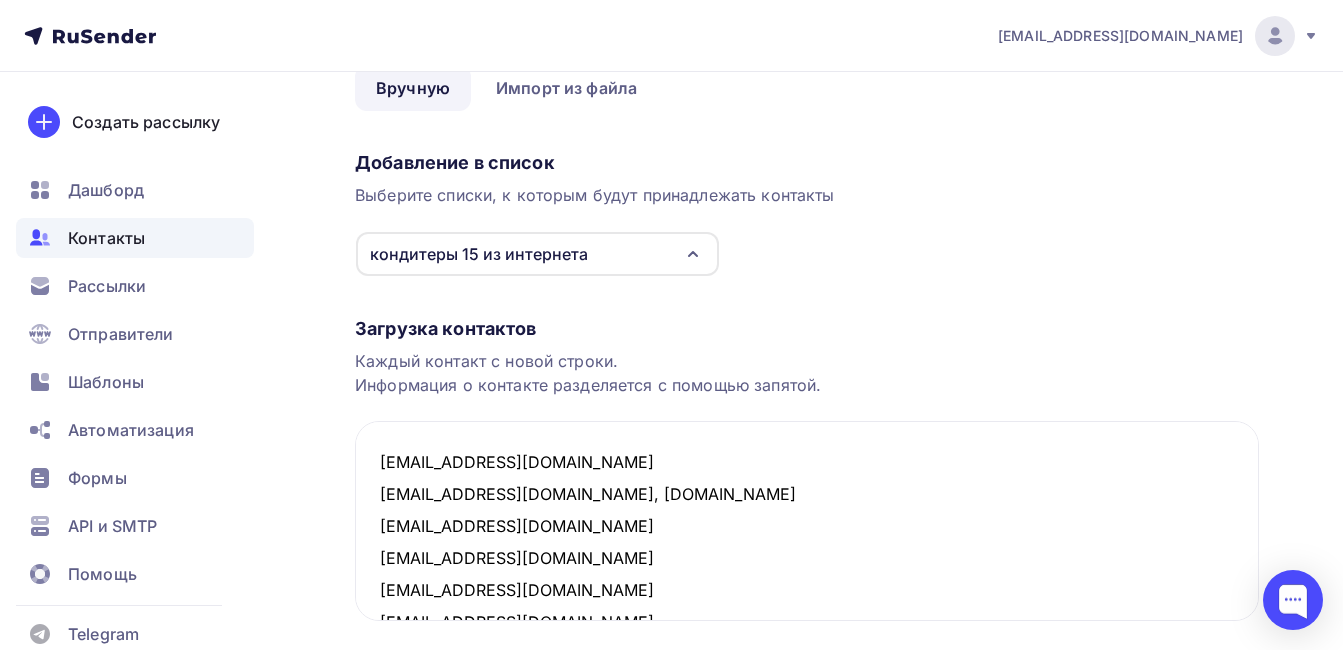 type on "[EMAIL_ADDRESS][DOMAIN_NAME]
[EMAIL_ADDRESS][DOMAIN_NAME], [DOMAIN_NAME]
[EMAIL_ADDRESS][DOMAIN_NAME]
[EMAIL_ADDRESS][DOMAIN_NAME]
[EMAIL_ADDRESS][DOMAIN_NAME]
[EMAIL_ADDRESS][DOMAIN_NAME]
[DOMAIN_NAME][EMAIL_ADDRESS][DOMAIN_NAME]
[EMAIL_ADDRESS][DOMAIN_NAME]
[EMAIL_ADDRESS][DOMAIN_NAME]
[EMAIL_ADDRESS][DOMAIN_NAME]
[EMAIL_ADDRESS][DOMAIN_NAME]
[DOMAIN_NAME][EMAIL_ADDRESS][DOMAIN_NAME]
[EMAIL_ADDRESS][DOMAIN_NAME]
[EMAIL_ADDRESS][DOMAIN_NAME]
[EMAIL_ADDRESS][DOMAIN_NAME]" 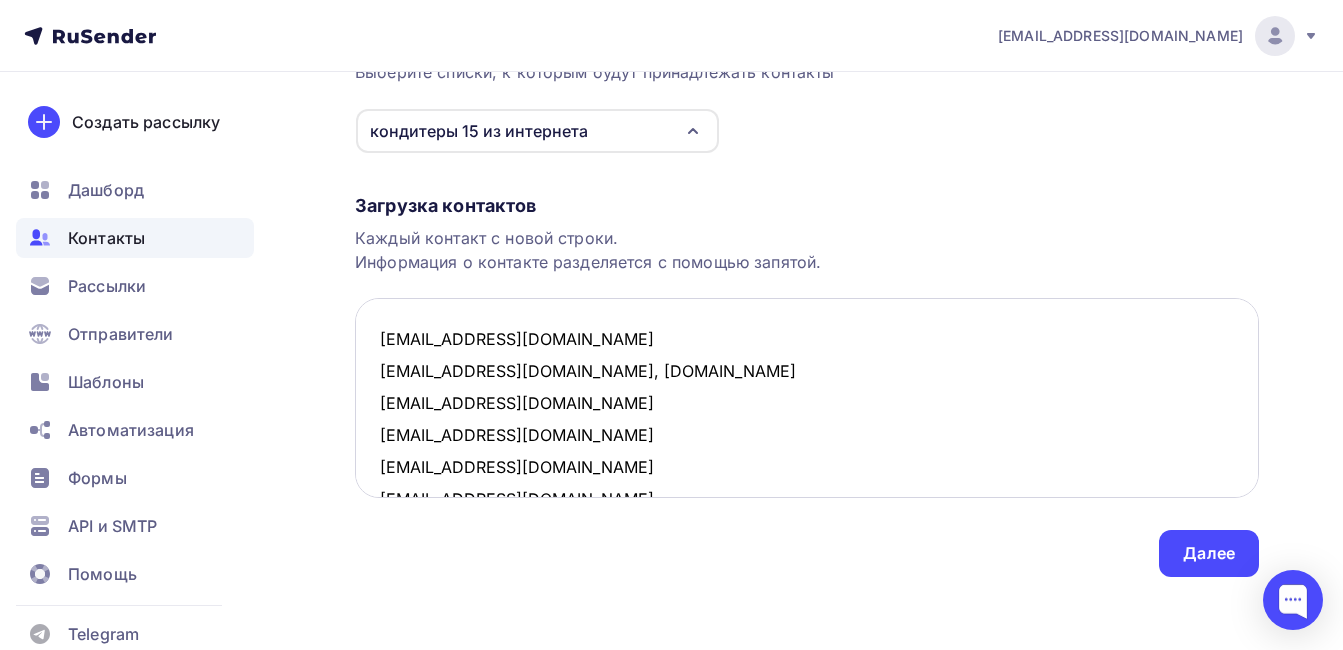 scroll, scrollTop: 230, scrollLeft: 0, axis: vertical 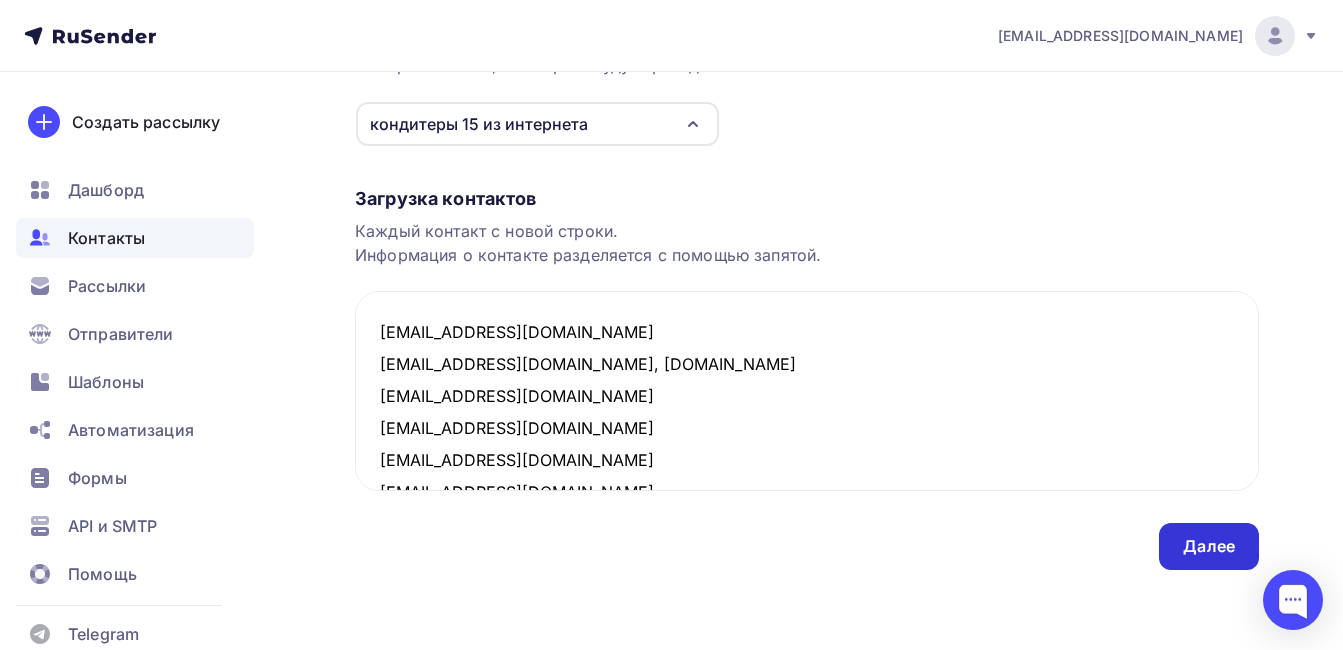 click on "Далее" at bounding box center [1209, 546] 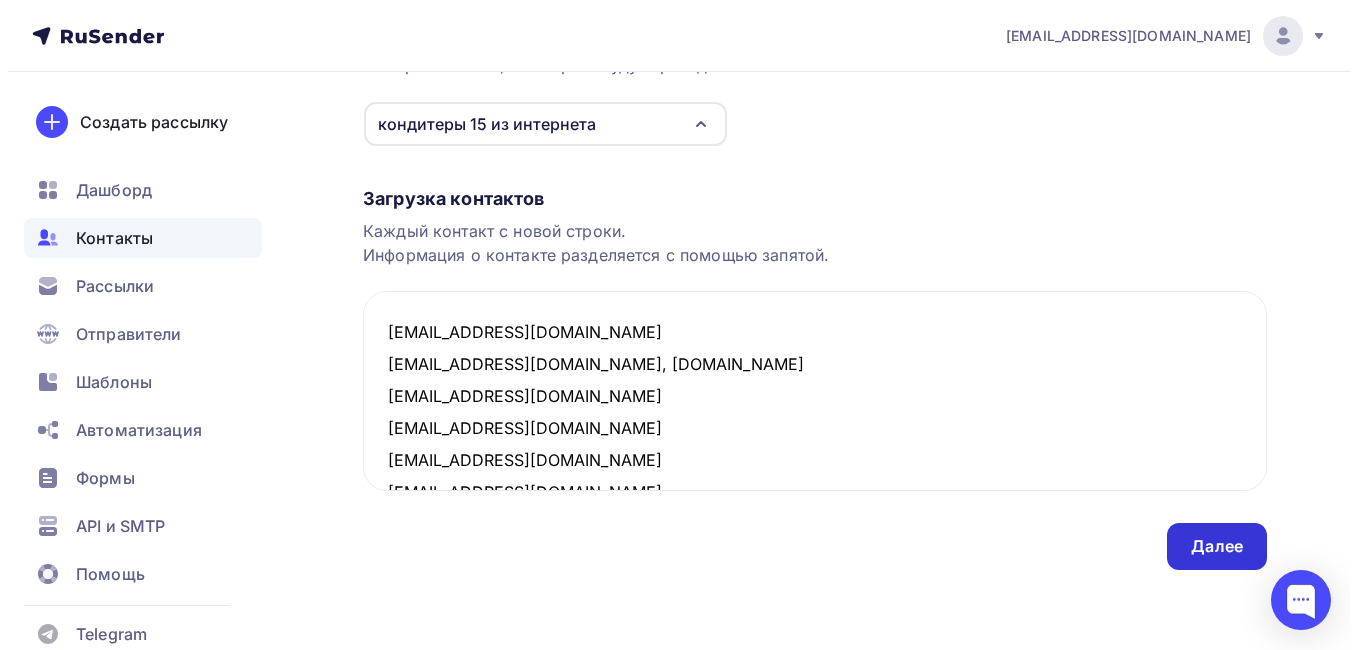 scroll, scrollTop: 0, scrollLeft: 0, axis: both 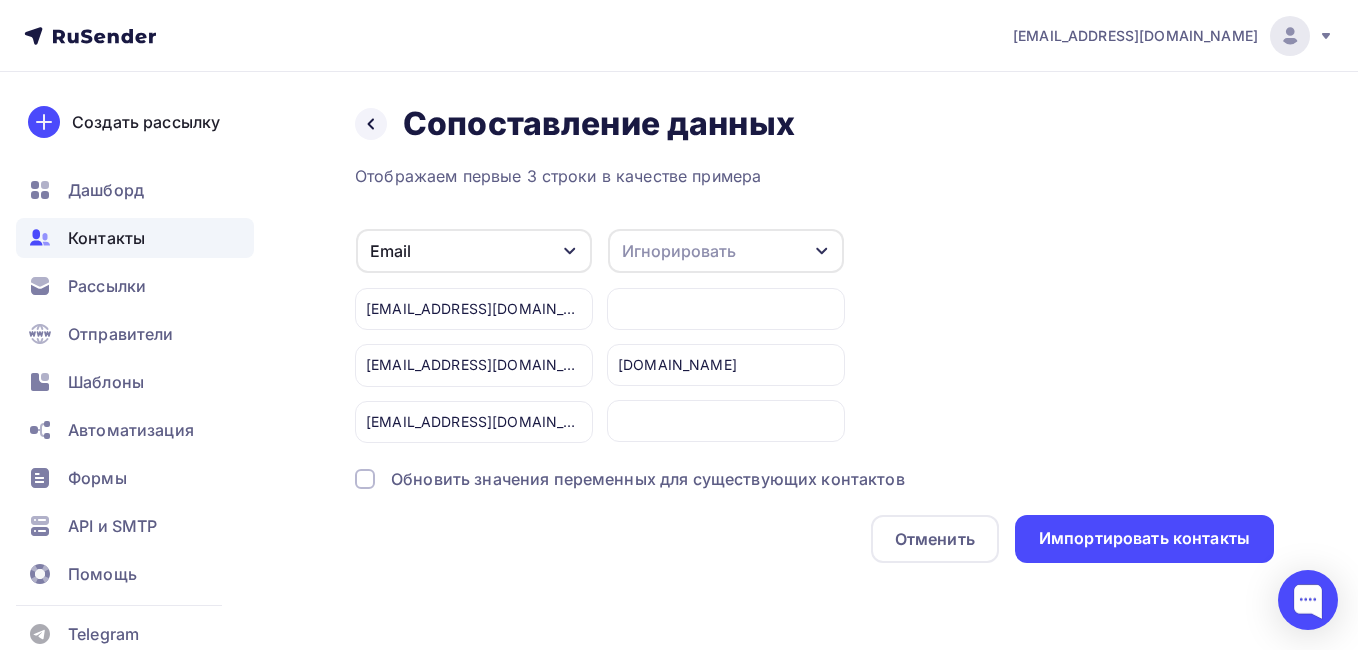 click on "Игнорировать" at bounding box center [726, 251] 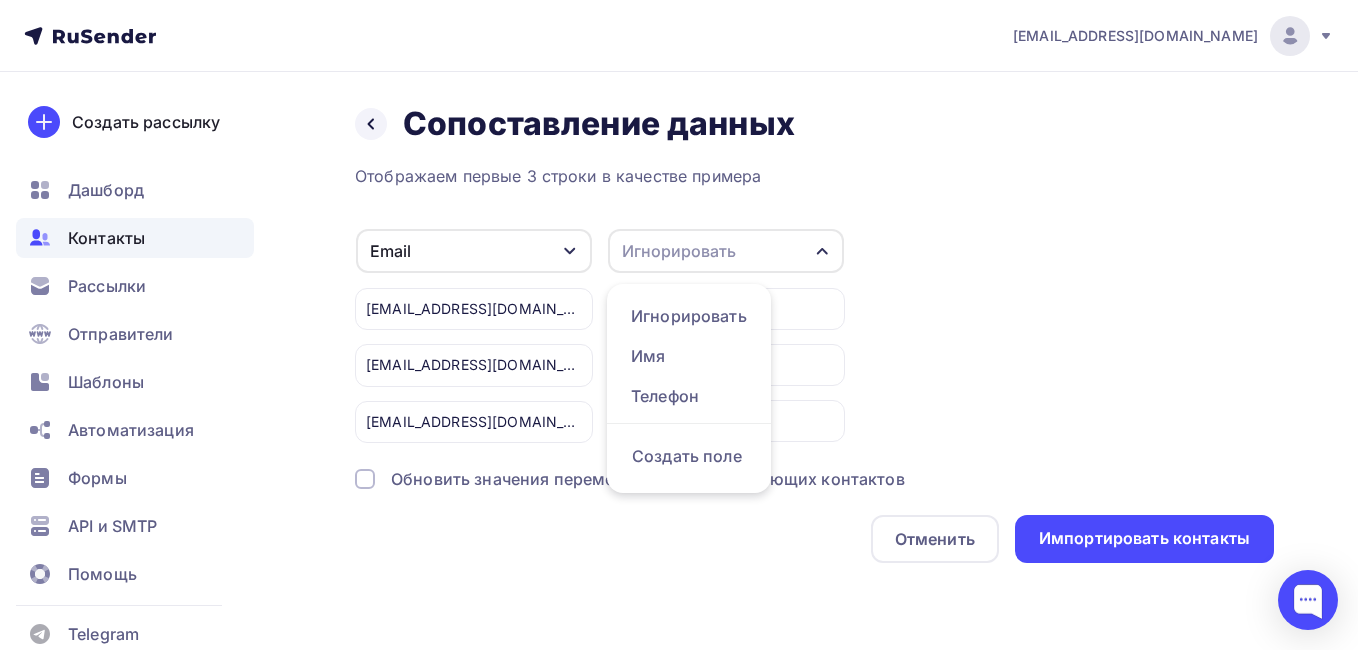 click on "Отображаем первые 3 строки в качестве примера
Email
Игнорировать
Имя
Телефон
Создать поле
[EMAIL_ADDRESS][DOMAIN_NAME]
[EMAIL_ADDRESS][DOMAIN_NAME]
[EMAIL_ADDRESS][DOMAIN_NAME]
Игнорировать
Игнорировать
Имя
Телефон
Создать поле
[DOMAIN_NAME]
Обновить значения переменных для существующих контактов
Отменить
Импортировать контакты" at bounding box center (814, 363) 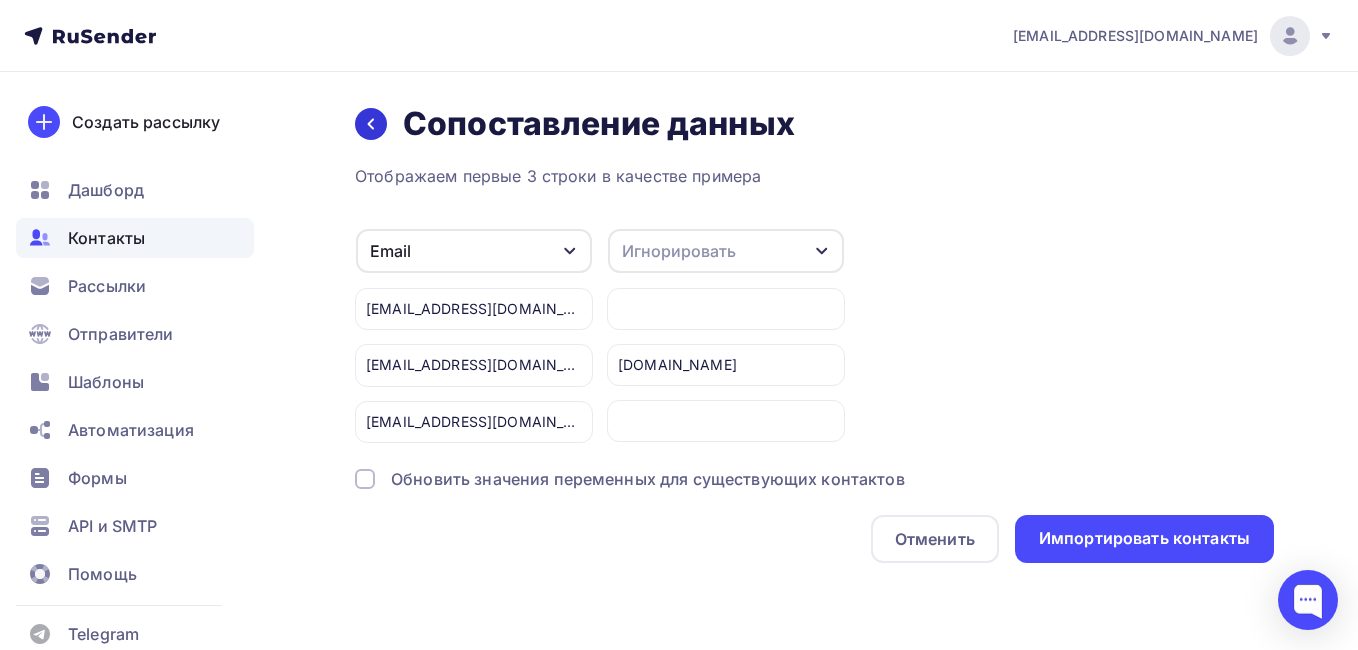 click at bounding box center [371, 124] 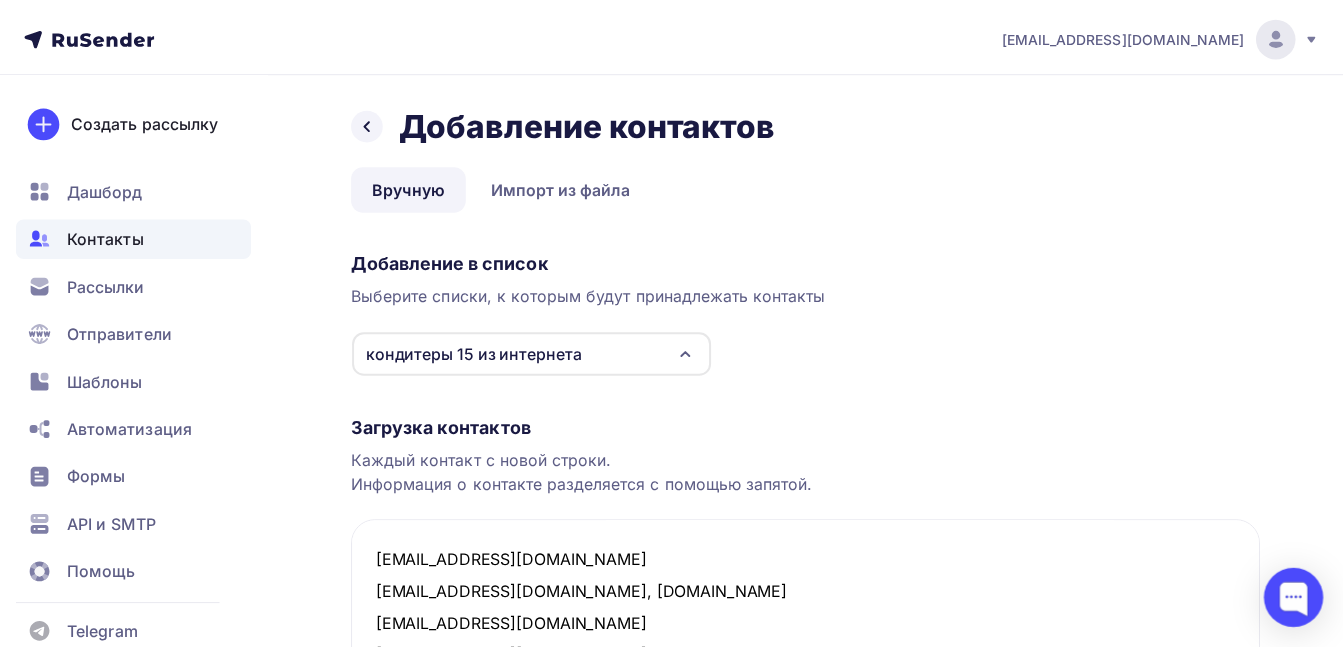 scroll, scrollTop: 230, scrollLeft: 0, axis: vertical 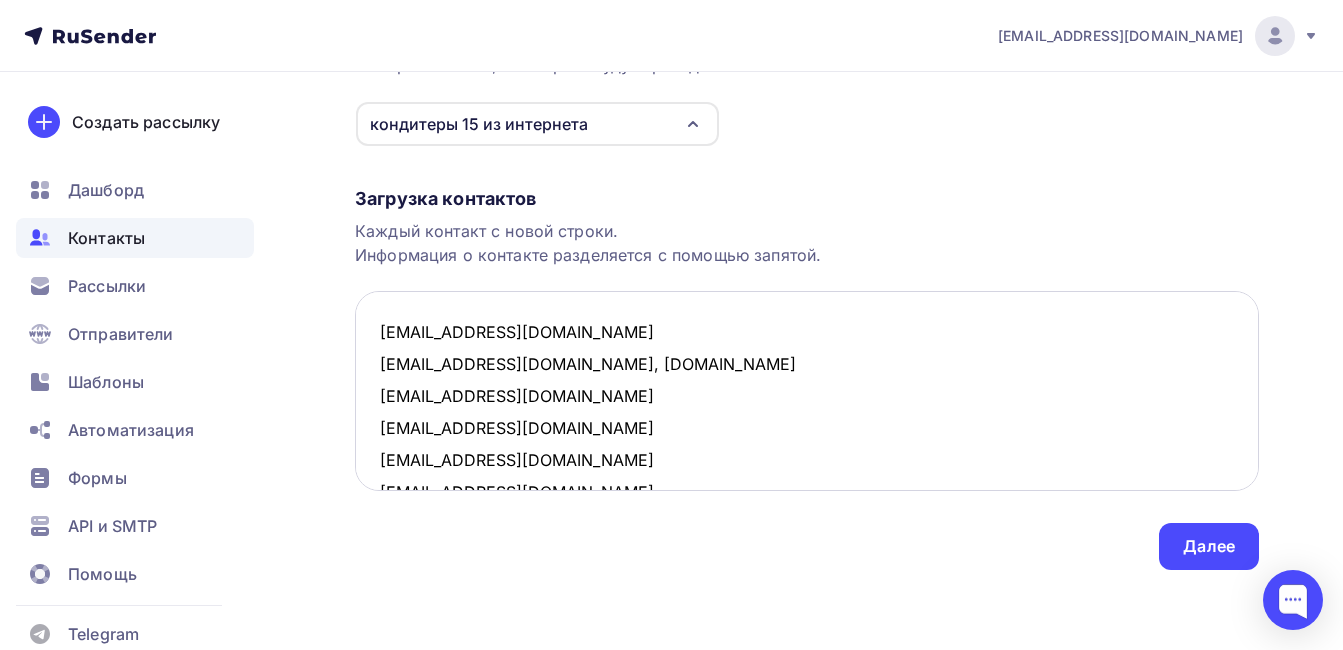 click on "[EMAIL_ADDRESS][DOMAIN_NAME]
[EMAIL_ADDRESS][DOMAIN_NAME], [DOMAIN_NAME]
[EMAIL_ADDRESS][DOMAIN_NAME]
[EMAIL_ADDRESS][DOMAIN_NAME]
[EMAIL_ADDRESS][DOMAIN_NAME]
[EMAIL_ADDRESS][DOMAIN_NAME]
[DOMAIN_NAME][EMAIL_ADDRESS][DOMAIN_NAME]
[EMAIL_ADDRESS][DOMAIN_NAME]
[EMAIL_ADDRESS][DOMAIN_NAME]
[EMAIL_ADDRESS][DOMAIN_NAME]
[EMAIL_ADDRESS][DOMAIN_NAME]
[DOMAIN_NAME][EMAIL_ADDRESS][DOMAIN_NAME]
[EMAIL_ADDRESS][DOMAIN_NAME]
[EMAIL_ADDRESS][DOMAIN_NAME]
[EMAIL_ADDRESS][DOMAIN_NAME]" at bounding box center [807, 391] 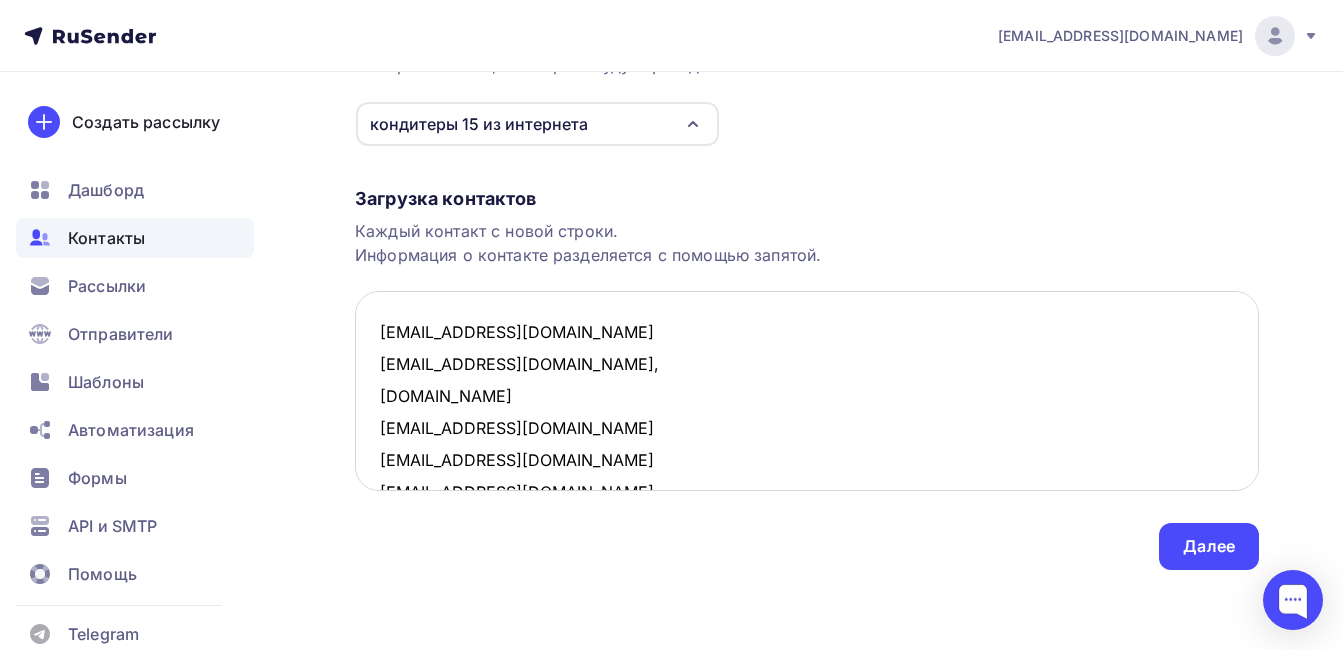 click on "[EMAIL_ADDRESS][DOMAIN_NAME]
[EMAIL_ADDRESS][DOMAIN_NAME],
[DOMAIN_NAME]
[EMAIL_ADDRESS][DOMAIN_NAME]
[EMAIL_ADDRESS][DOMAIN_NAME]
[EMAIL_ADDRESS][DOMAIN_NAME]
[EMAIL_ADDRESS][DOMAIN_NAME]
[DOMAIN_NAME][EMAIL_ADDRESS][DOMAIN_NAME]
[EMAIL_ADDRESS][DOMAIN_NAME]
[EMAIL_ADDRESS][DOMAIN_NAME]
[EMAIL_ADDRESS][DOMAIN_NAME]
[EMAIL_ADDRESS][DOMAIN_NAME]
[DOMAIN_NAME][EMAIL_ADDRESS][DOMAIN_NAME]
[EMAIL_ADDRESS][DOMAIN_NAME]
[EMAIL_ADDRESS][DOMAIN_NAME]
[EMAIL_ADDRESS][DOMAIN_NAME]" at bounding box center (807, 391) 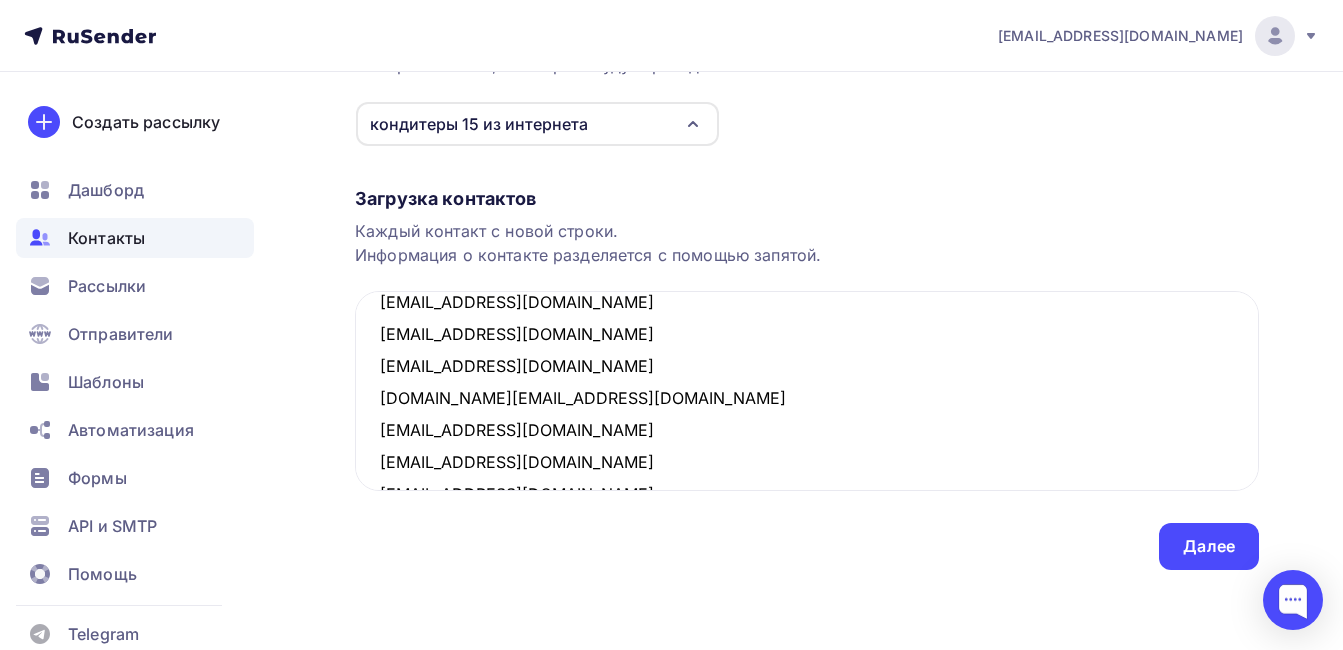 scroll, scrollTop: 394, scrollLeft: 0, axis: vertical 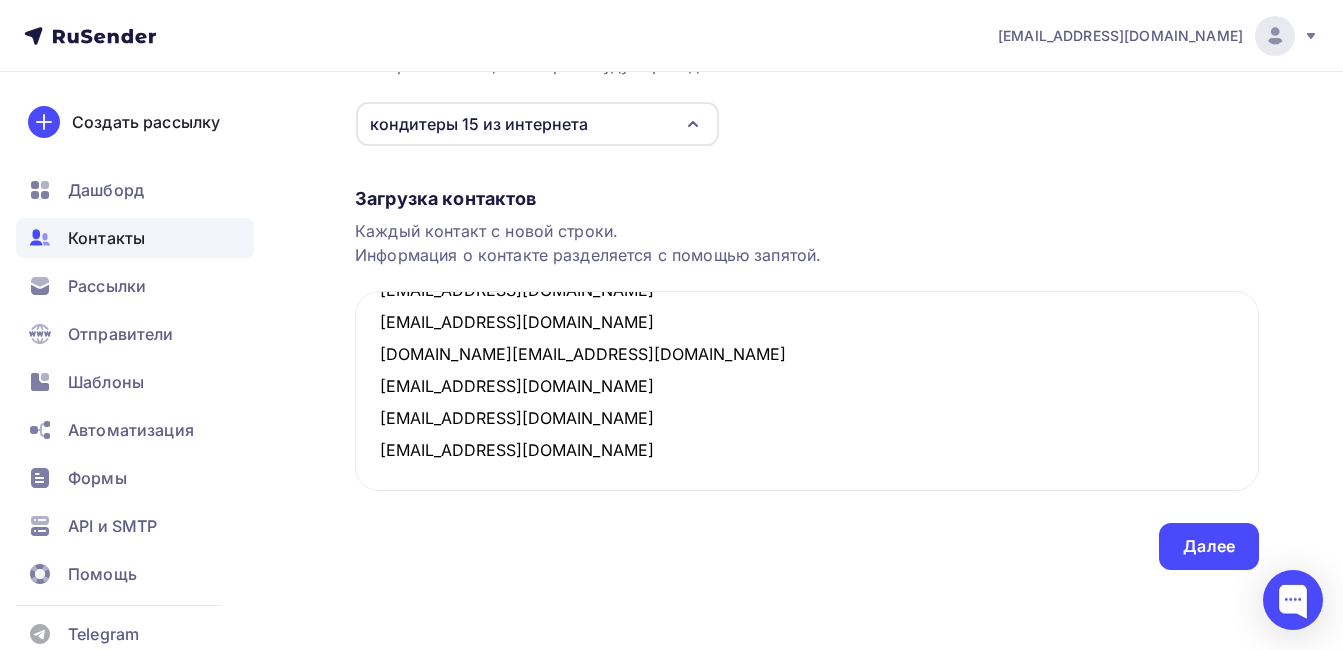 drag, startPoint x: 382, startPoint y: 330, endPoint x: 815, endPoint y: 582, distance: 500.992 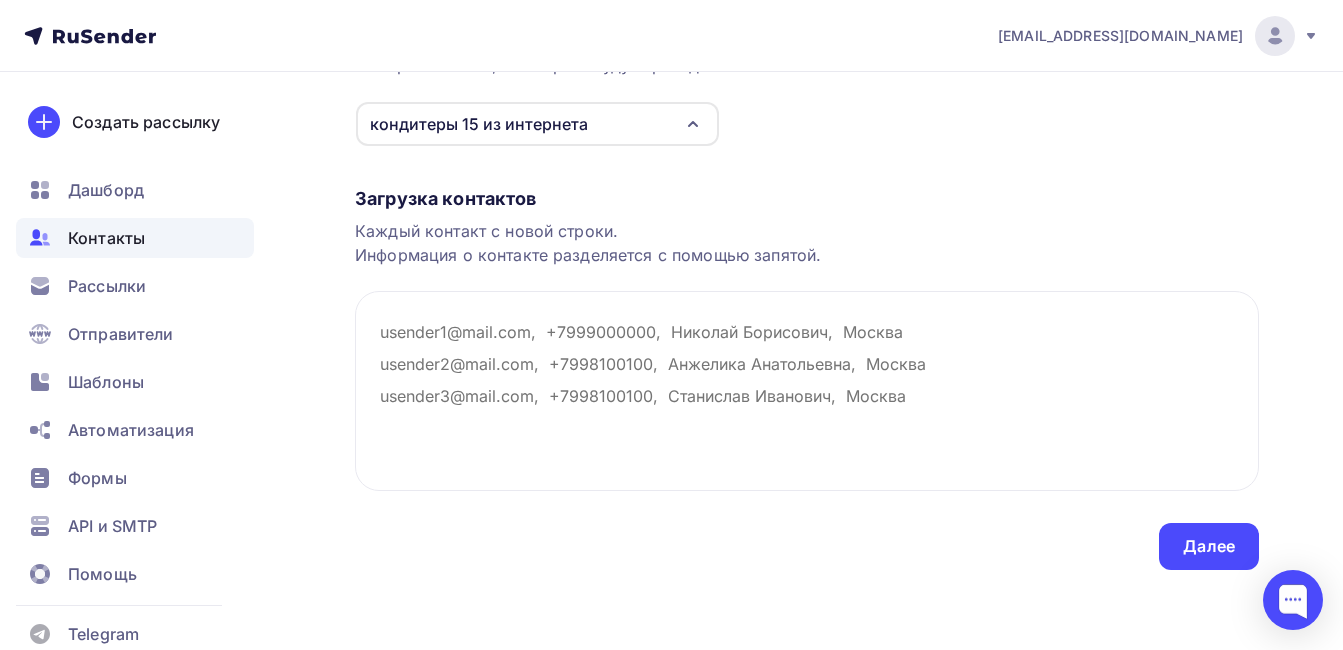 scroll, scrollTop: 0, scrollLeft: 0, axis: both 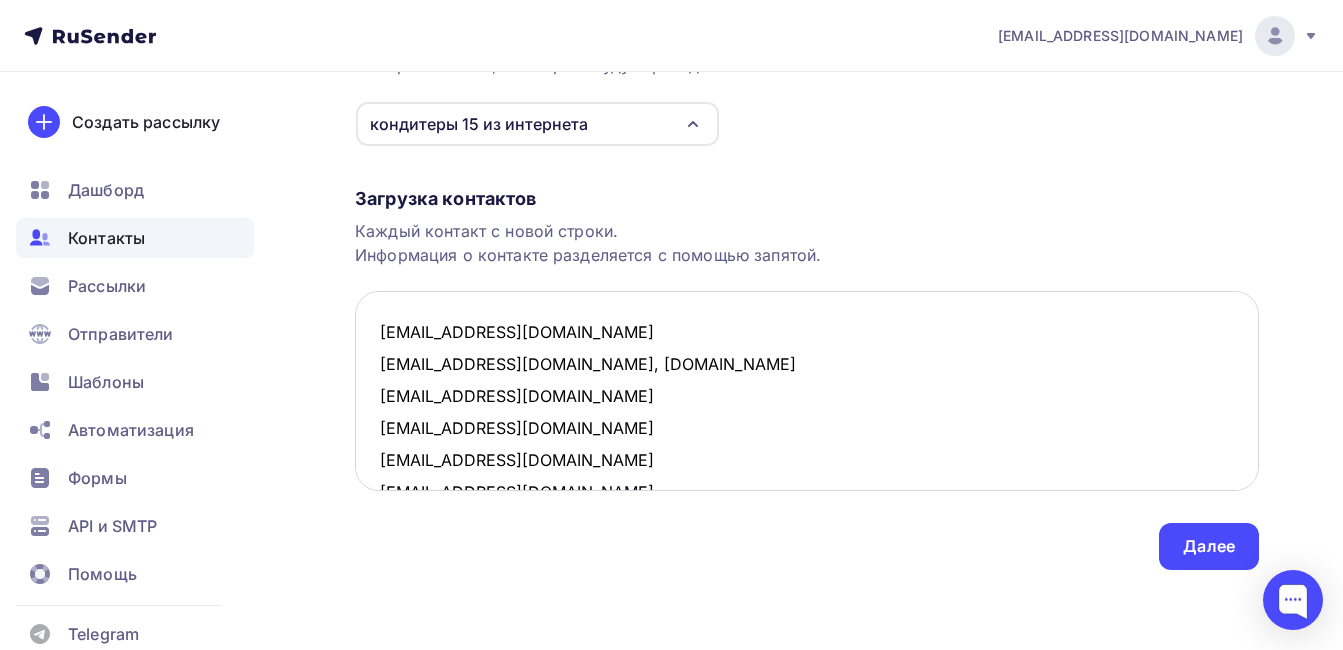 click on "[EMAIL_ADDRESS][DOMAIN_NAME]
[EMAIL_ADDRESS][DOMAIN_NAME], [DOMAIN_NAME]
[EMAIL_ADDRESS][DOMAIN_NAME]
[EMAIL_ADDRESS][DOMAIN_NAME]
[EMAIL_ADDRESS][DOMAIN_NAME]
[EMAIL_ADDRESS][DOMAIN_NAME]
[DOMAIN_NAME][EMAIL_ADDRESS][DOMAIN_NAME]
[EMAIL_ADDRESS][DOMAIN_NAME]
[EMAIL_ADDRESS][DOMAIN_NAME]
[EMAIL_ADDRESS][DOMAIN_NAME]
[EMAIL_ADDRESS][DOMAIN_NAME]
[DOMAIN_NAME][EMAIL_ADDRESS][DOMAIN_NAME]
[EMAIL_ADDRESS][DOMAIN_NAME]
[EMAIL_ADDRESS][DOMAIN_NAME]
[EMAIL_ADDRESS][DOMAIN_NAME]" at bounding box center [807, 391] 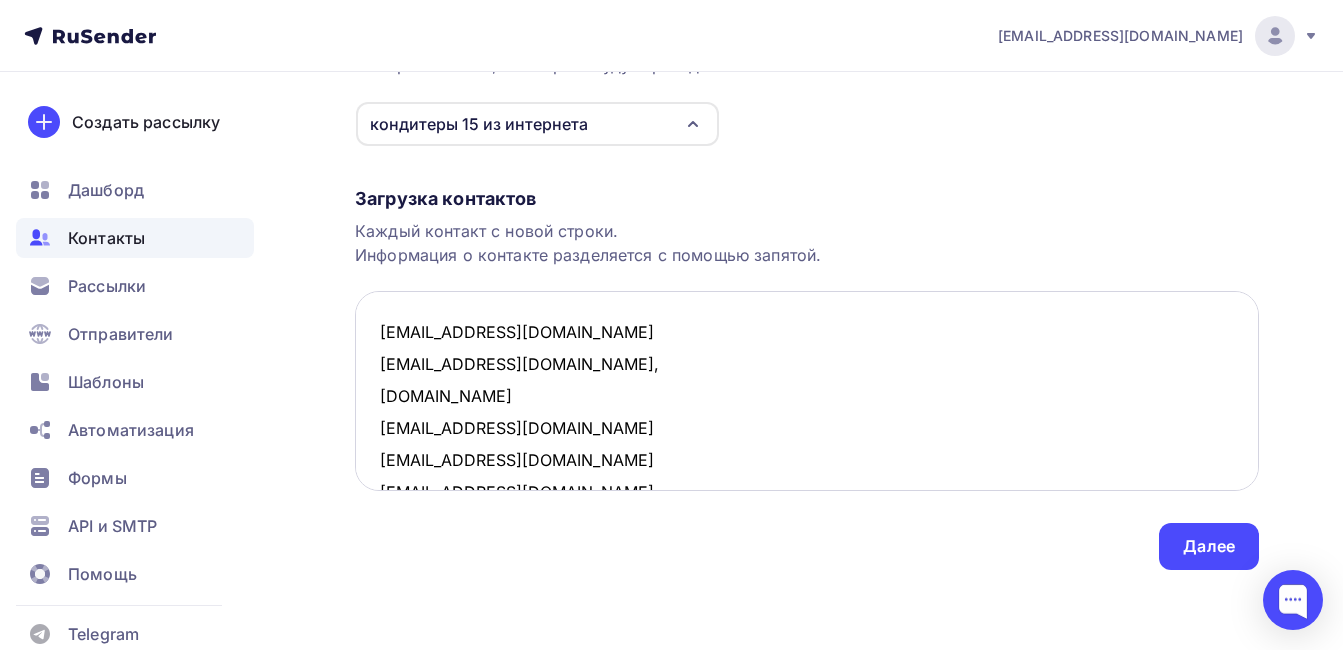 click on "[EMAIL_ADDRESS][DOMAIN_NAME]
[EMAIL_ADDRESS][DOMAIN_NAME],
[DOMAIN_NAME]
[EMAIL_ADDRESS][DOMAIN_NAME]
[EMAIL_ADDRESS][DOMAIN_NAME]
[EMAIL_ADDRESS][DOMAIN_NAME]
[EMAIL_ADDRESS][DOMAIN_NAME]
[DOMAIN_NAME][EMAIL_ADDRESS][DOMAIN_NAME]
[EMAIL_ADDRESS][DOMAIN_NAME]
[EMAIL_ADDRESS][DOMAIN_NAME]
[EMAIL_ADDRESS][DOMAIN_NAME]
[EMAIL_ADDRESS][DOMAIN_NAME]
[DOMAIN_NAME][EMAIL_ADDRESS][DOMAIN_NAME]
[EMAIL_ADDRESS][DOMAIN_NAME]
[EMAIL_ADDRESS][DOMAIN_NAME]
[EMAIL_ADDRESS][DOMAIN_NAME]" at bounding box center (807, 391) 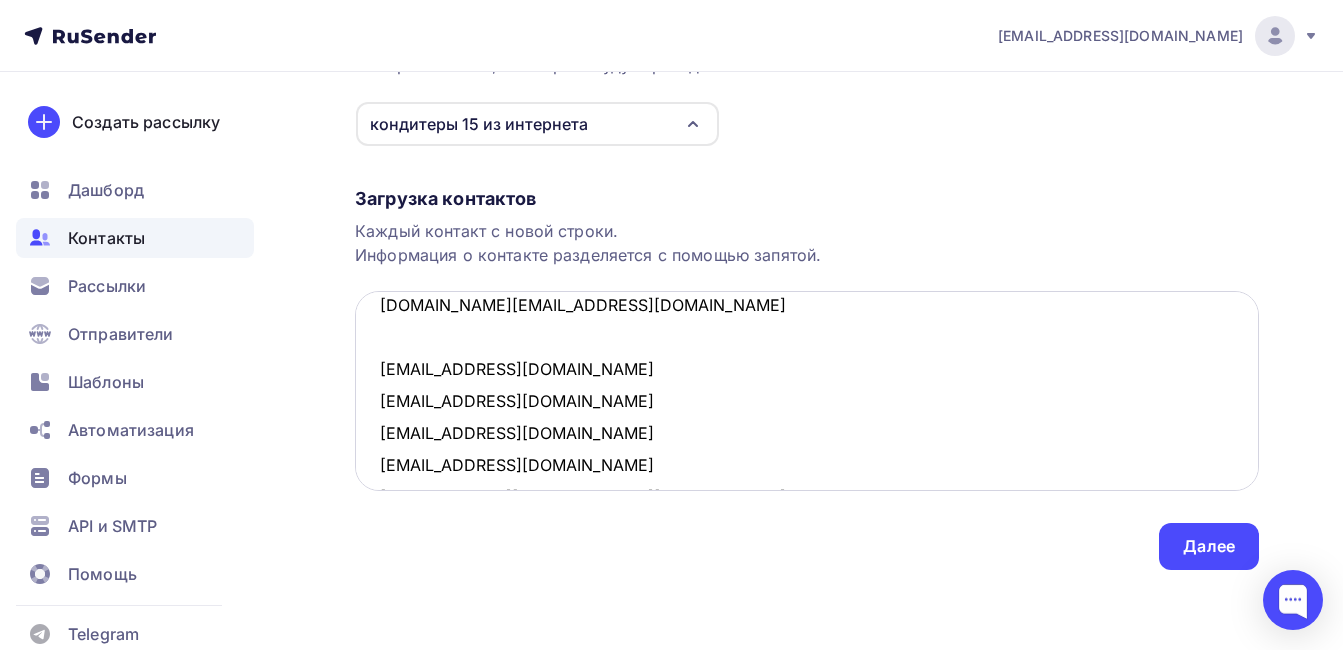 scroll, scrollTop: 394, scrollLeft: 0, axis: vertical 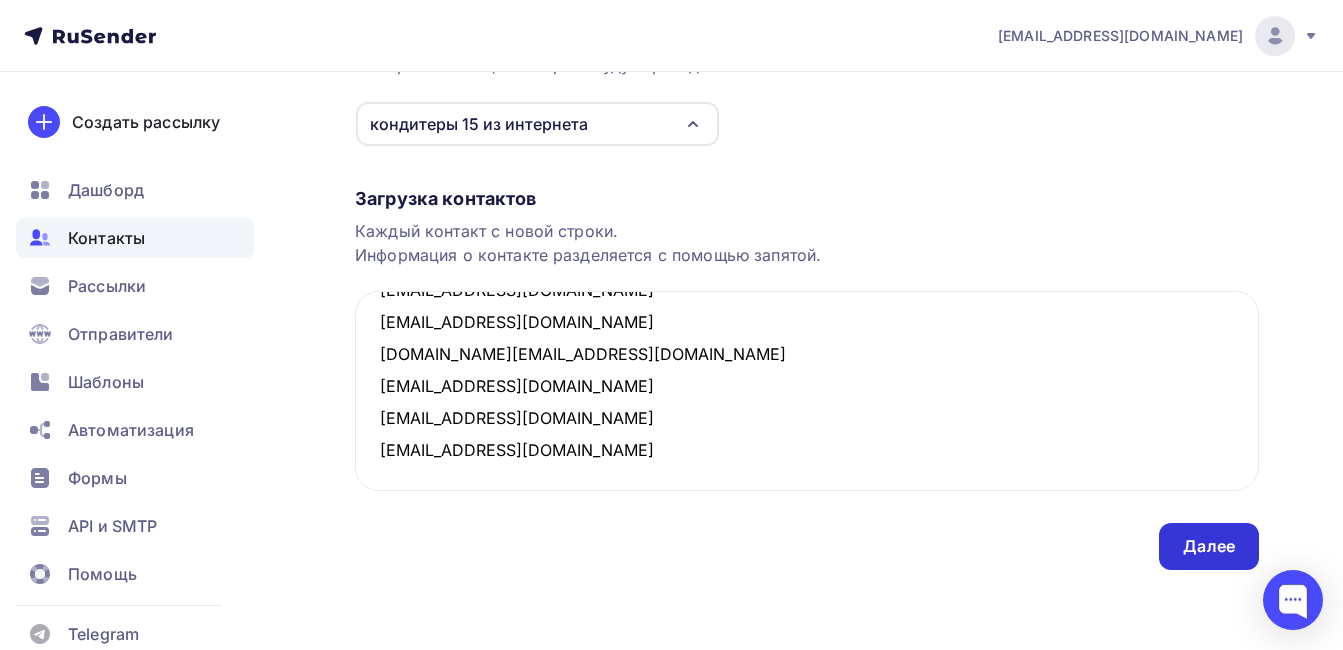type on "[EMAIL_ADDRESS][DOMAIN_NAME]
[EMAIL_ADDRESS][DOMAIN_NAME]
[DOMAIN_NAME]
[EMAIL_ADDRESS][DOMAIN_NAME]
[EMAIL_ADDRESS][DOMAIN_NAME]
[EMAIL_ADDRESS][DOMAIN_NAME]
[EMAIL_ADDRESS][DOMAIN_NAME]
[DOMAIN_NAME][EMAIL_ADDRESS][DOMAIN_NAME]
[EMAIL_ADDRESS][DOMAIN_NAME]
[EMAIL_ADDRESS][DOMAIN_NAME]
[EMAIL_ADDRESS][DOMAIN_NAME]
[EMAIL_ADDRESS][DOMAIN_NAME]
[DOMAIN_NAME][EMAIL_ADDRESS][DOMAIN_NAME]
[EMAIL_ADDRESS][DOMAIN_NAME]
[EMAIL_ADDRESS][DOMAIN_NAME]
[EMAIL_ADDRESS][DOMAIN_NAME]" 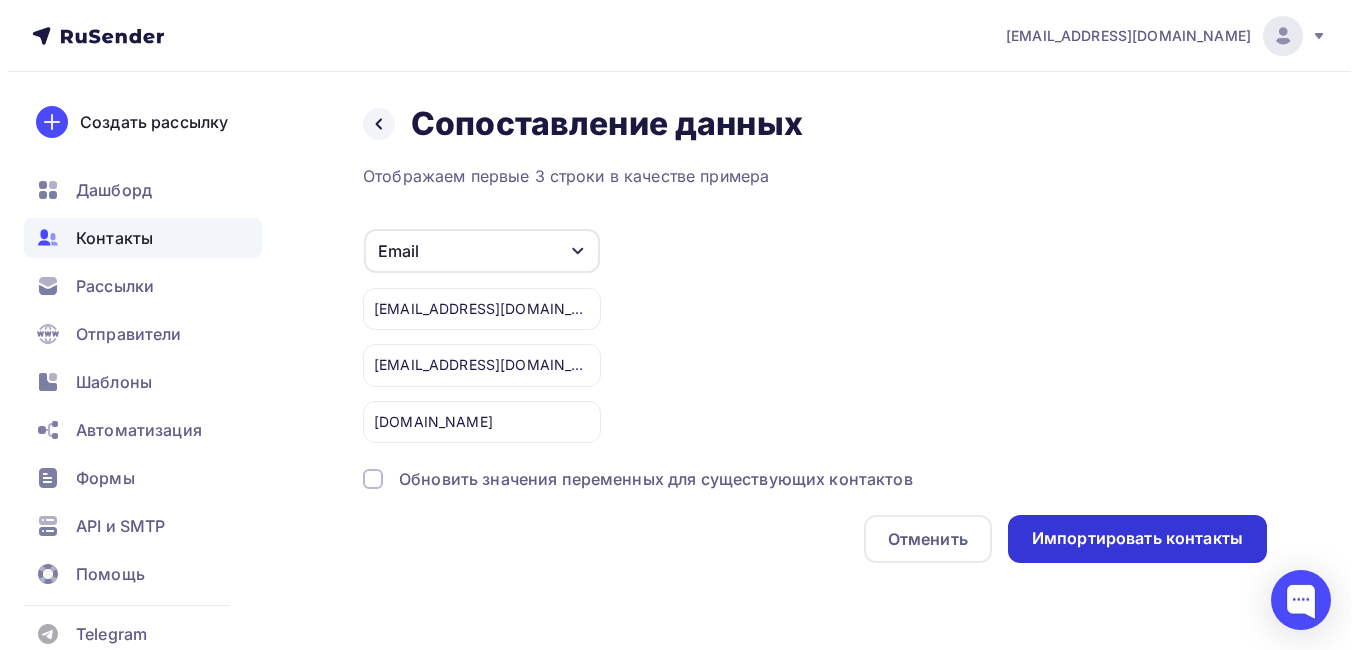 scroll, scrollTop: 0, scrollLeft: 0, axis: both 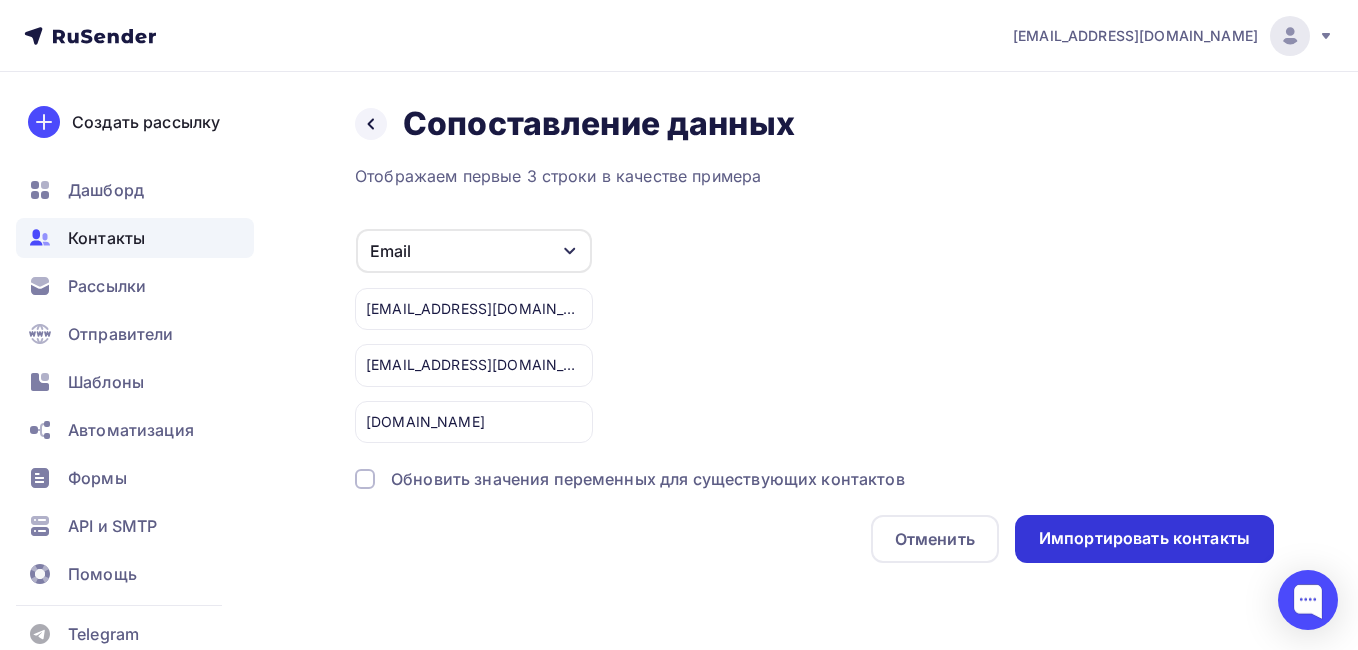 click on "Импортировать контакты" at bounding box center (1144, 538) 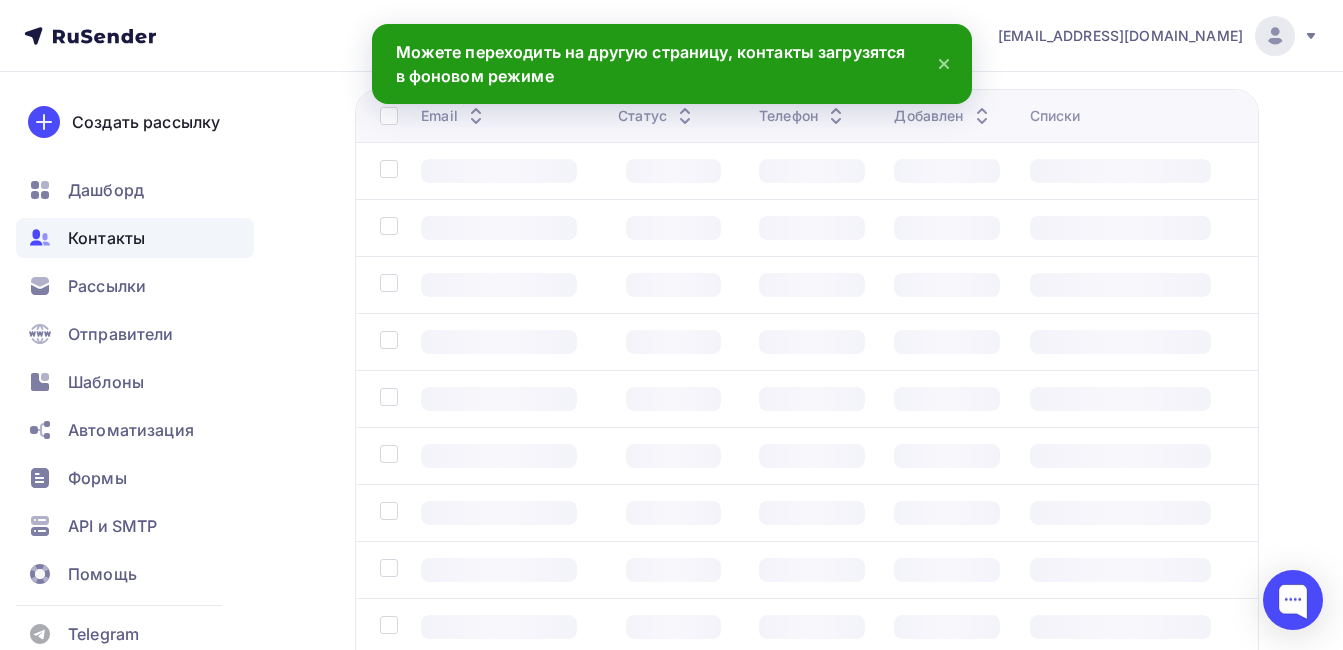 scroll, scrollTop: 0, scrollLeft: 0, axis: both 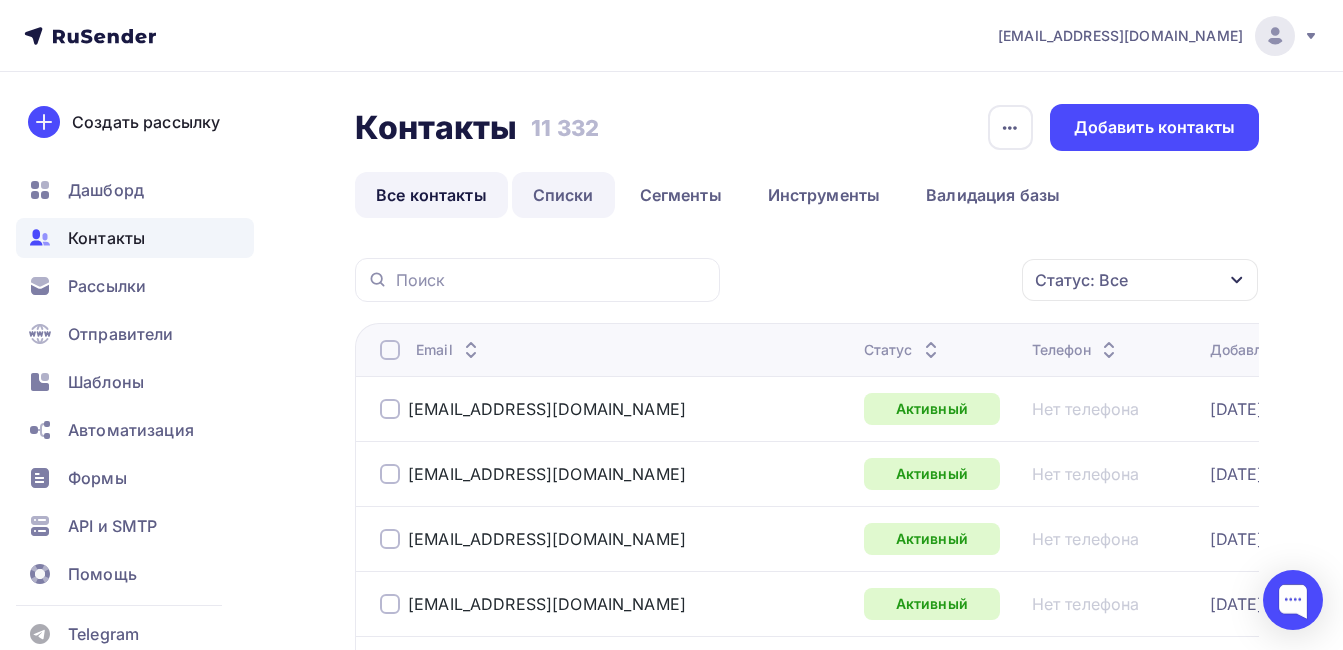 click on "Списки" at bounding box center [563, 195] 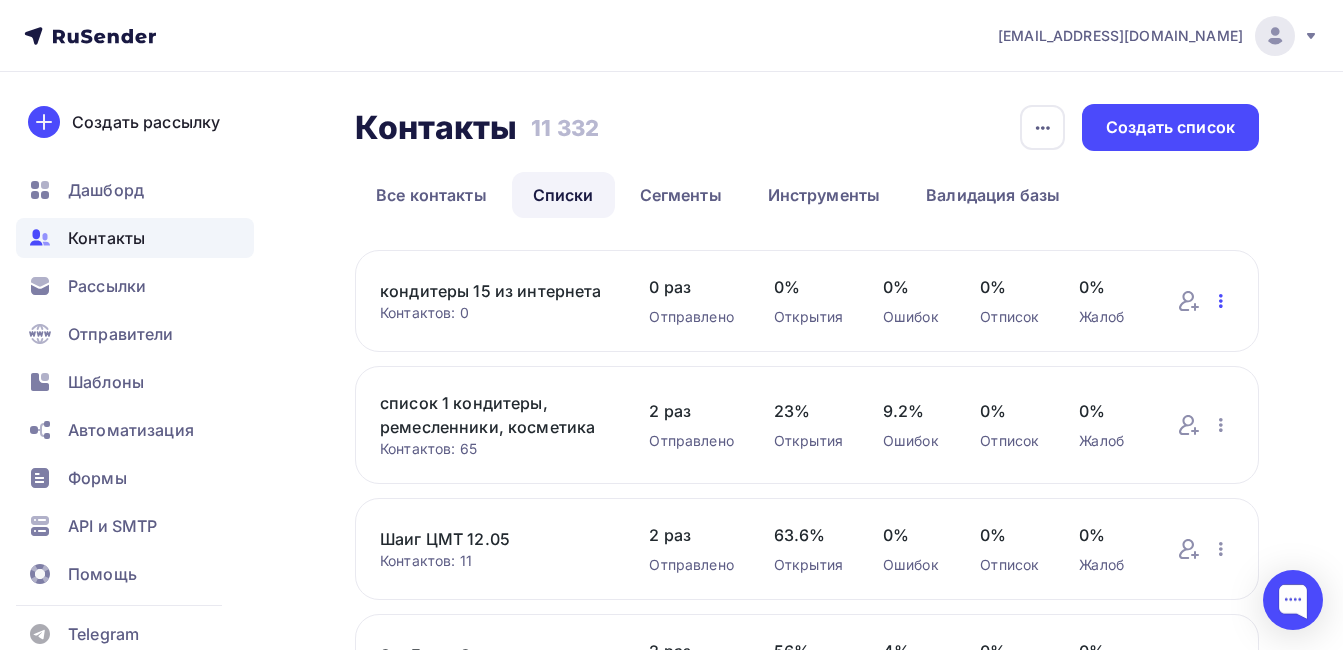 click 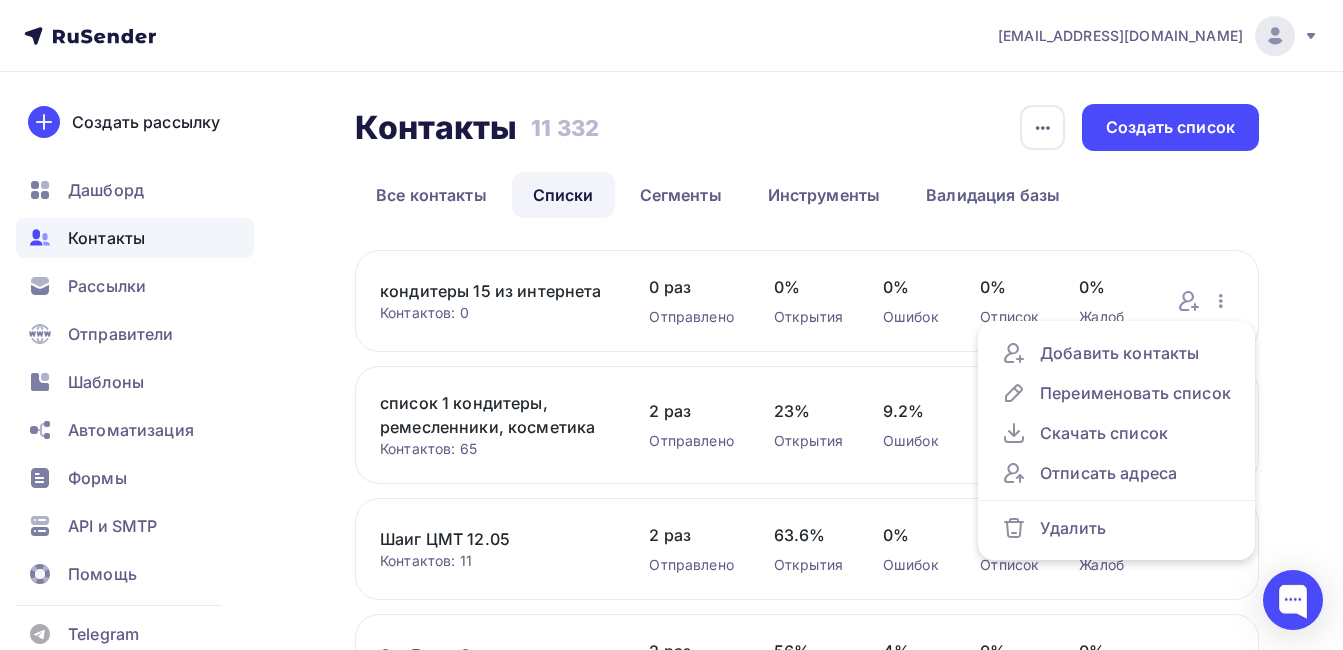 click on "кондитеры 15 из интернета" at bounding box center (494, 291) 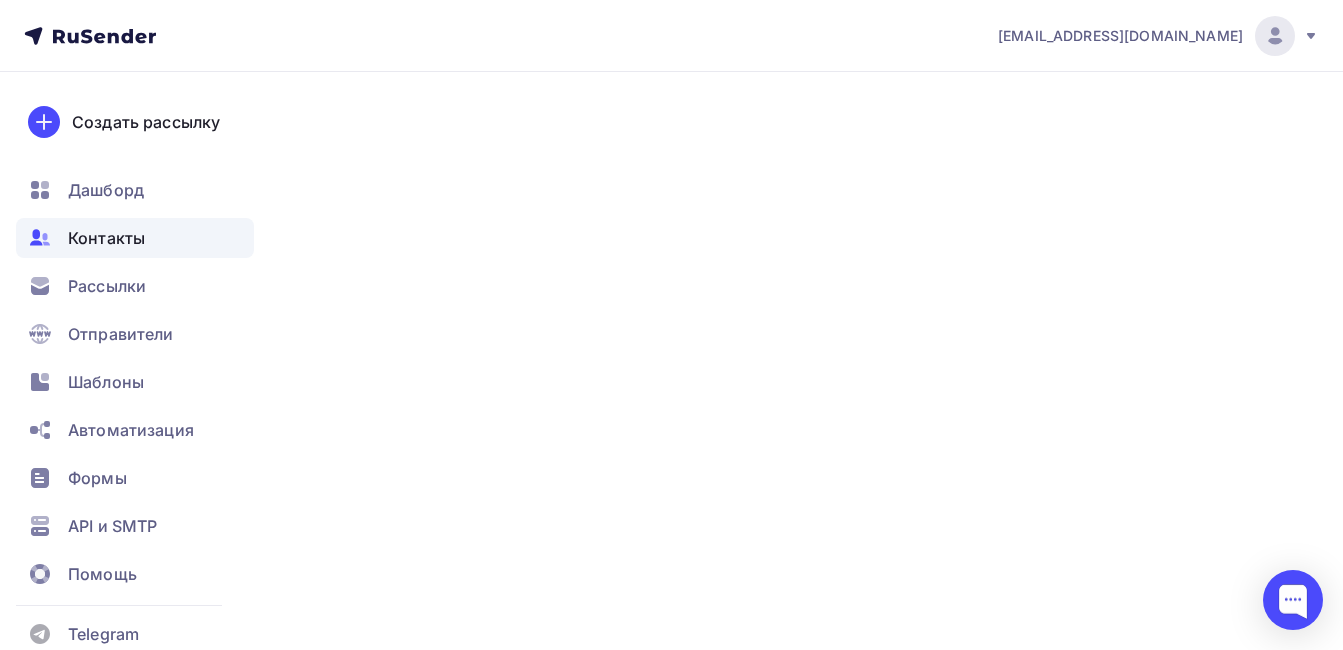 click on "Контактов: 0" at bounding box center (494, 313) 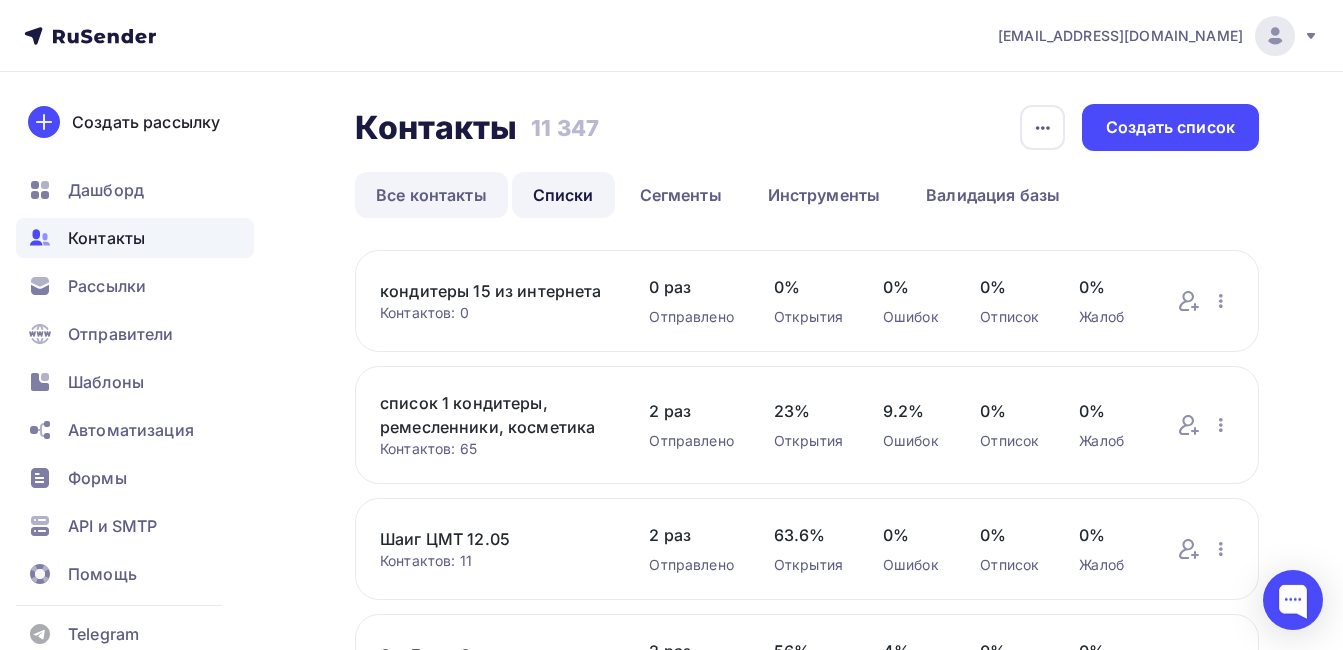 click on "Все контакты" at bounding box center [431, 195] 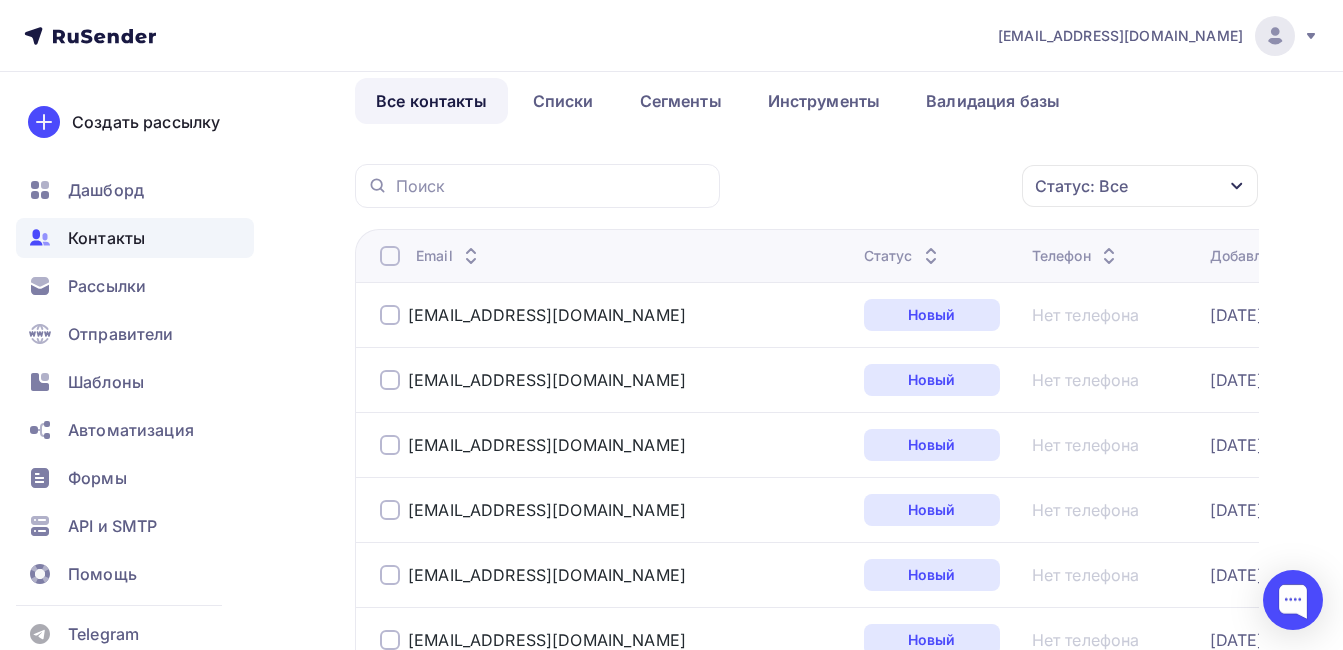scroll, scrollTop: 0, scrollLeft: 0, axis: both 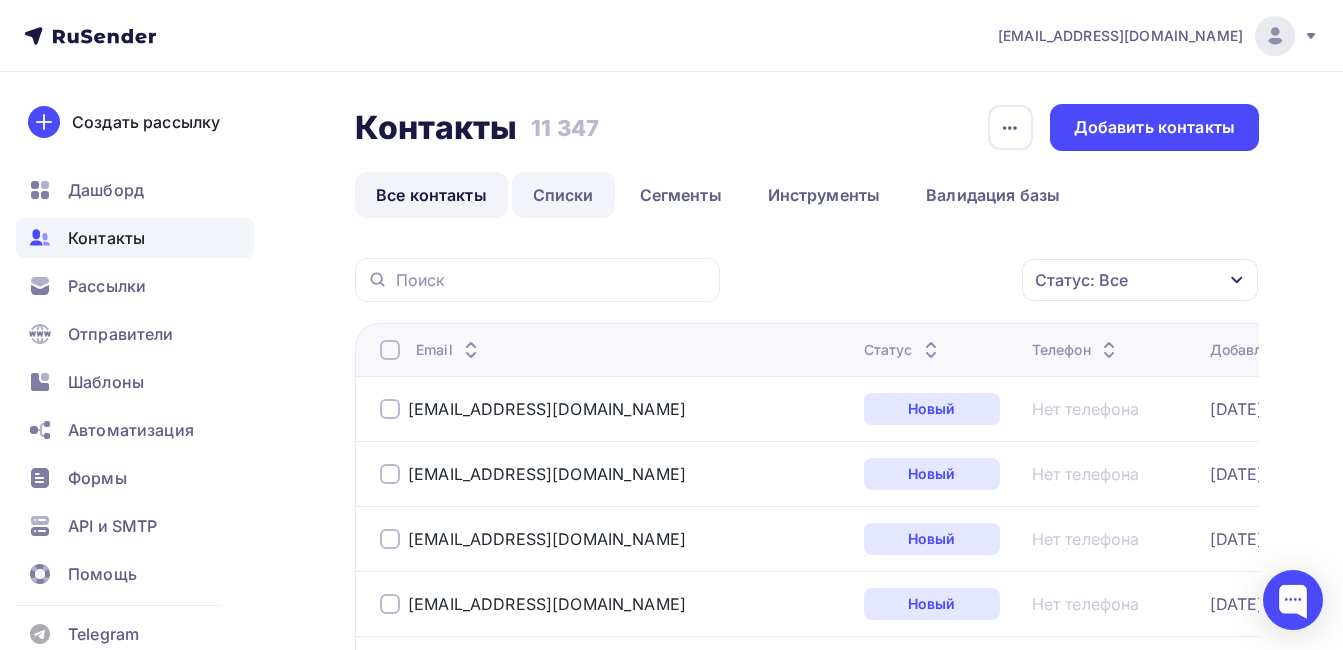 click on "Списки" at bounding box center (563, 195) 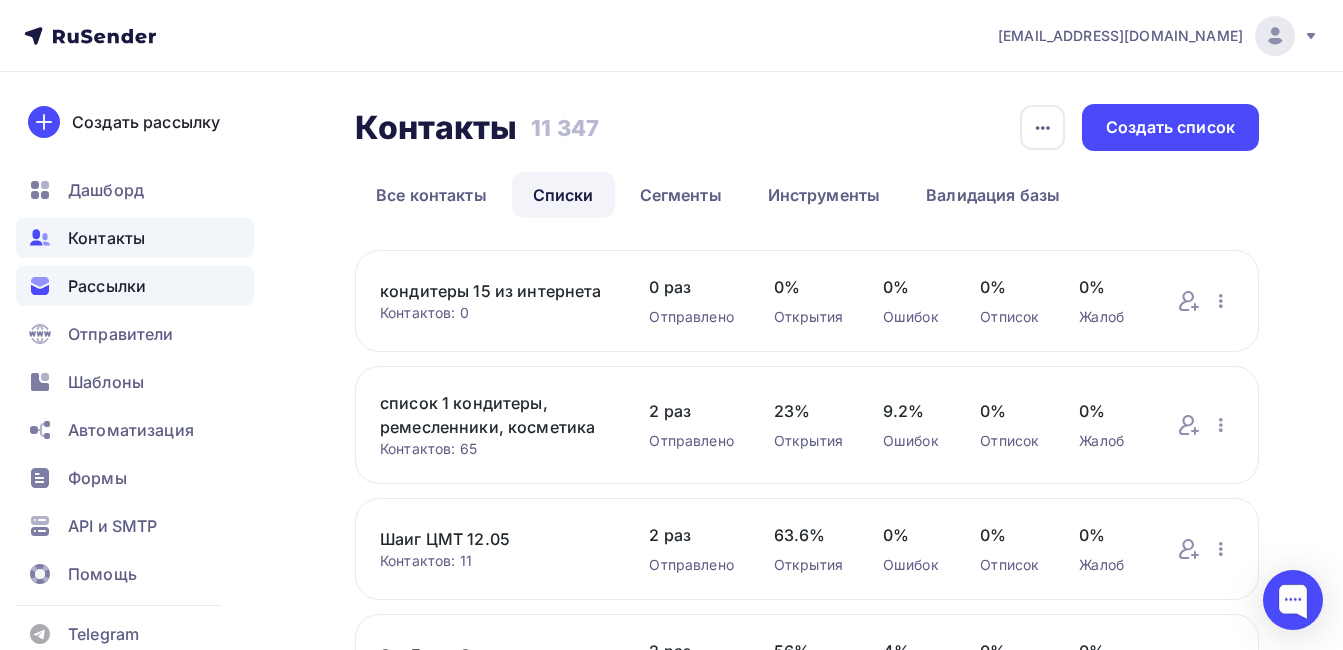 click on "Рассылки" at bounding box center [135, 286] 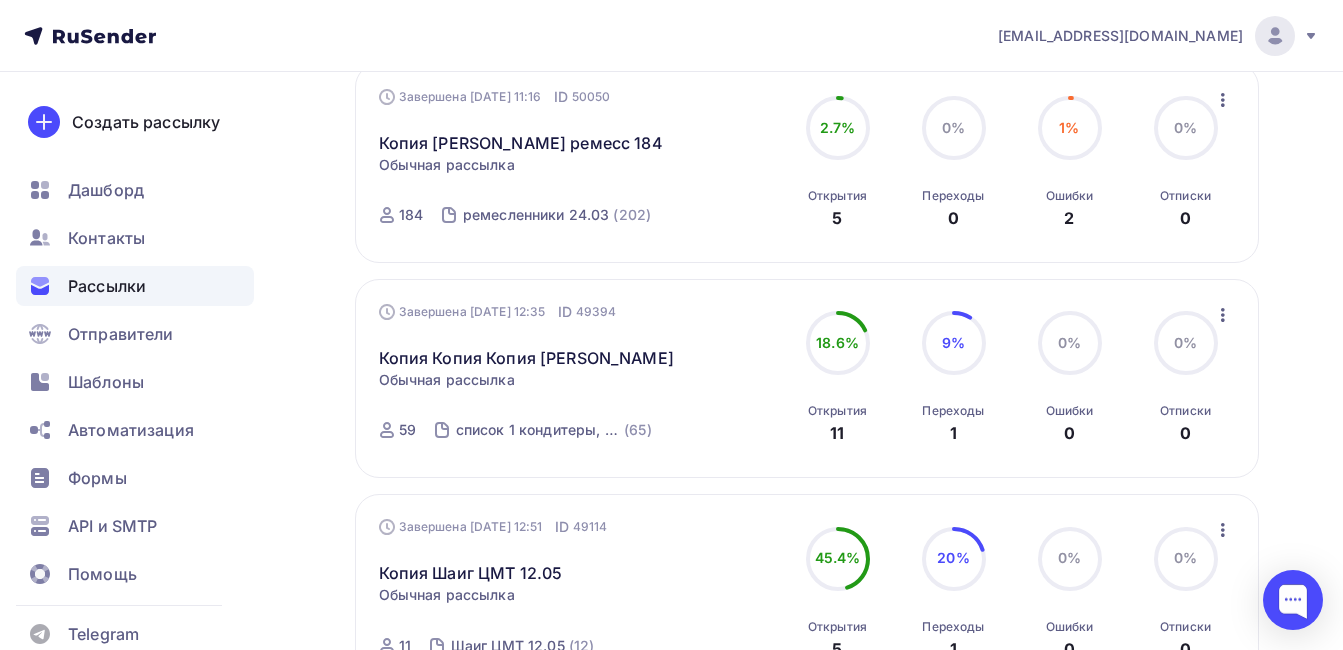 scroll, scrollTop: 600, scrollLeft: 0, axis: vertical 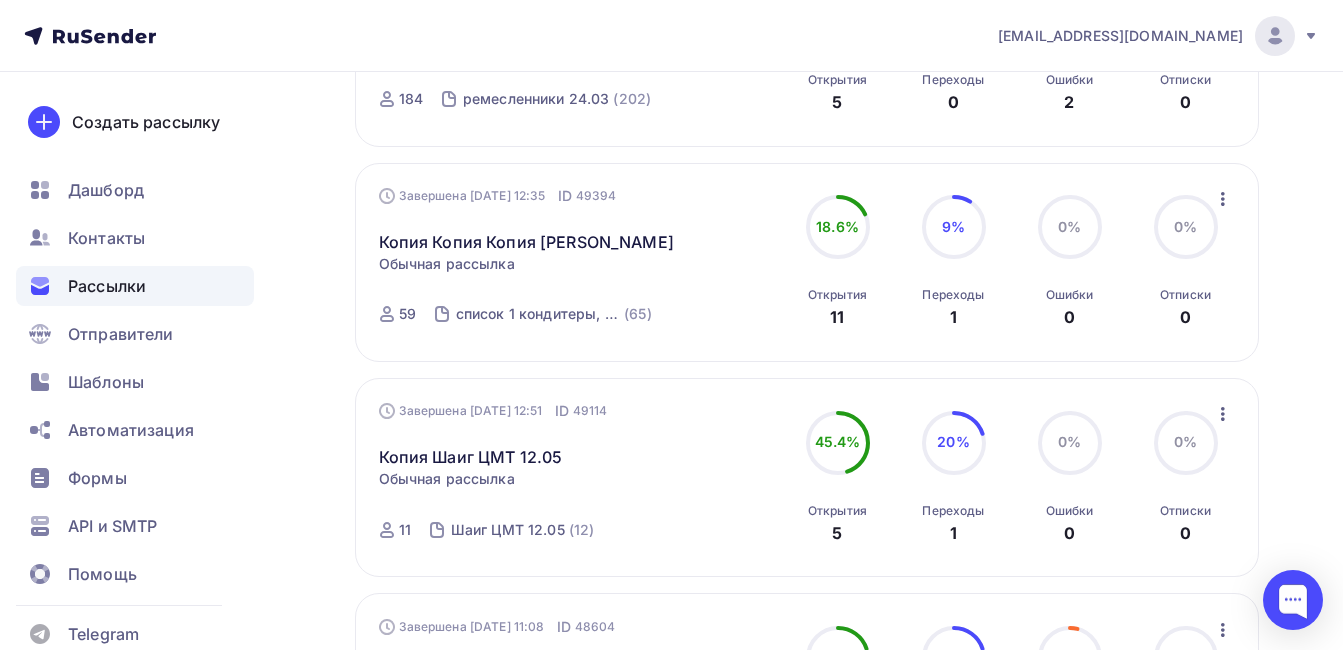 click 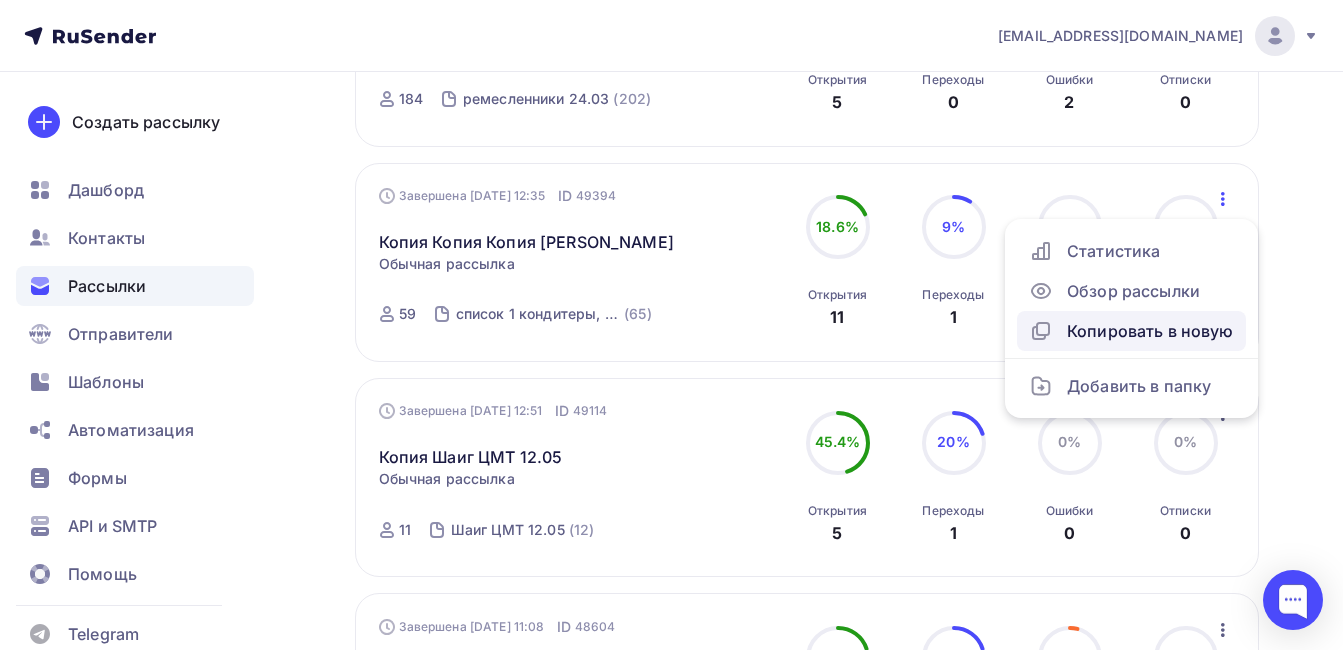 click on "Копировать в новую" at bounding box center [1131, 331] 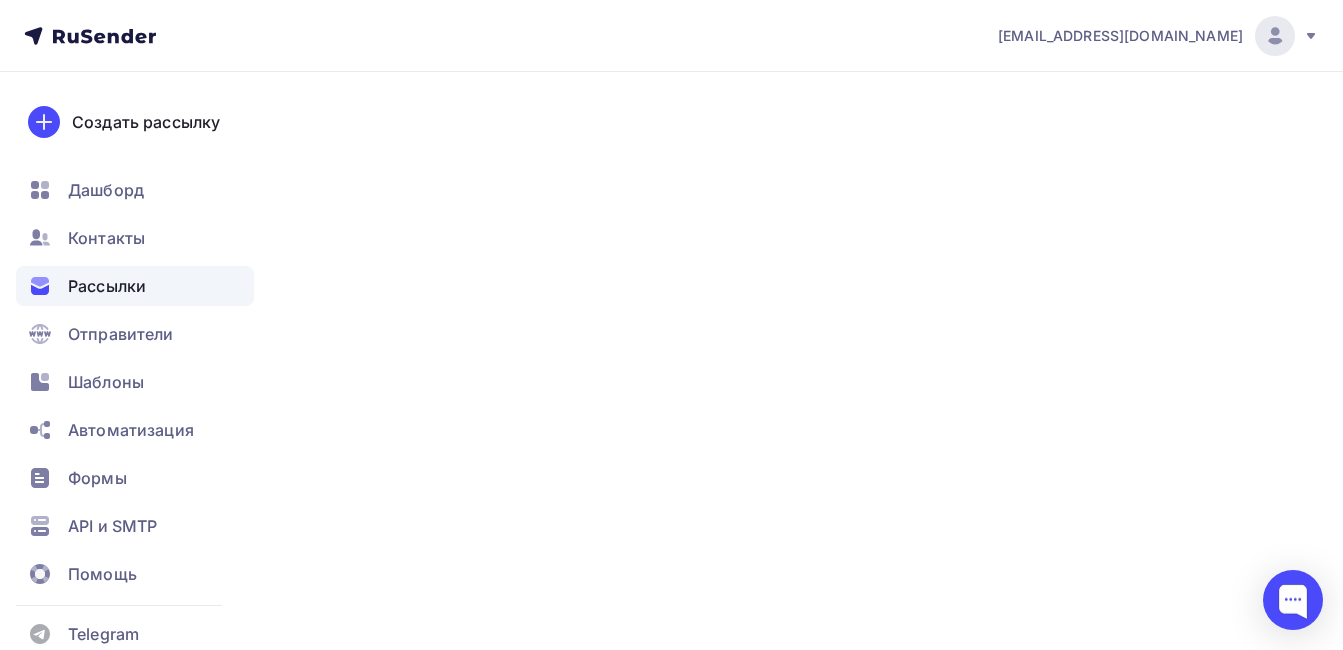 scroll, scrollTop: 0, scrollLeft: 0, axis: both 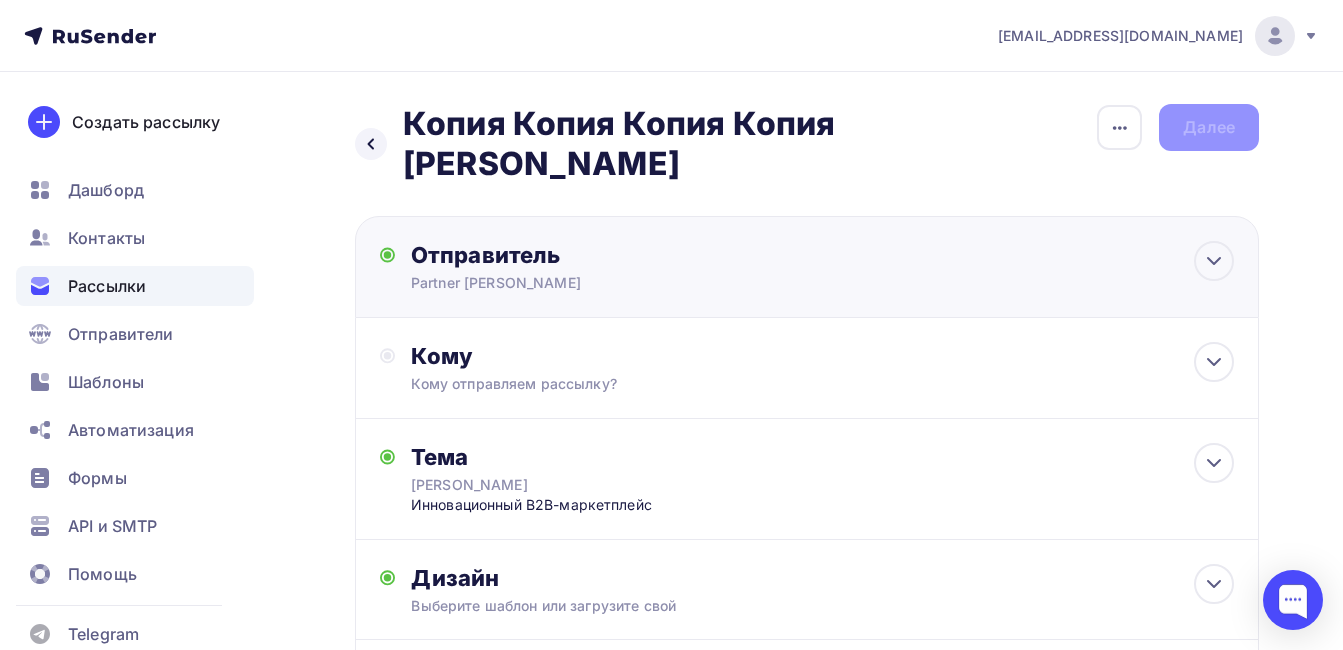click on "Отправитель" at bounding box center (627, 255) 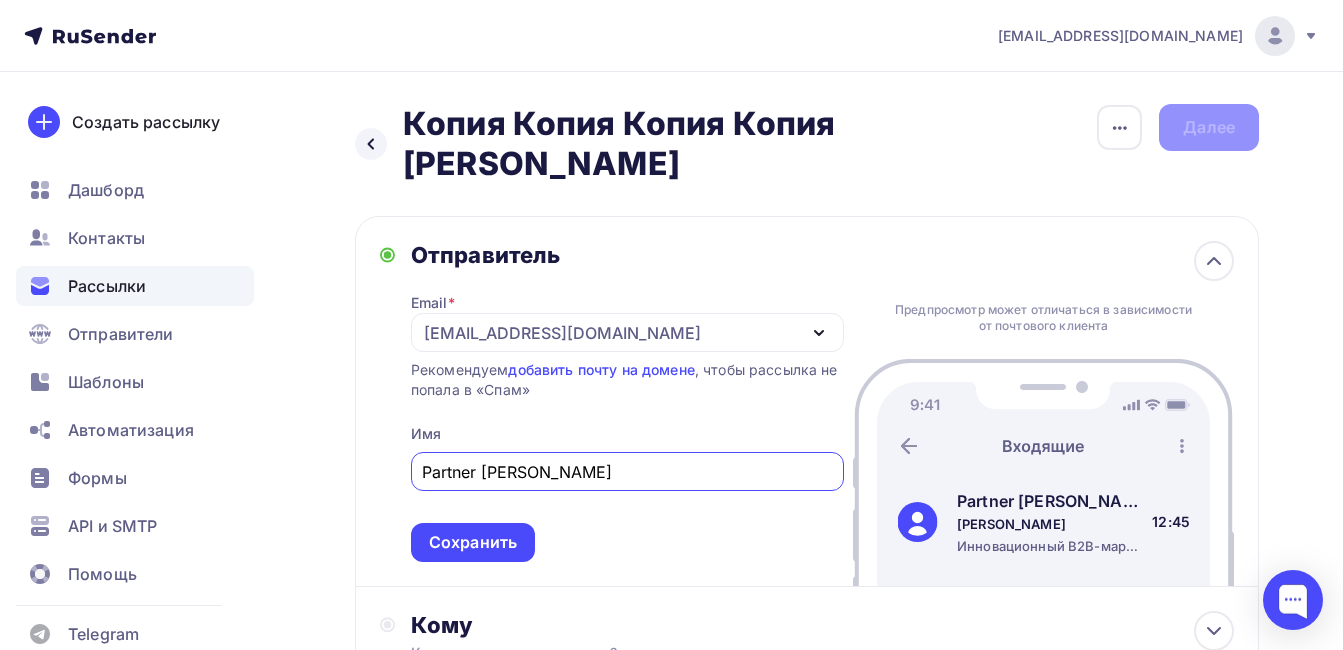 scroll, scrollTop: 0, scrollLeft: 0, axis: both 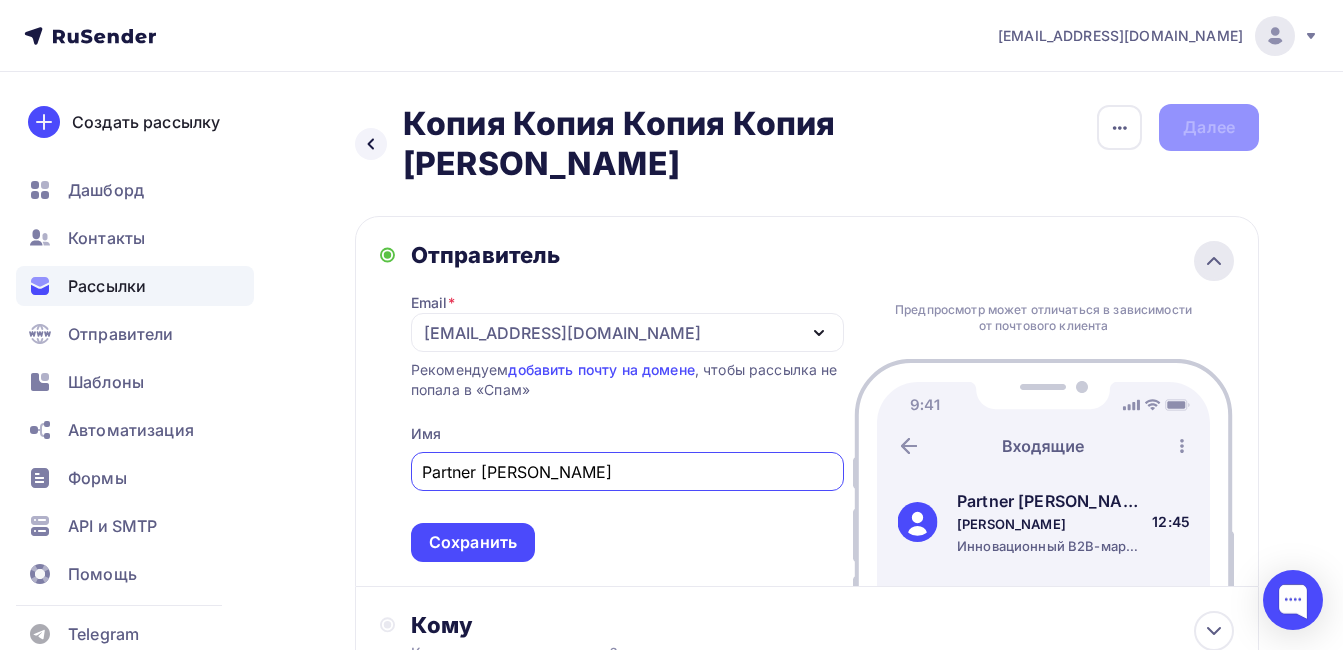 click 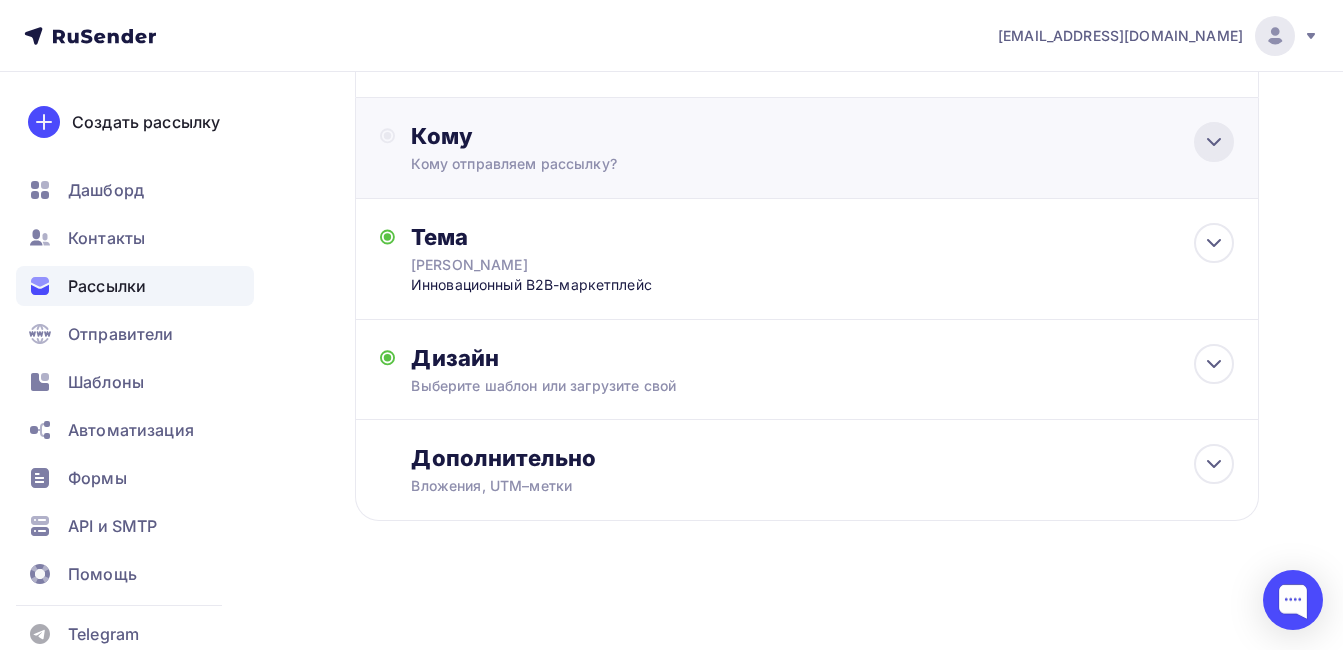 click 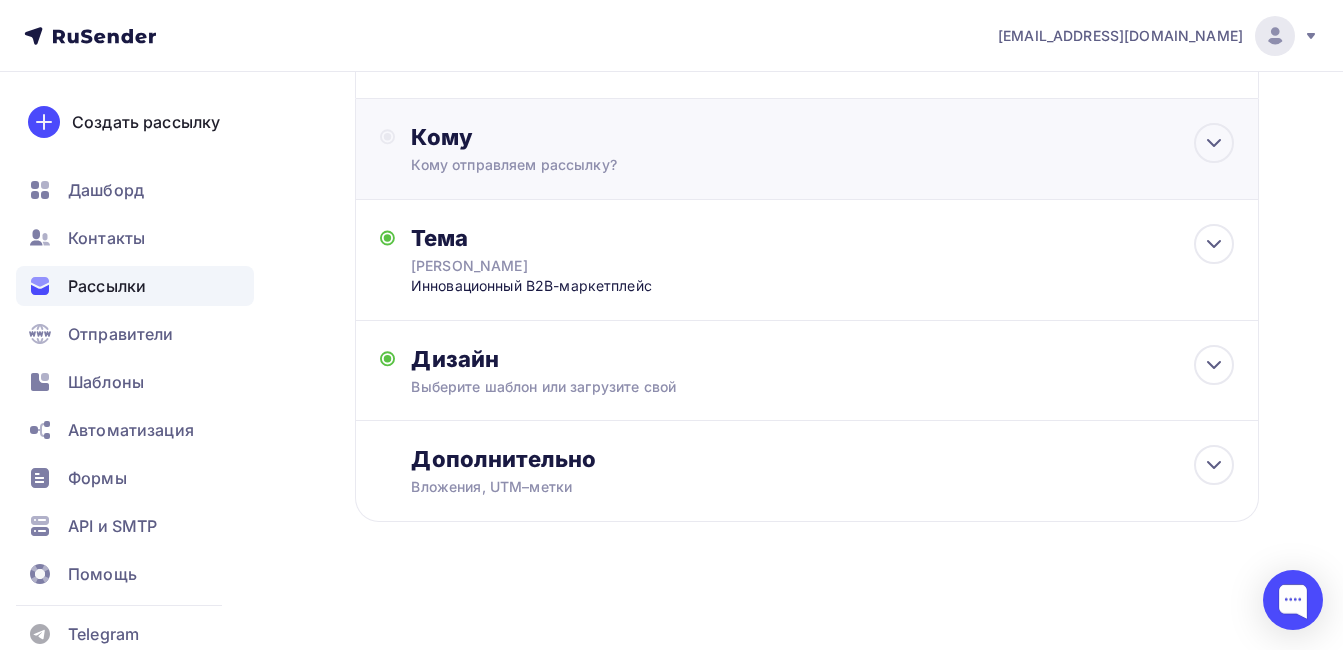 scroll, scrollTop: 220, scrollLeft: 0, axis: vertical 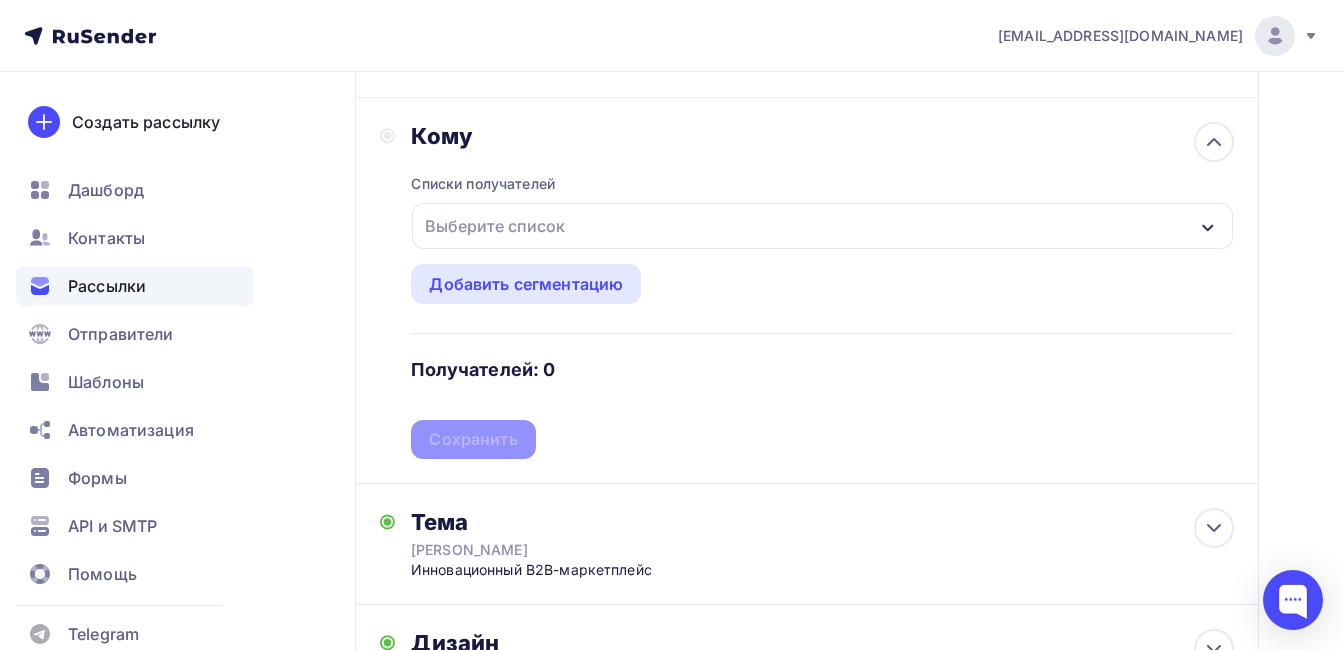 click on "Выберите список" at bounding box center (822, 226) 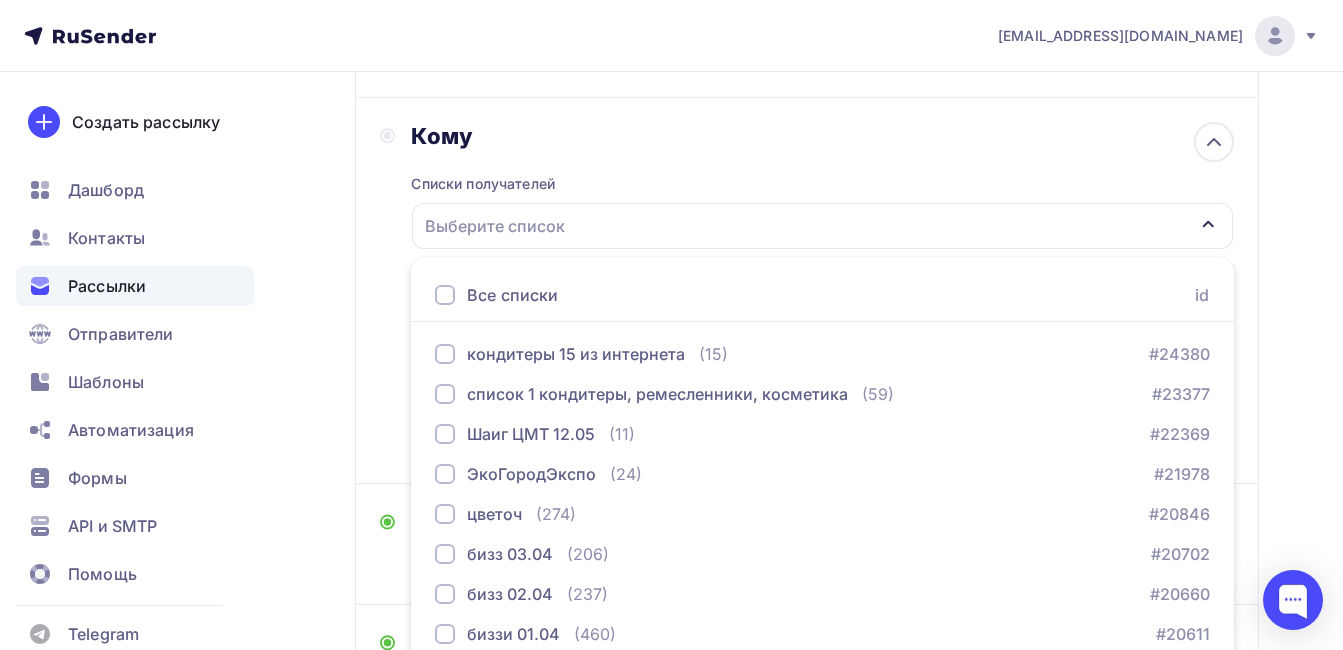 scroll, scrollTop: 345, scrollLeft: 0, axis: vertical 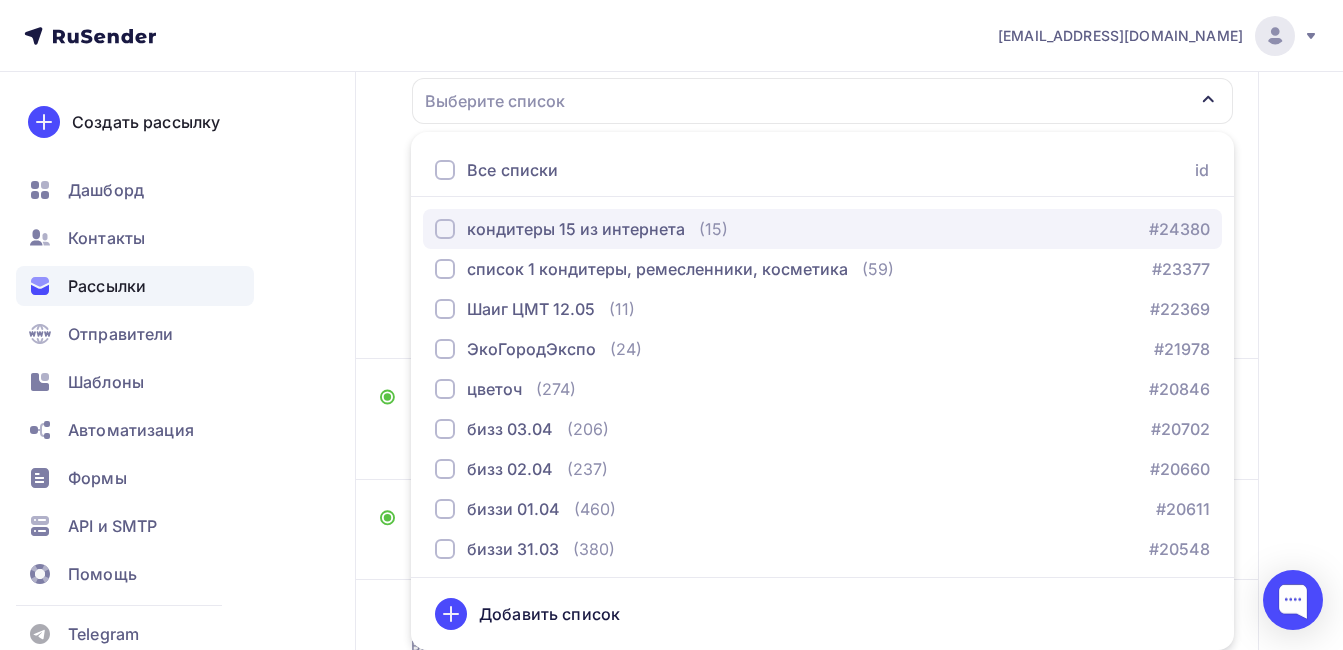 click on "кондитеры 15 из интернета" at bounding box center (576, 229) 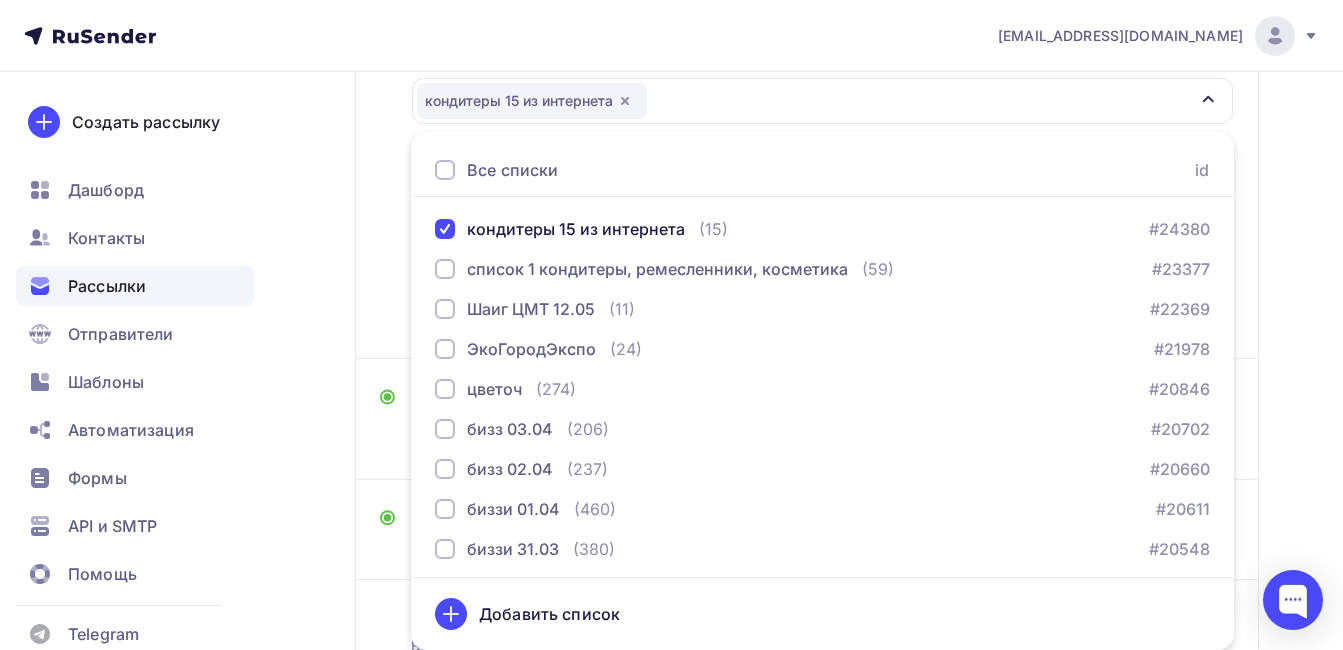 click on "Назад
Копия Копия Копия Копия [PERSON_NAME]
Копия Копия Копия Копия Партнер Tepsey
Закончить позже
Переименовать рассылку
Удалить
Далее
Отправитель
Partner [PERSON_NAME]
Email  *
[EMAIL_ADDRESS][DOMAIN_NAME]
[EMAIL_ADDRESS][DOMAIN_NAME]               Добавить отправителя
Рекомендуем  добавить почту на домене , чтобы рассылка не попала в «Спам»
Имя     Partner [PERSON_NAME]             Сохранить
Partner Tepsey
12:45" at bounding box center (671, 268) 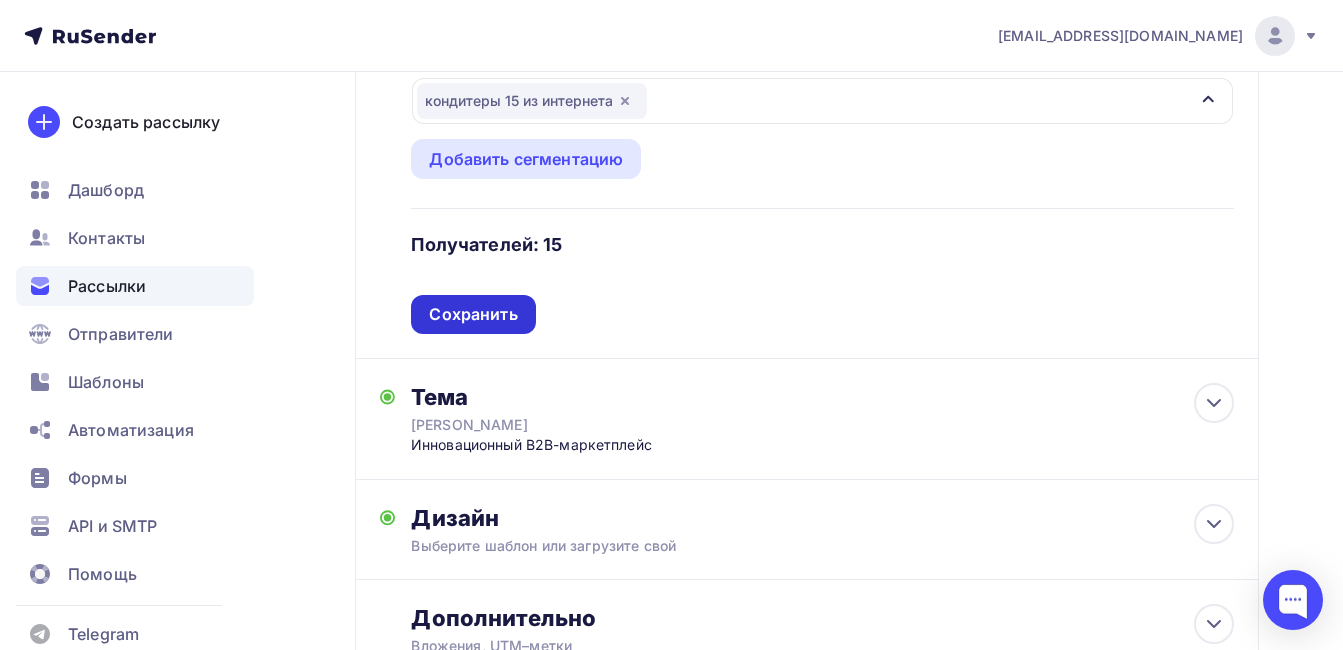 click on "Сохранить" at bounding box center (473, 314) 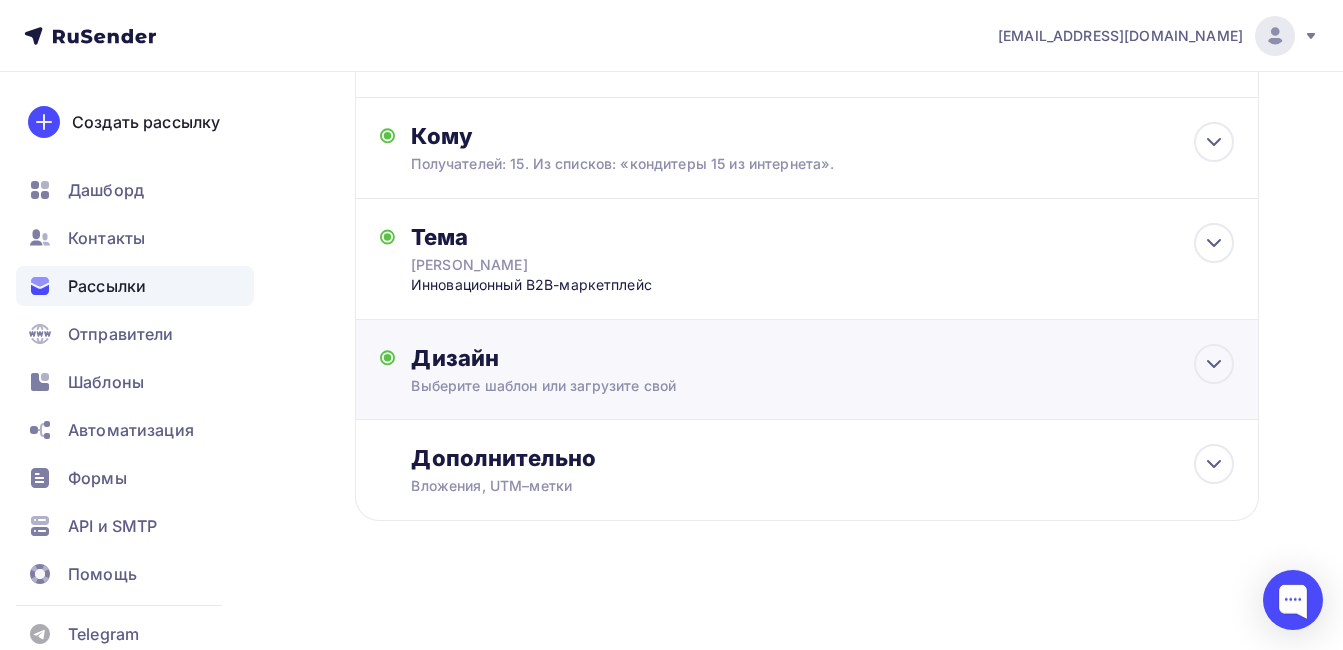 scroll, scrollTop: 220, scrollLeft: 0, axis: vertical 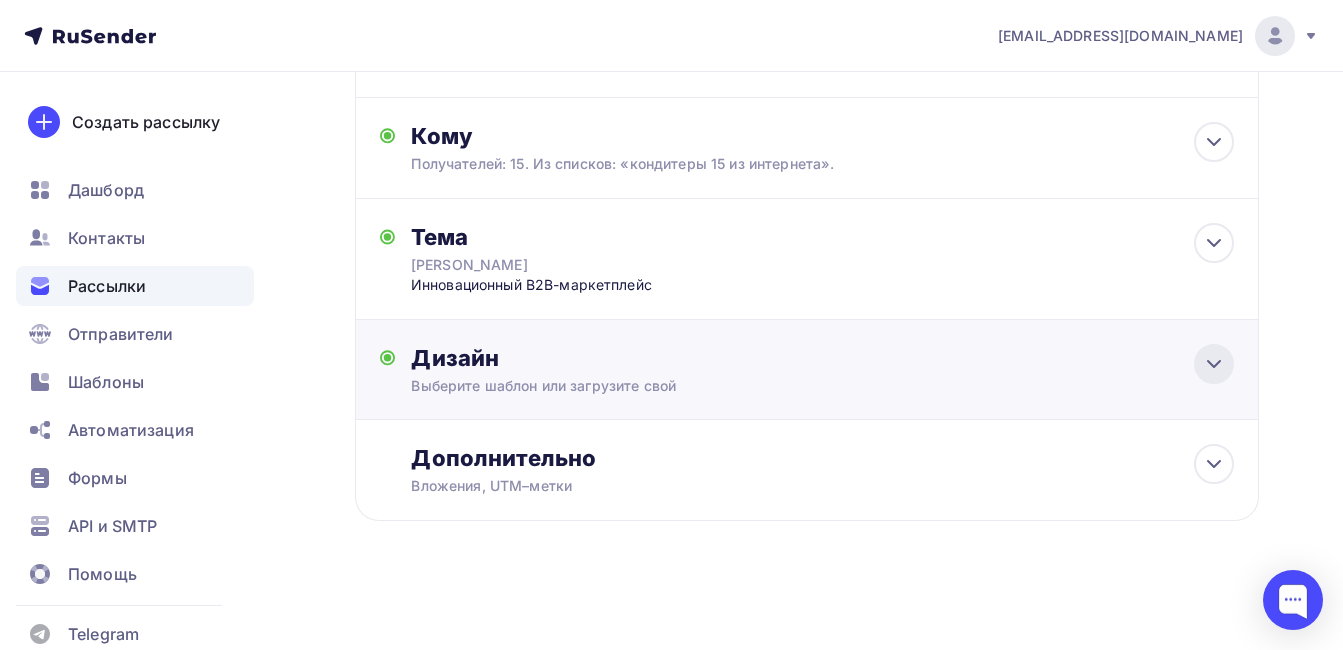 click 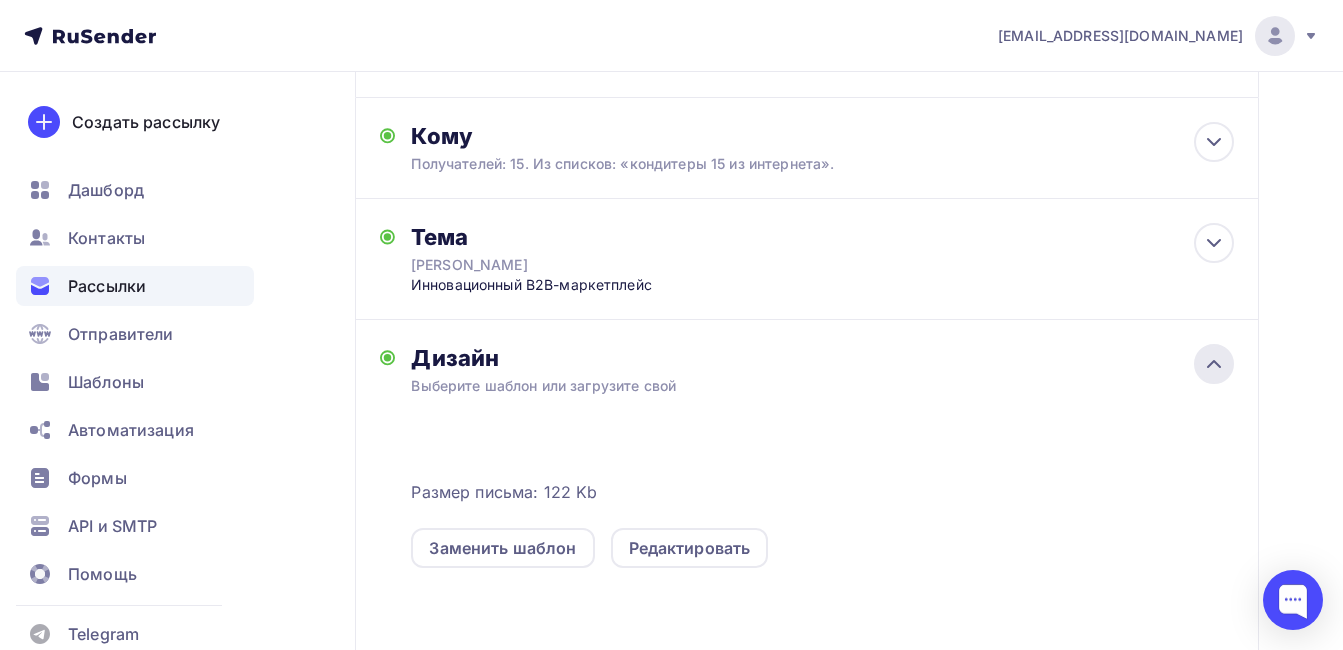 scroll, scrollTop: 345, scrollLeft: 0, axis: vertical 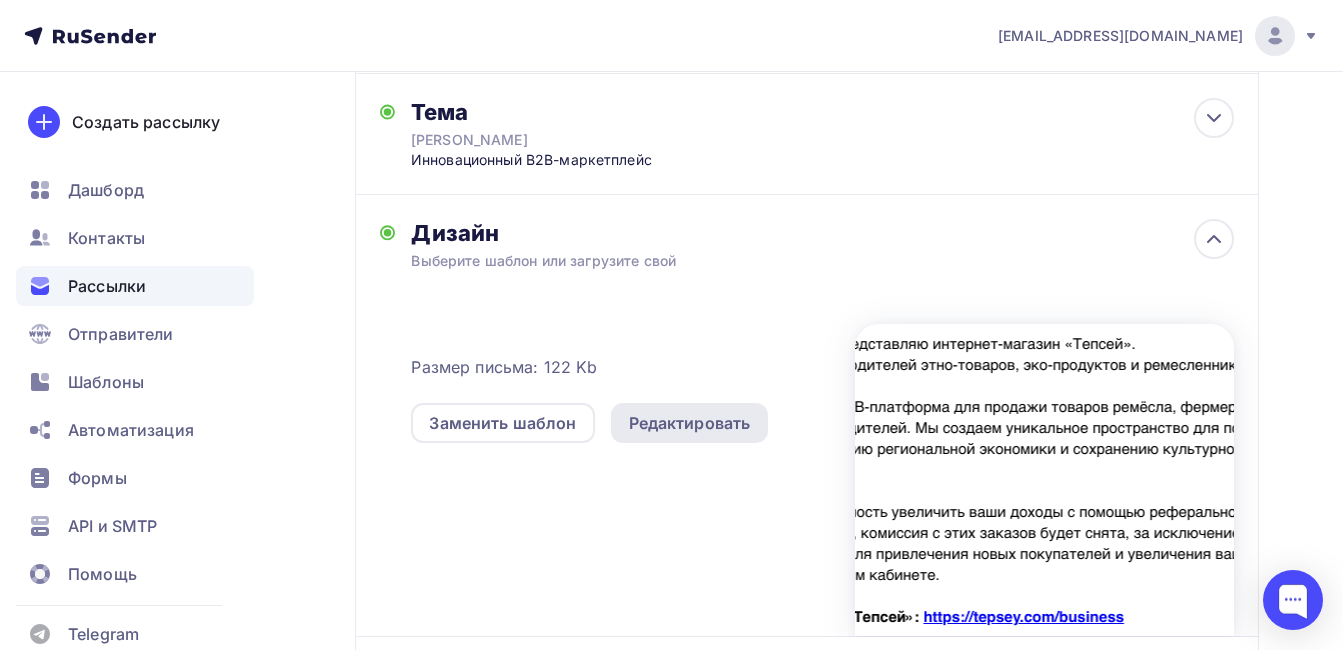 click on "Редактировать" at bounding box center (690, 423) 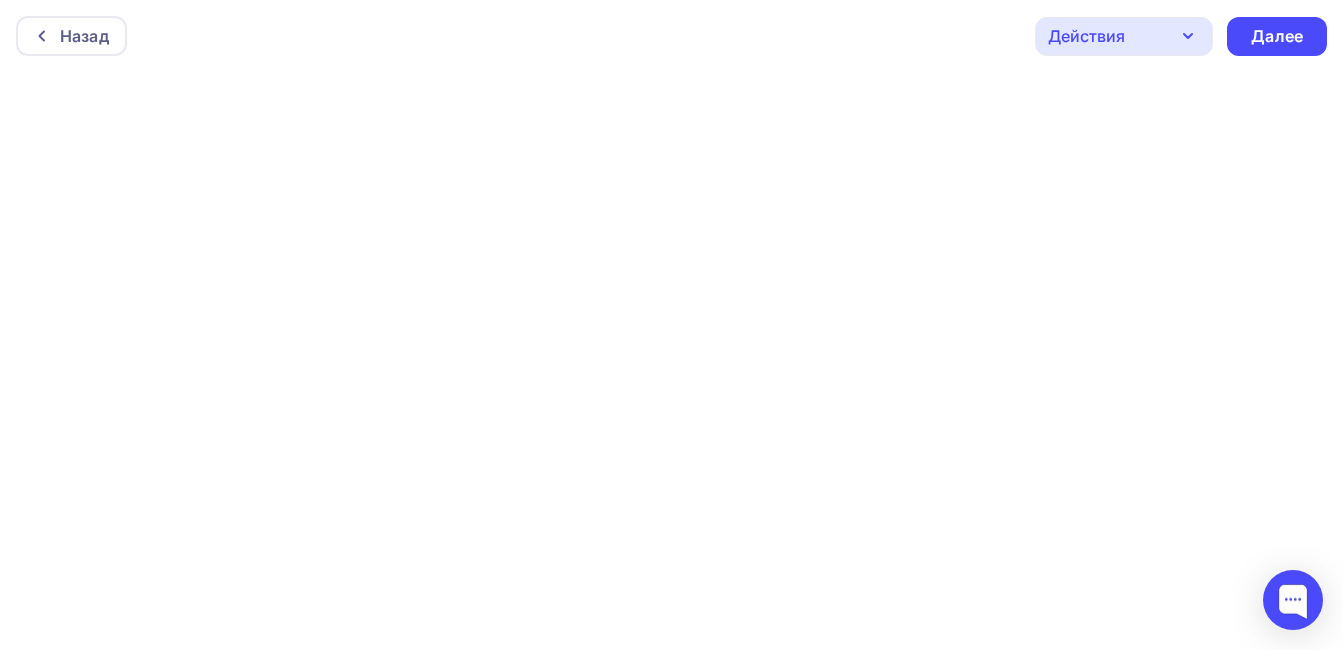 scroll, scrollTop: 0, scrollLeft: 0, axis: both 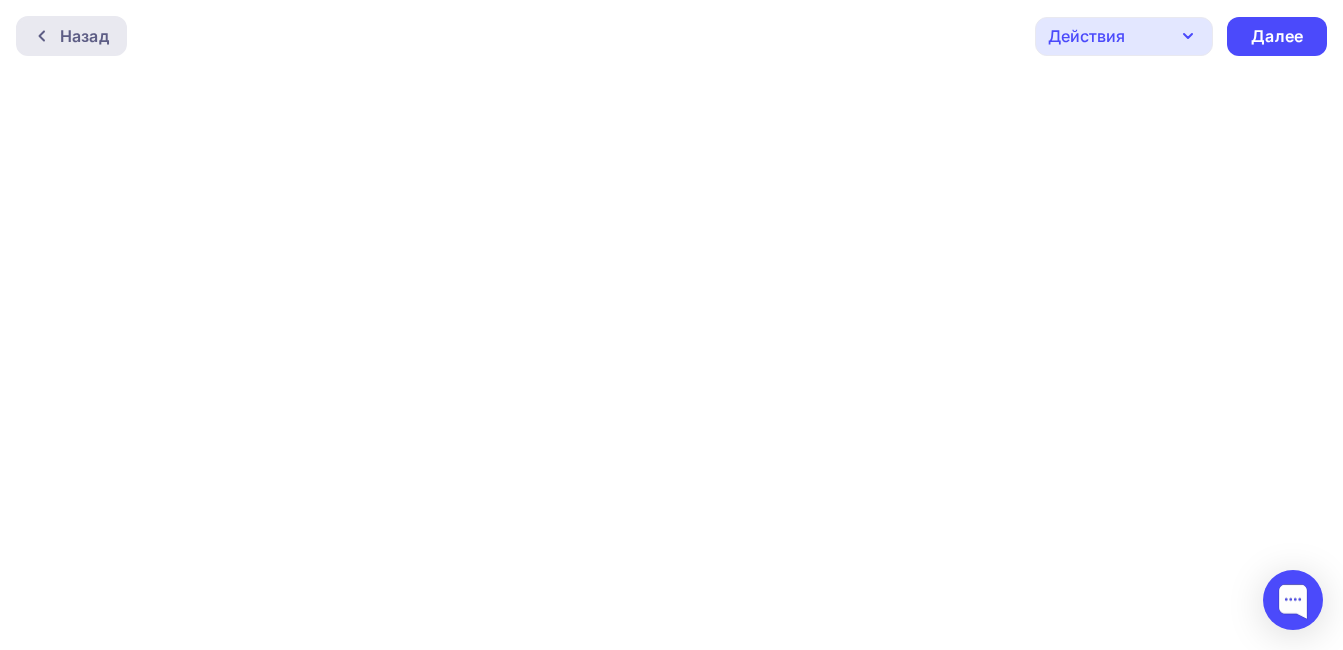 click on "Назад" at bounding box center [84, 36] 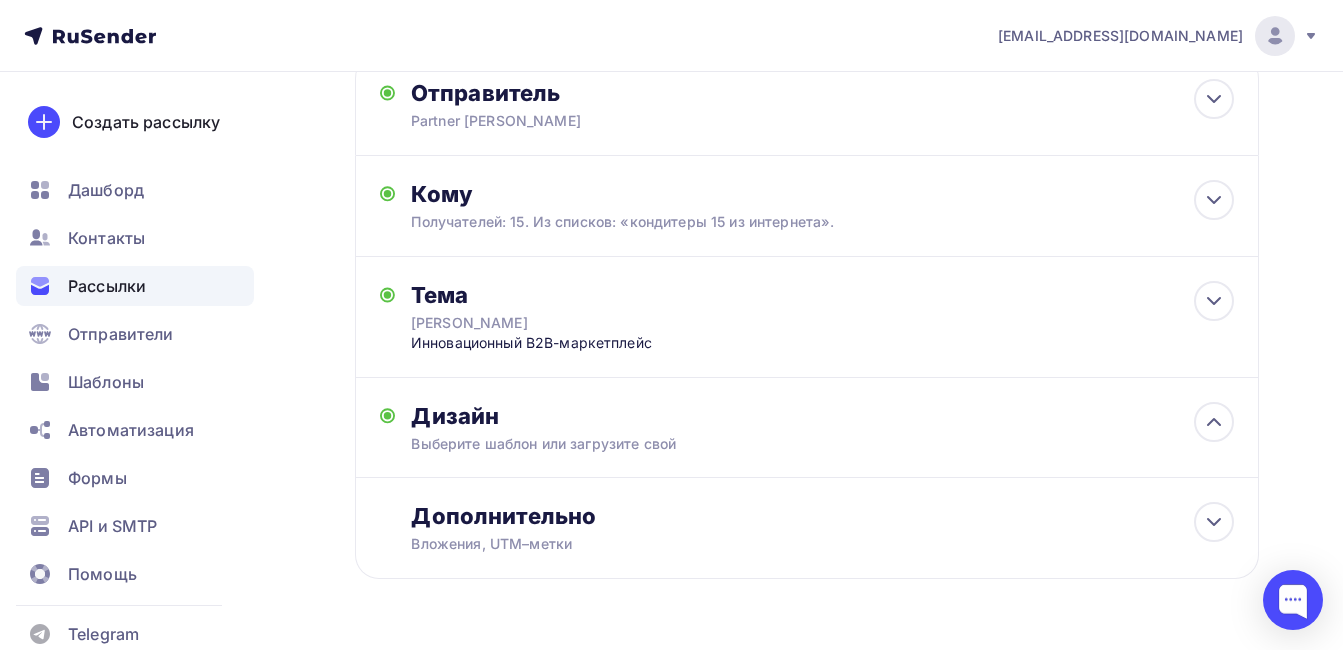 scroll, scrollTop: 195, scrollLeft: 0, axis: vertical 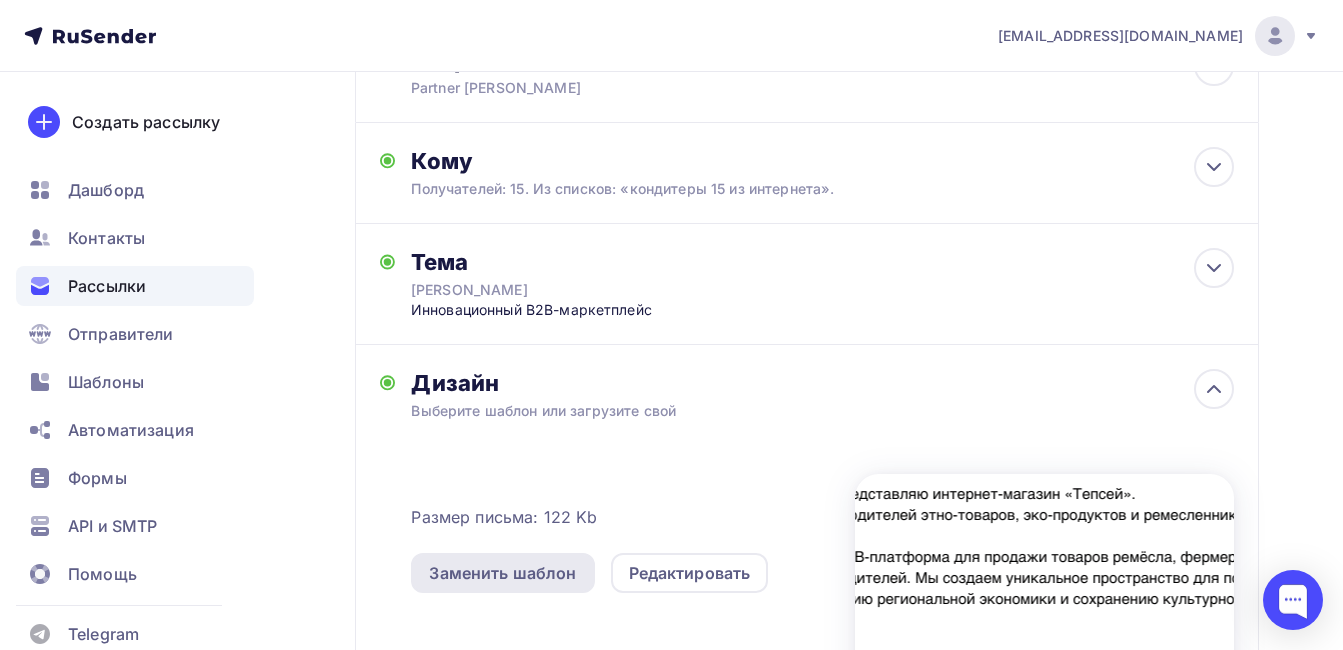 click on "Заменить шаблон" at bounding box center (502, 573) 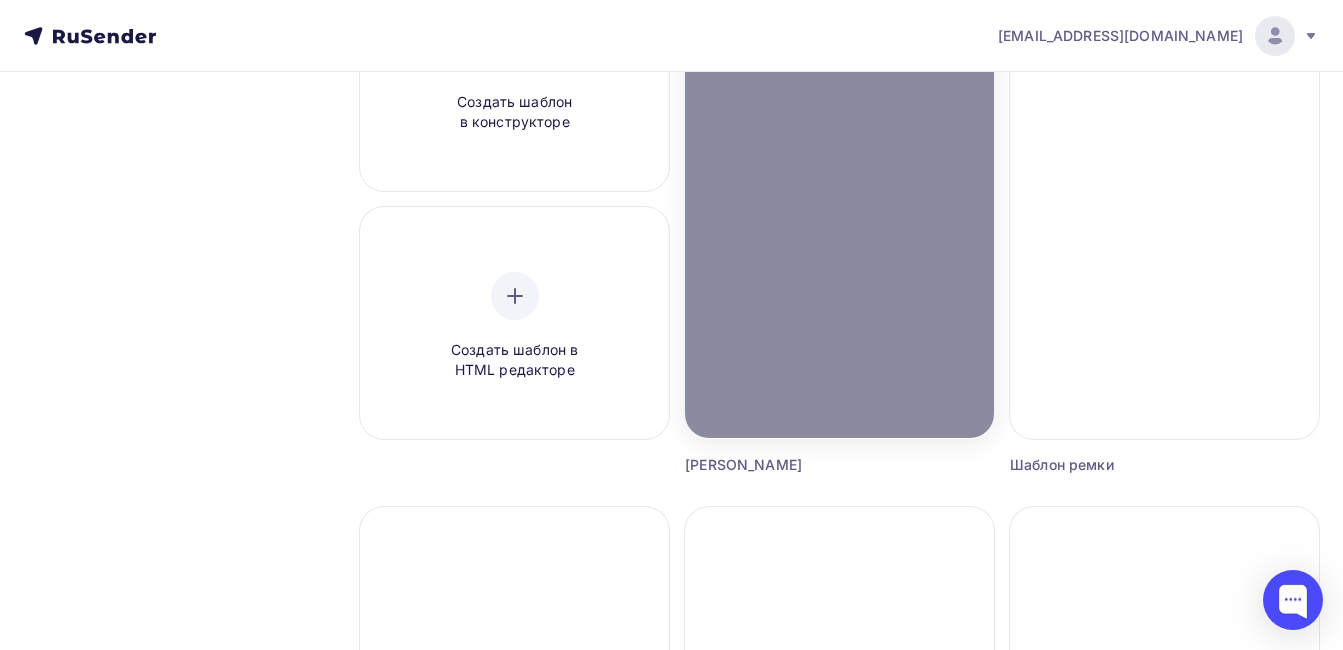 scroll, scrollTop: 300, scrollLeft: 0, axis: vertical 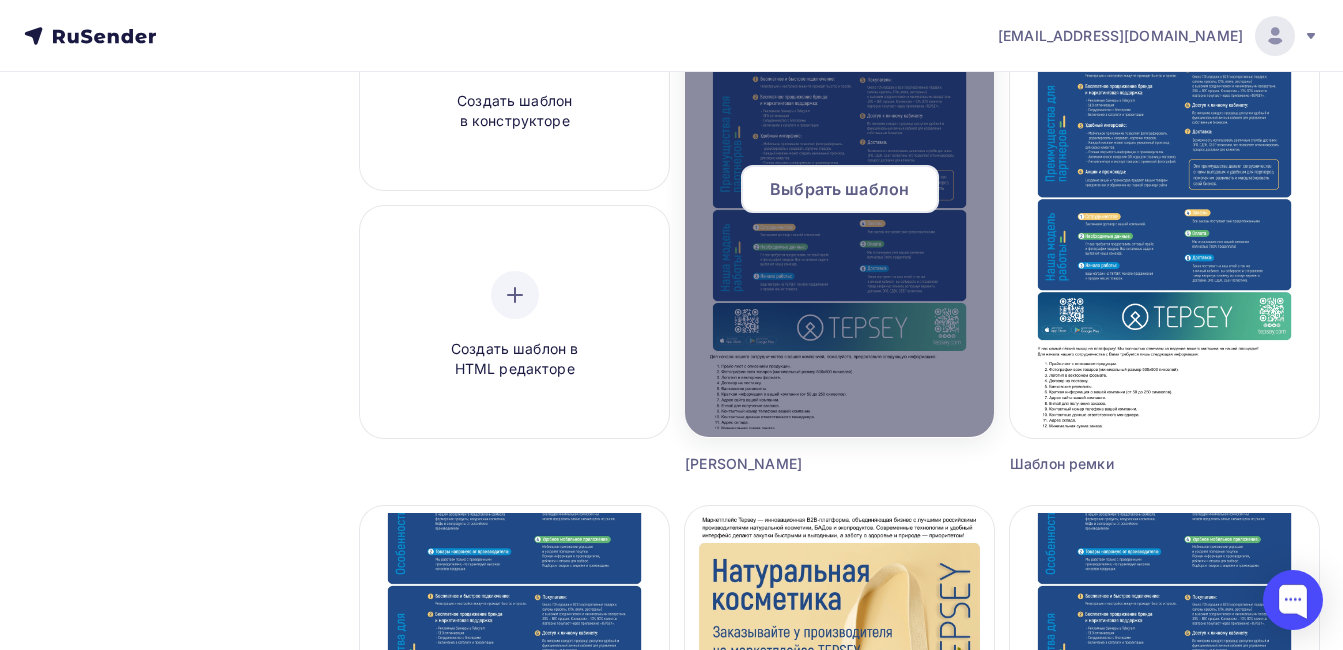 click on "Выбрать шаблон" at bounding box center (839, 189) 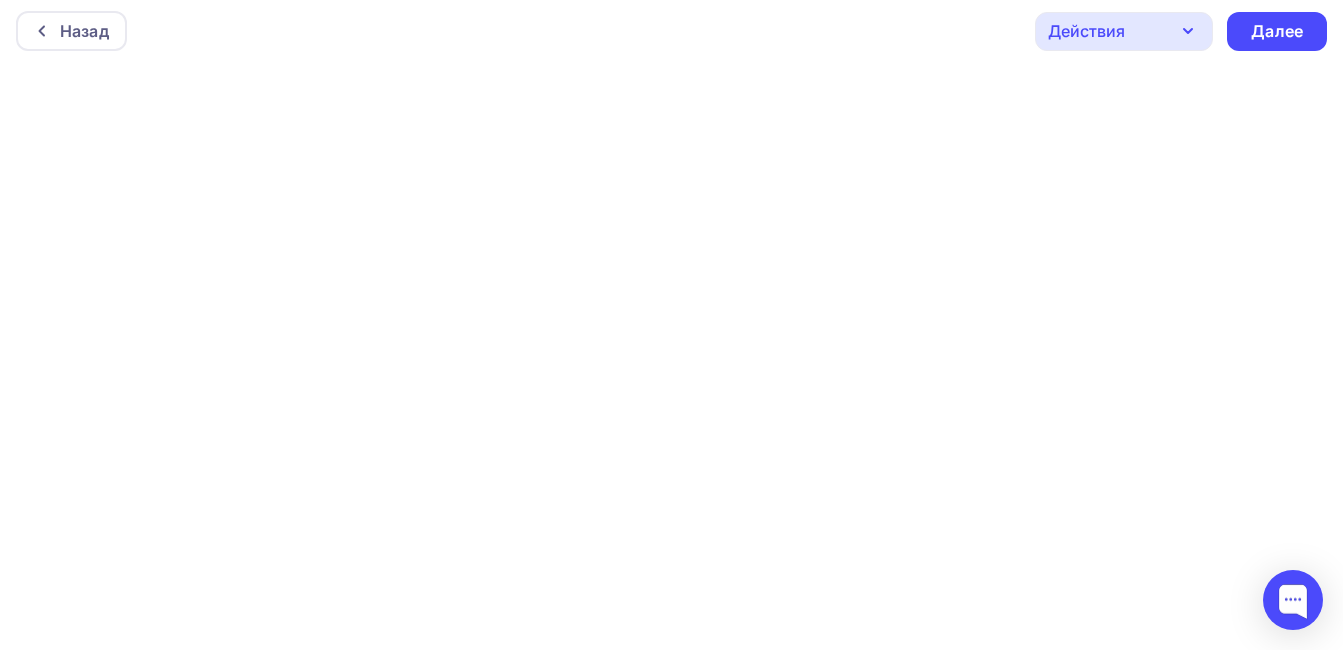 scroll, scrollTop: 0, scrollLeft: 0, axis: both 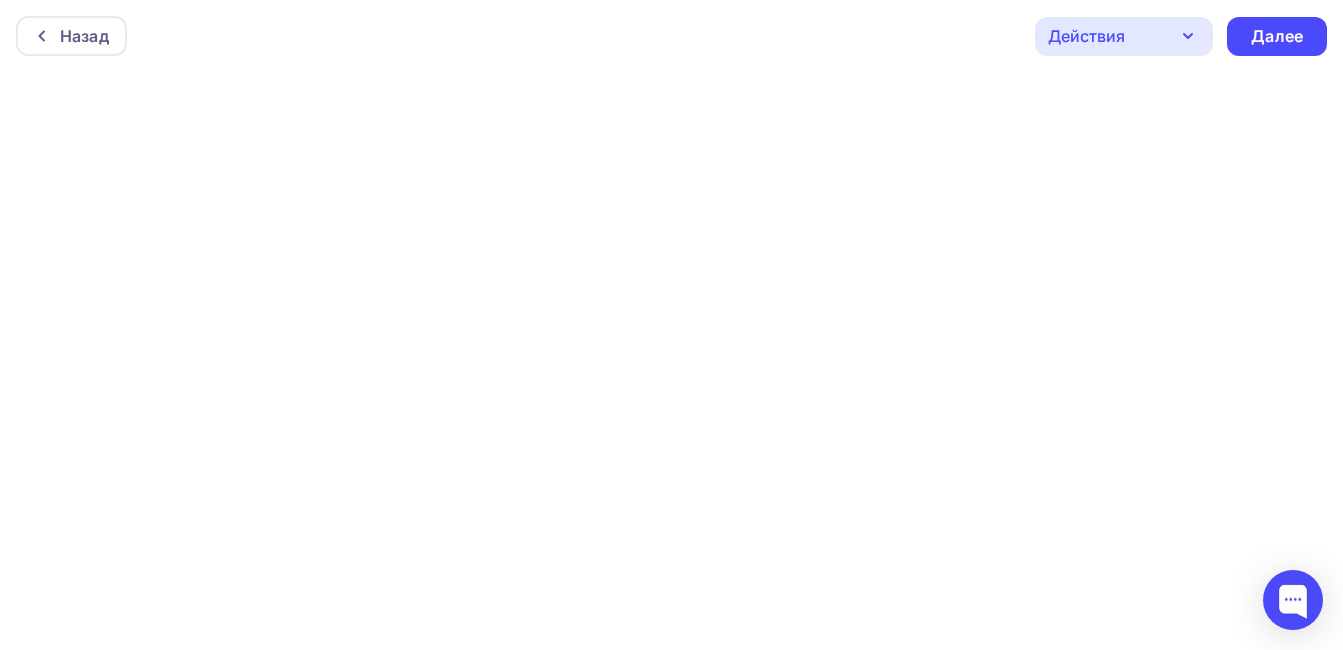 click 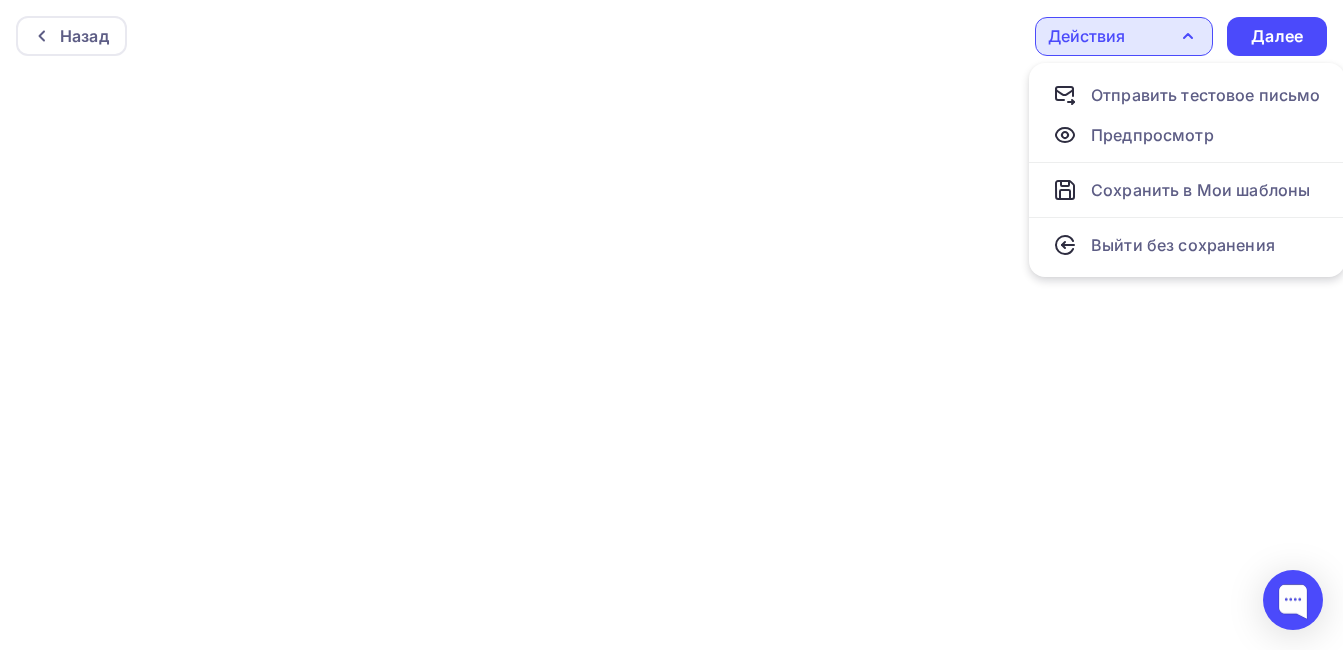 click on "Назад
Действия
Отправить тестовое письмо             Предпросмотр               Сохранить в Мои шаблоны               Выйти без сохранения               Далее" at bounding box center [671, 36] 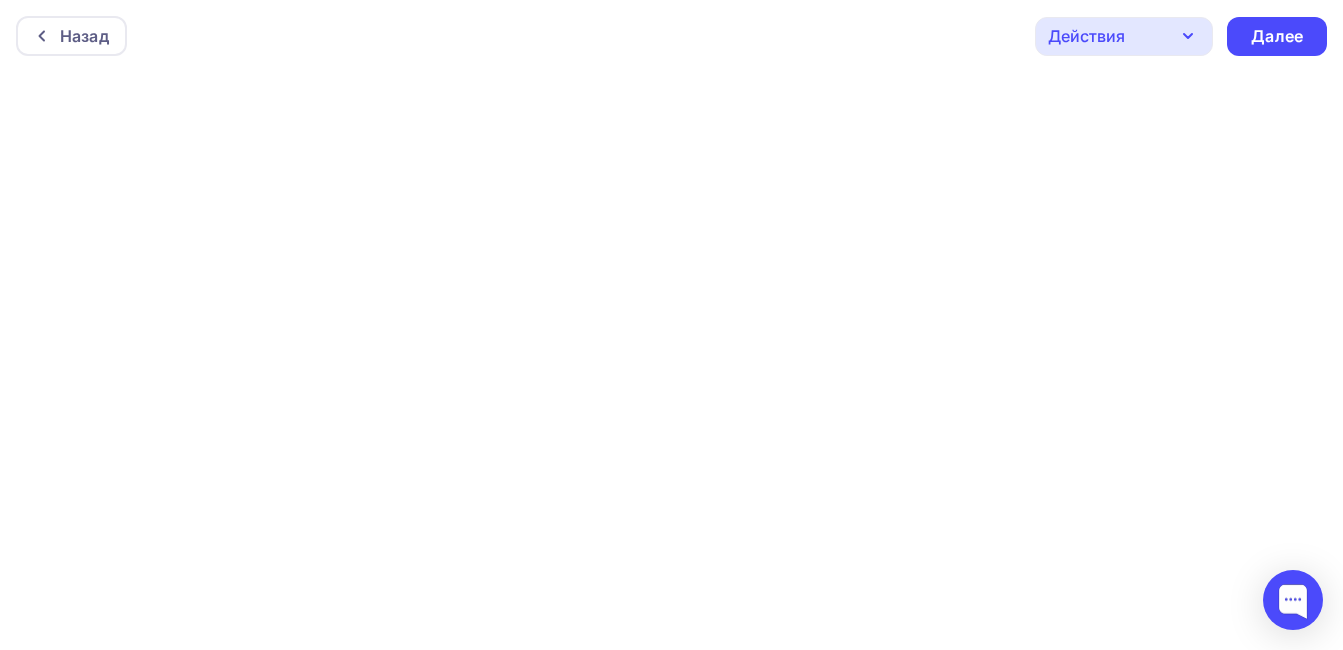 click 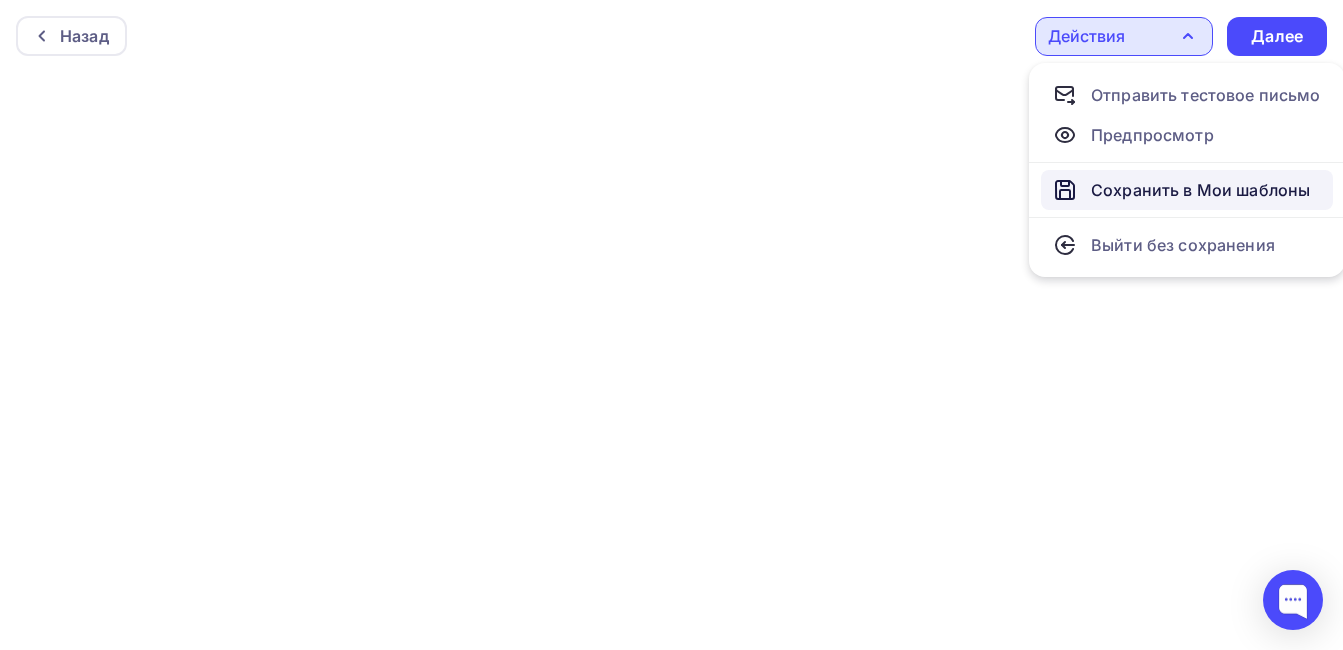 click on "Сохранить в Мои шаблоны" at bounding box center [1200, 190] 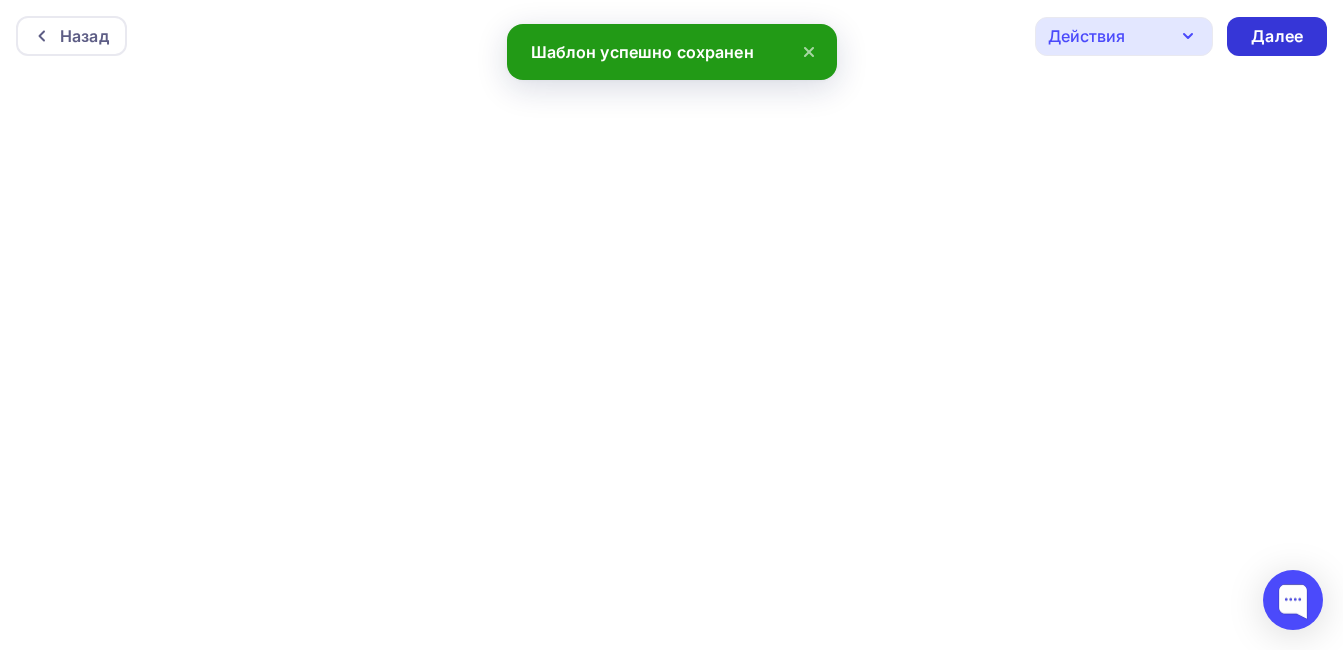 click on "Далее" at bounding box center [1277, 36] 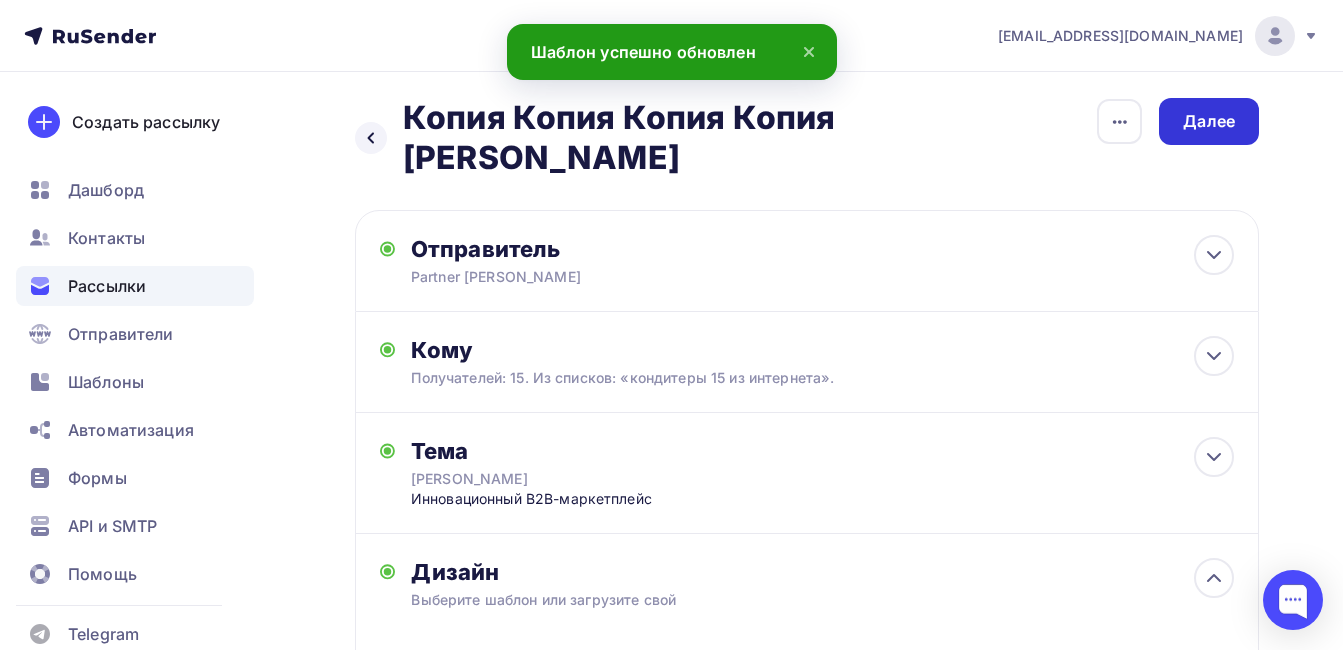 scroll, scrollTop: 0, scrollLeft: 0, axis: both 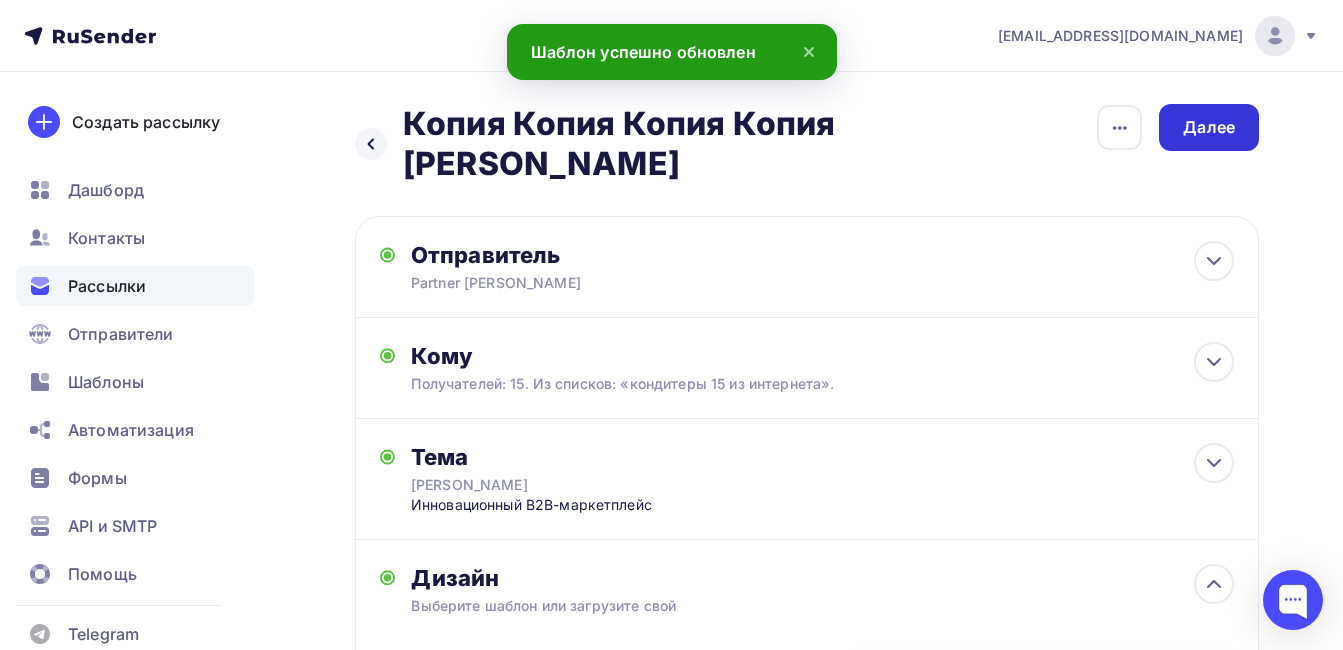 click on "Далее" at bounding box center (1209, 127) 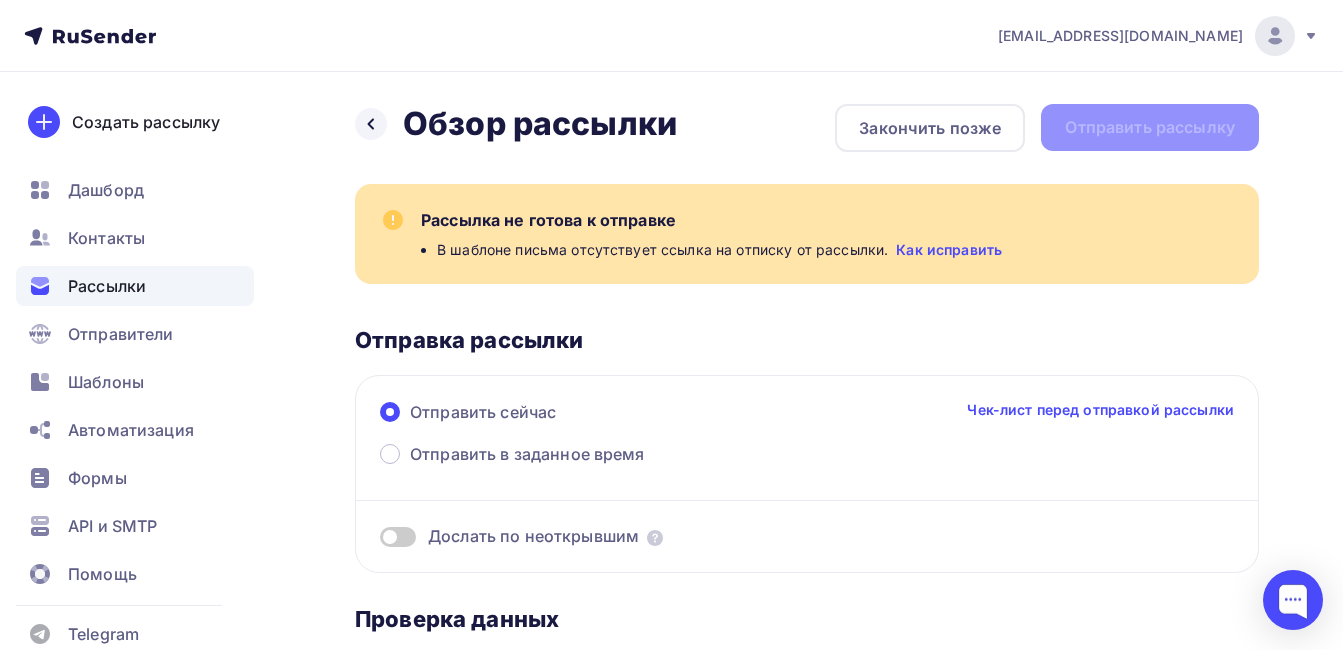 scroll, scrollTop: 0, scrollLeft: 0, axis: both 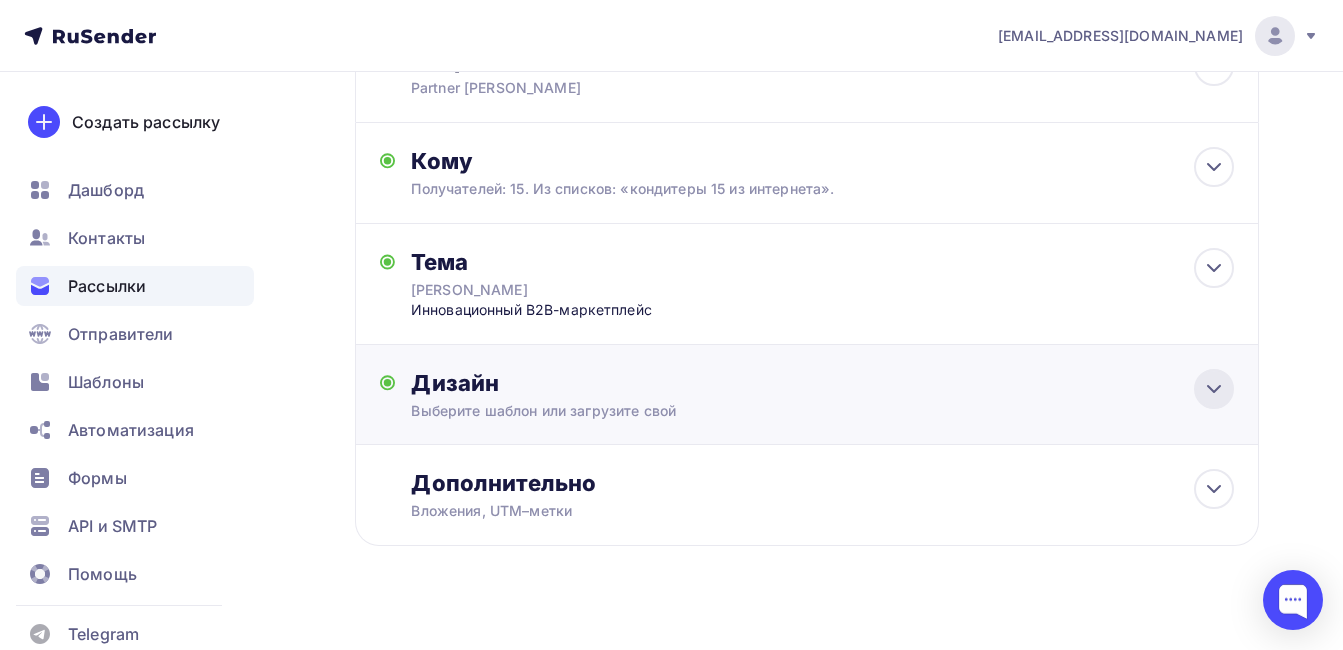 click 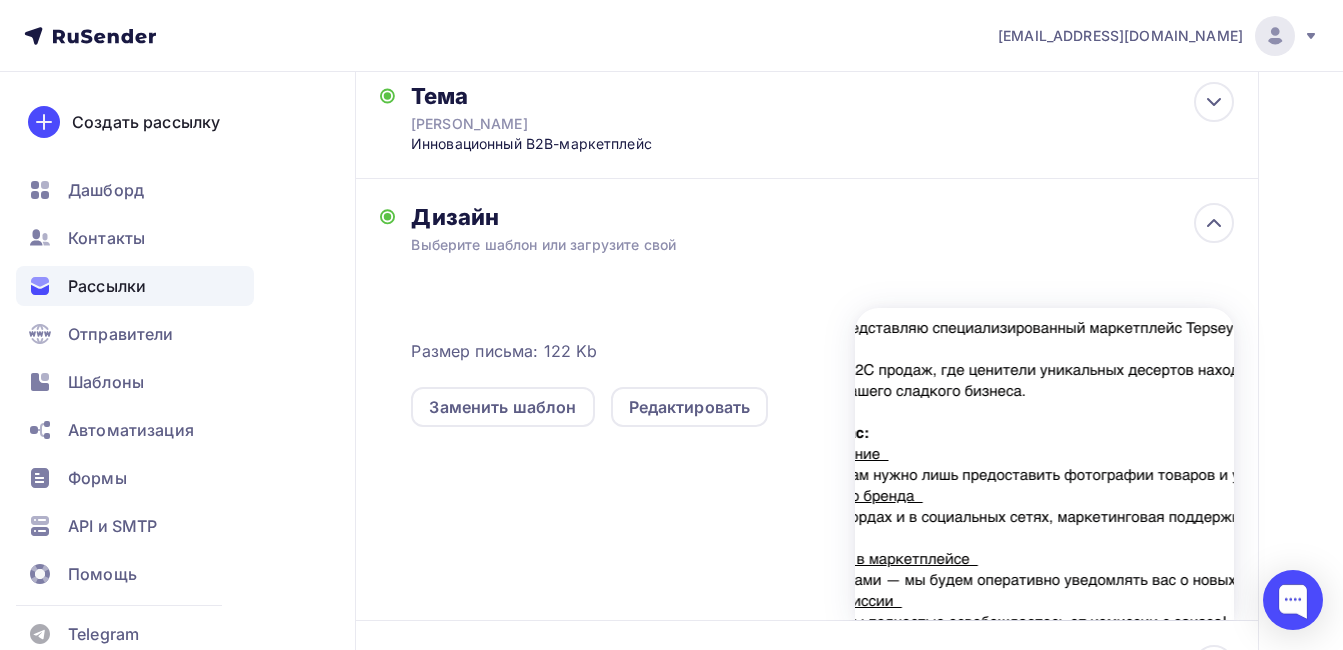 scroll, scrollTop: 495, scrollLeft: 0, axis: vertical 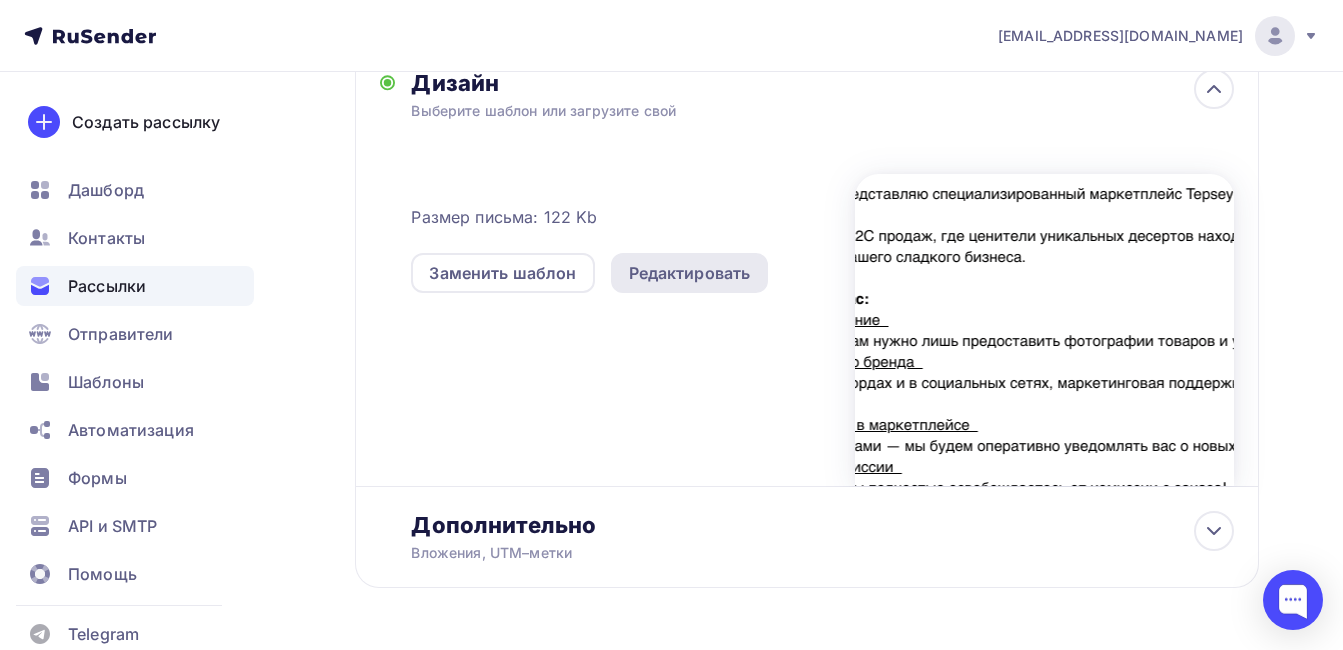 click on "Редактировать" at bounding box center (690, 273) 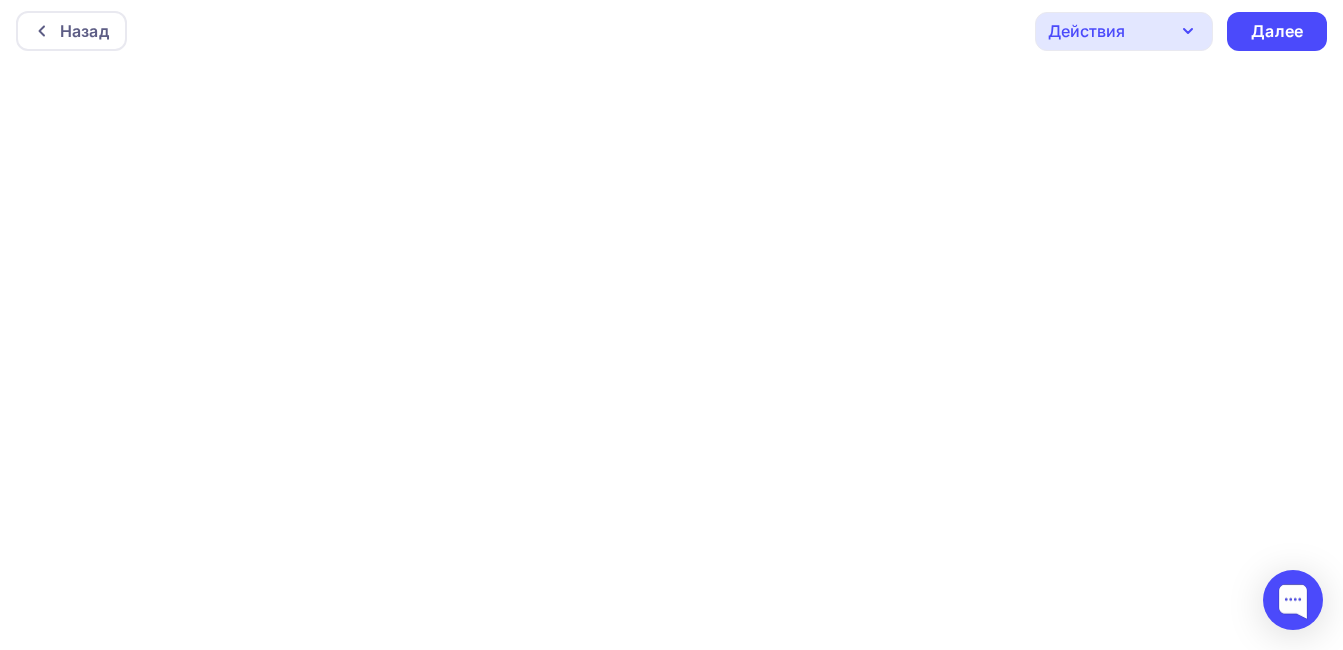scroll, scrollTop: 0, scrollLeft: 0, axis: both 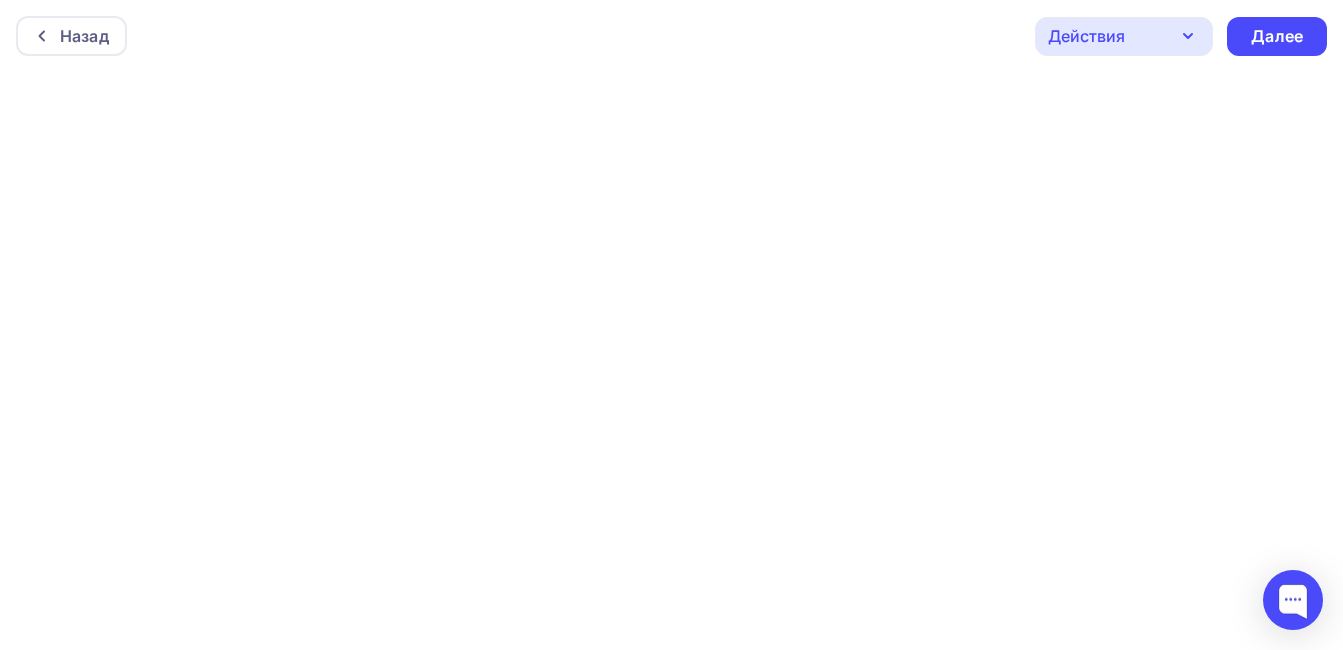 click 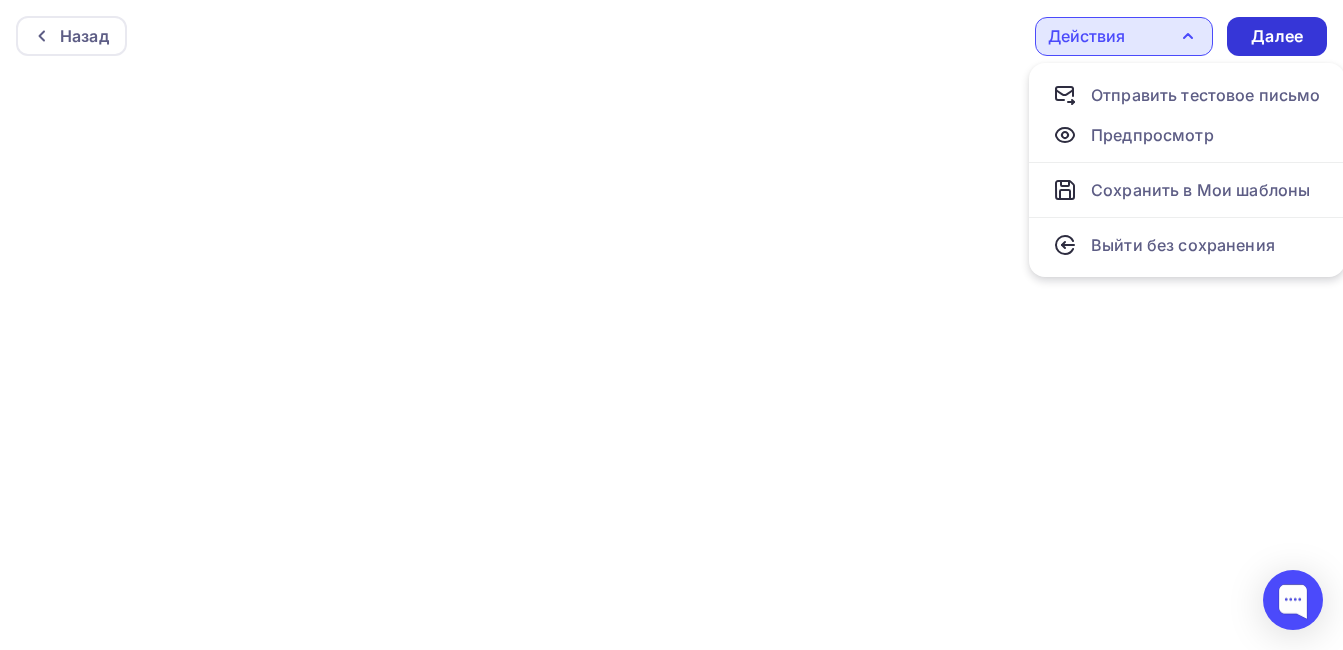 click on "Далее" at bounding box center [1277, 36] 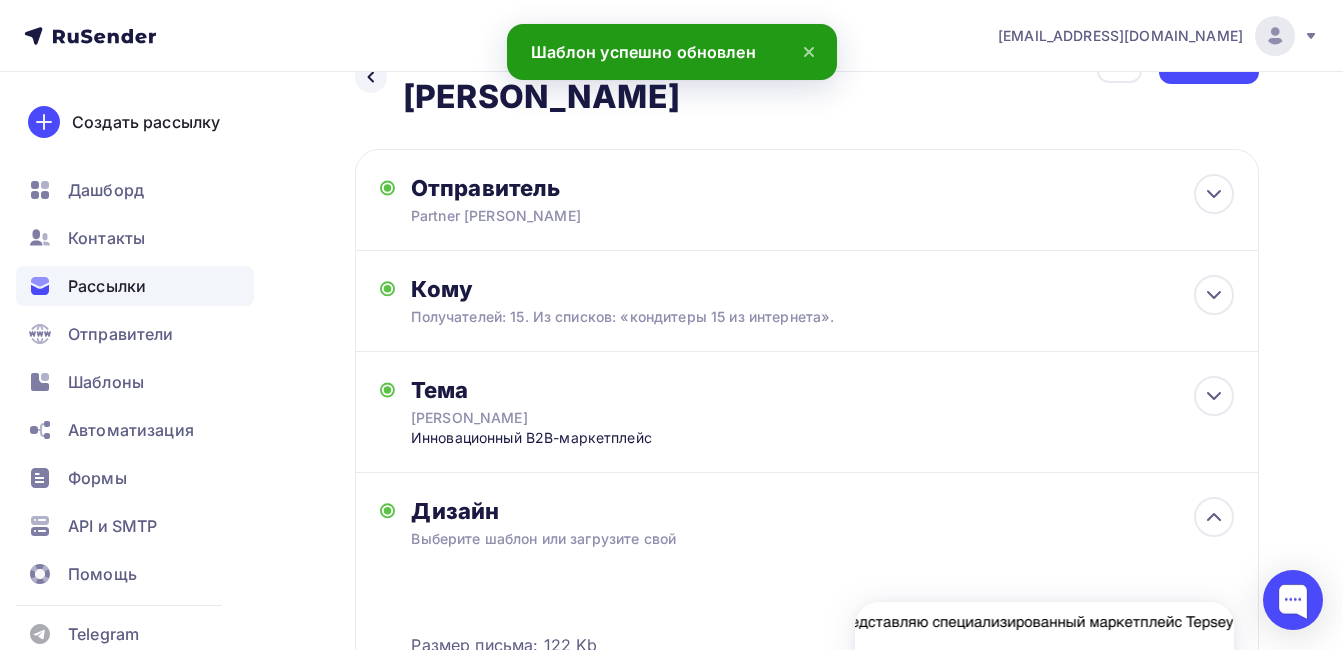 scroll, scrollTop: 0, scrollLeft: 0, axis: both 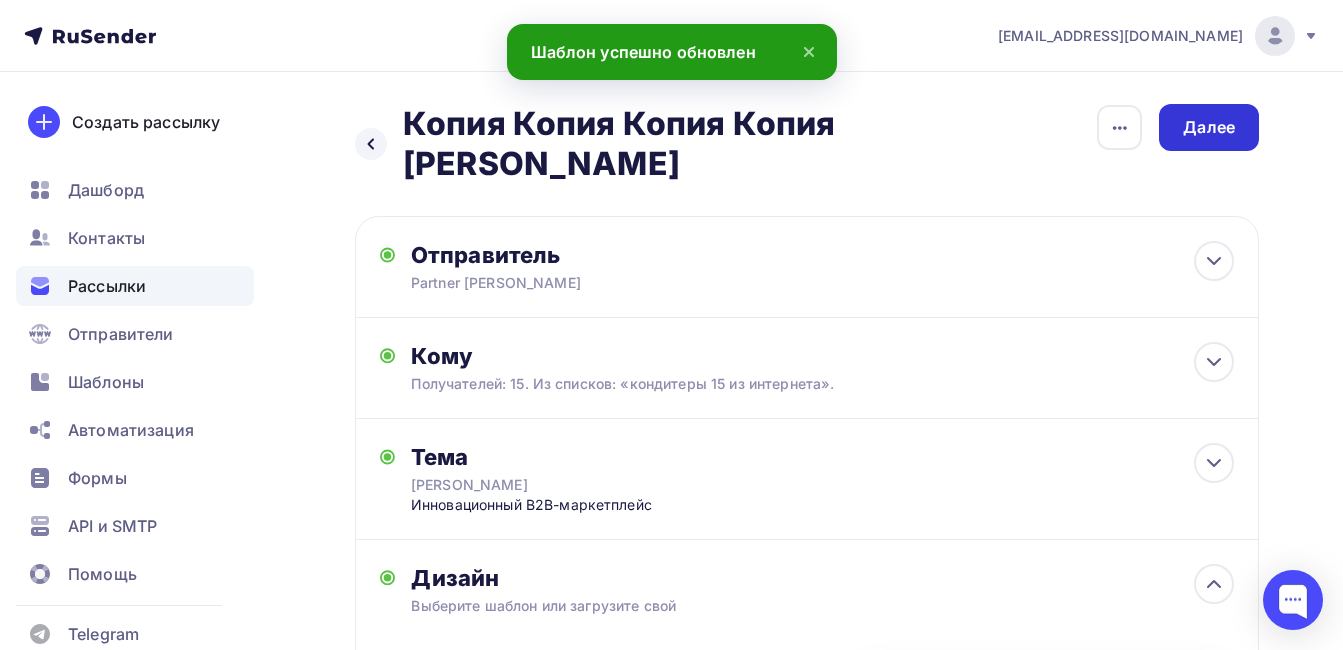 click on "Далее" at bounding box center (1209, 127) 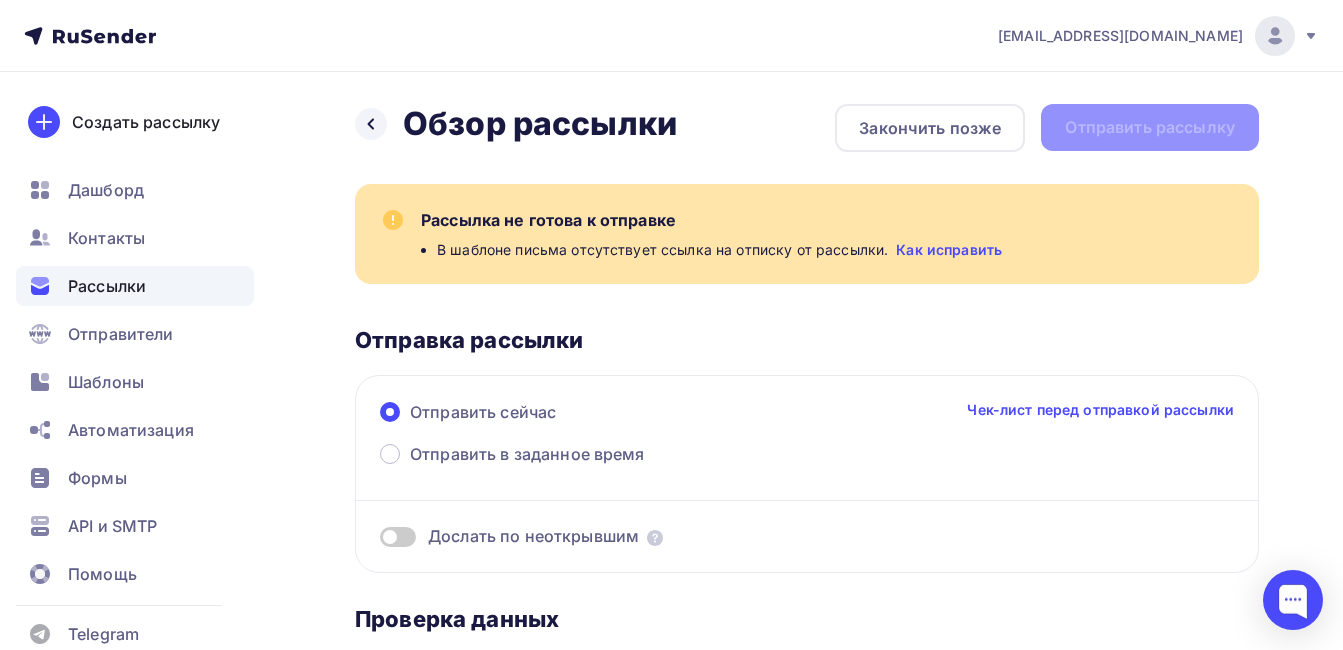 scroll, scrollTop: 0, scrollLeft: 0, axis: both 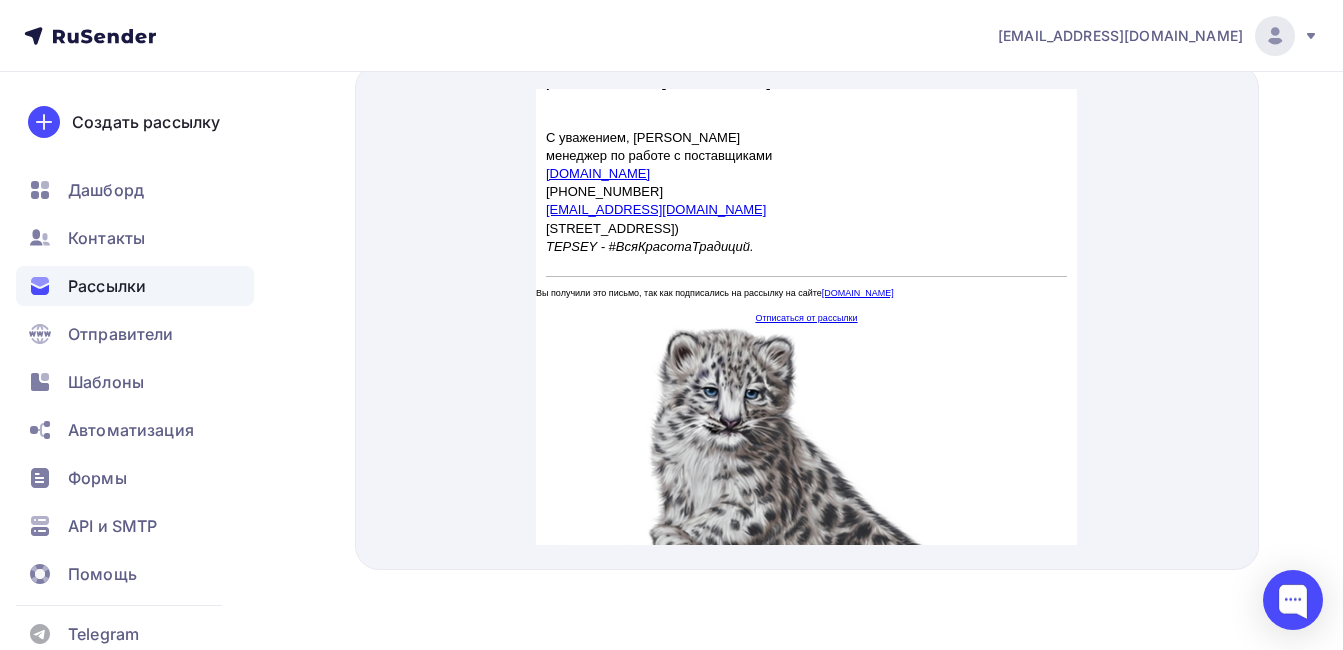 click on "Отписаться от рассылки" at bounding box center (806, 294) 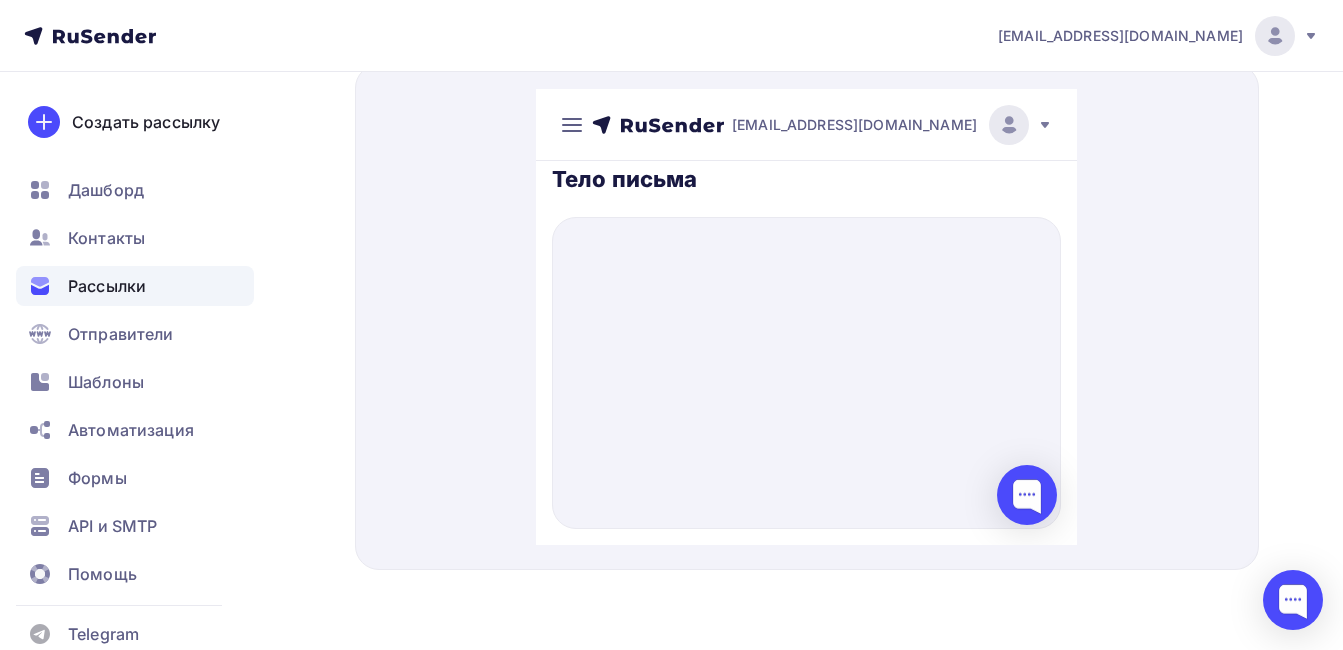 scroll, scrollTop: 0, scrollLeft: 0, axis: both 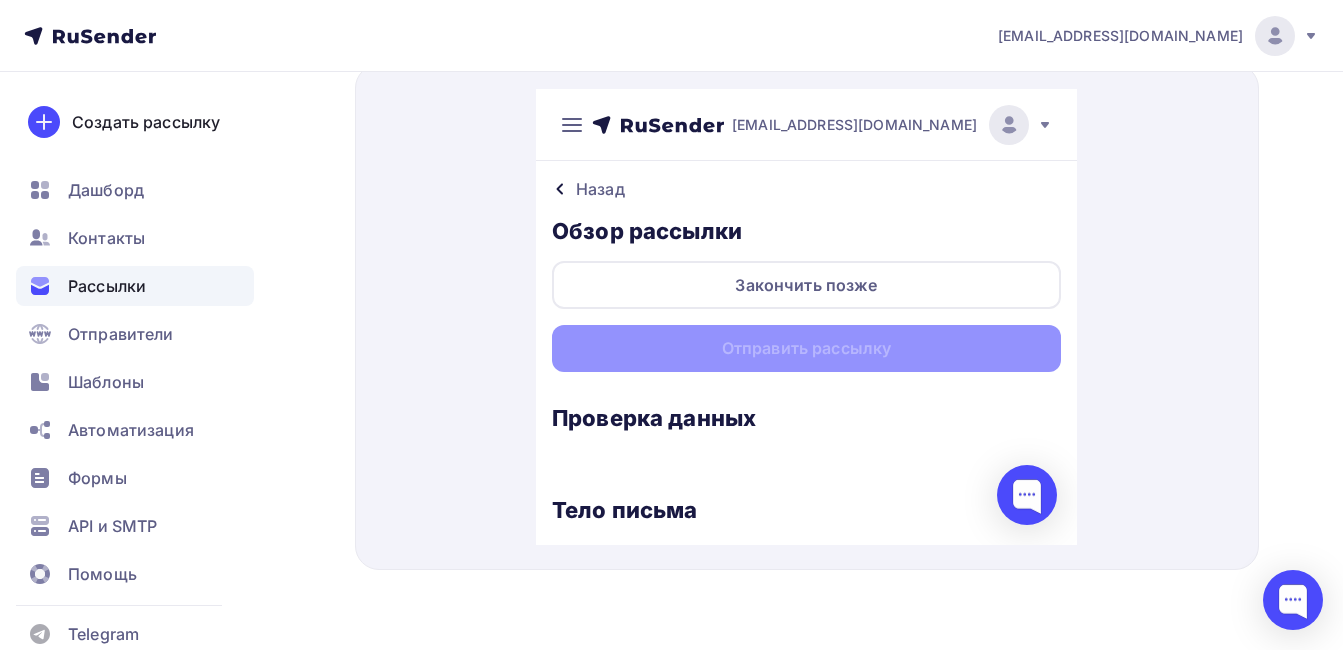 click 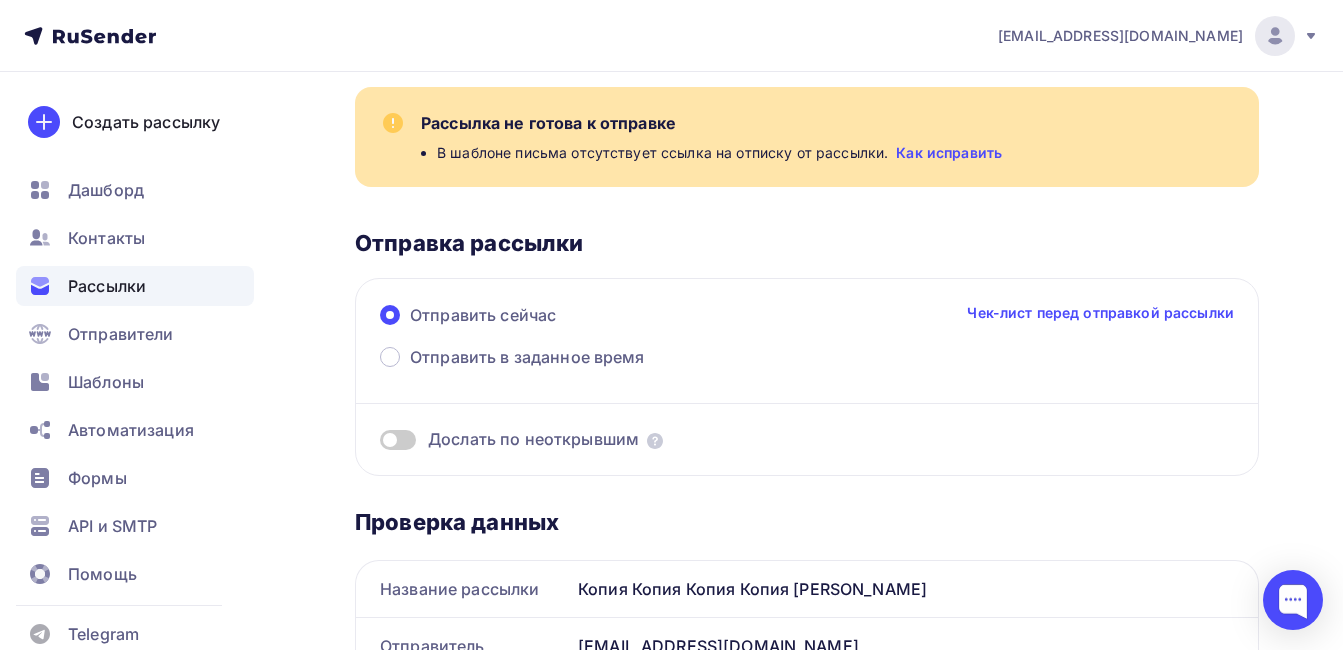 scroll, scrollTop: 28, scrollLeft: 0, axis: vertical 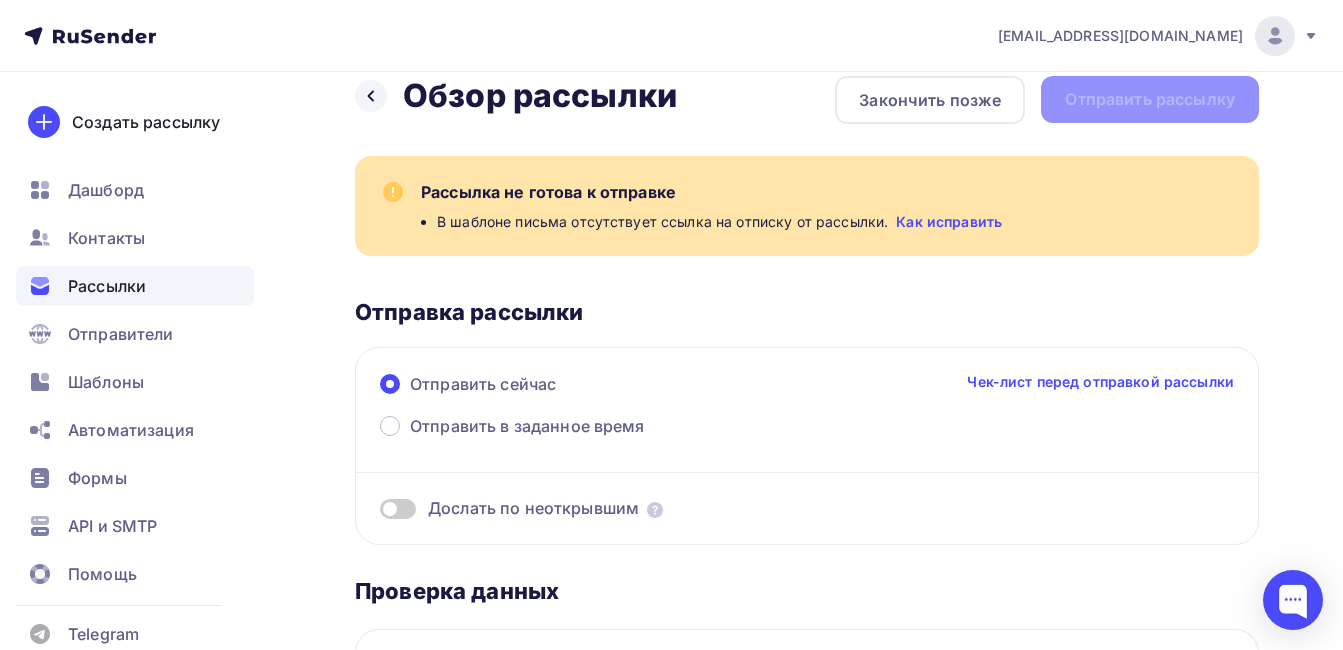 click 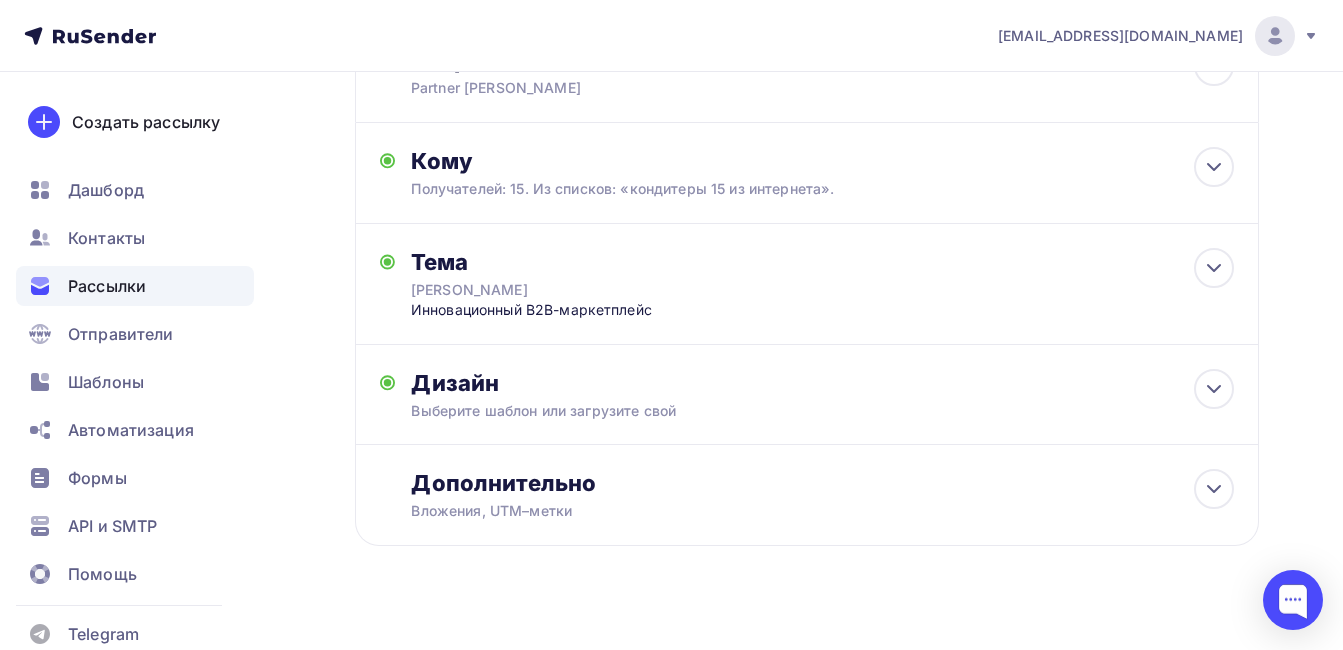 scroll, scrollTop: 220, scrollLeft: 0, axis: vertical 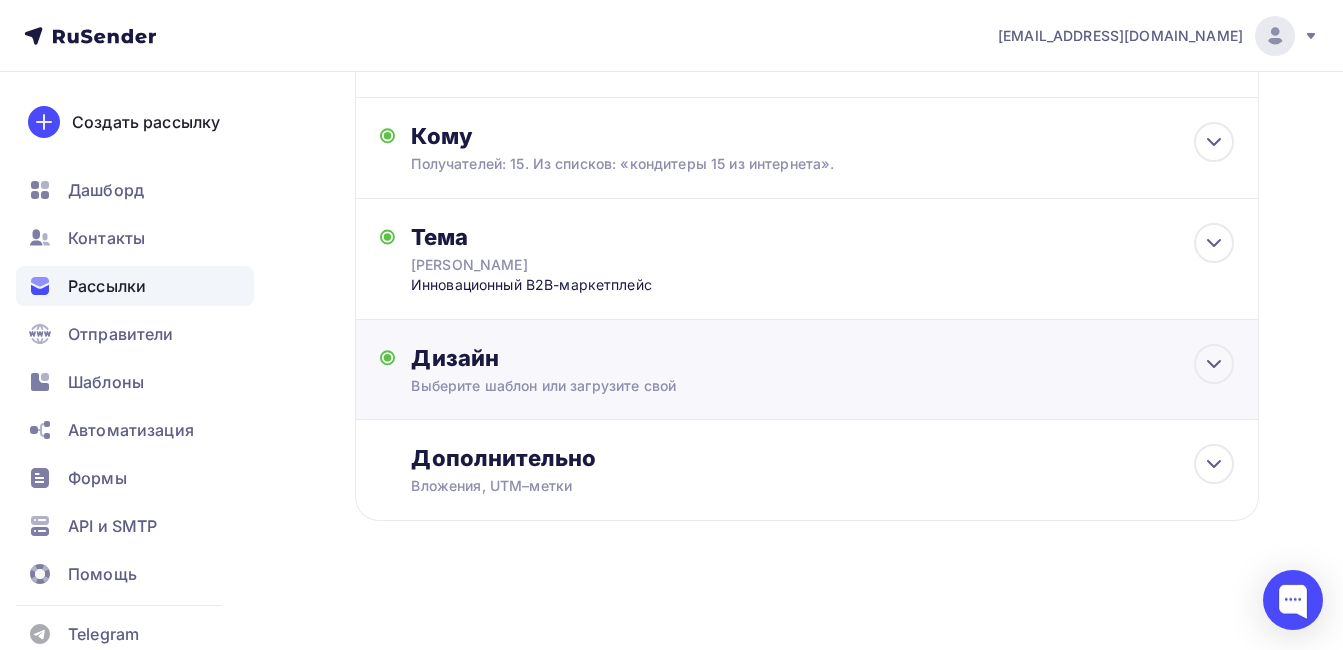 click on "Выберите шаблон или загрузите свой" at bounding box center [781, 386] 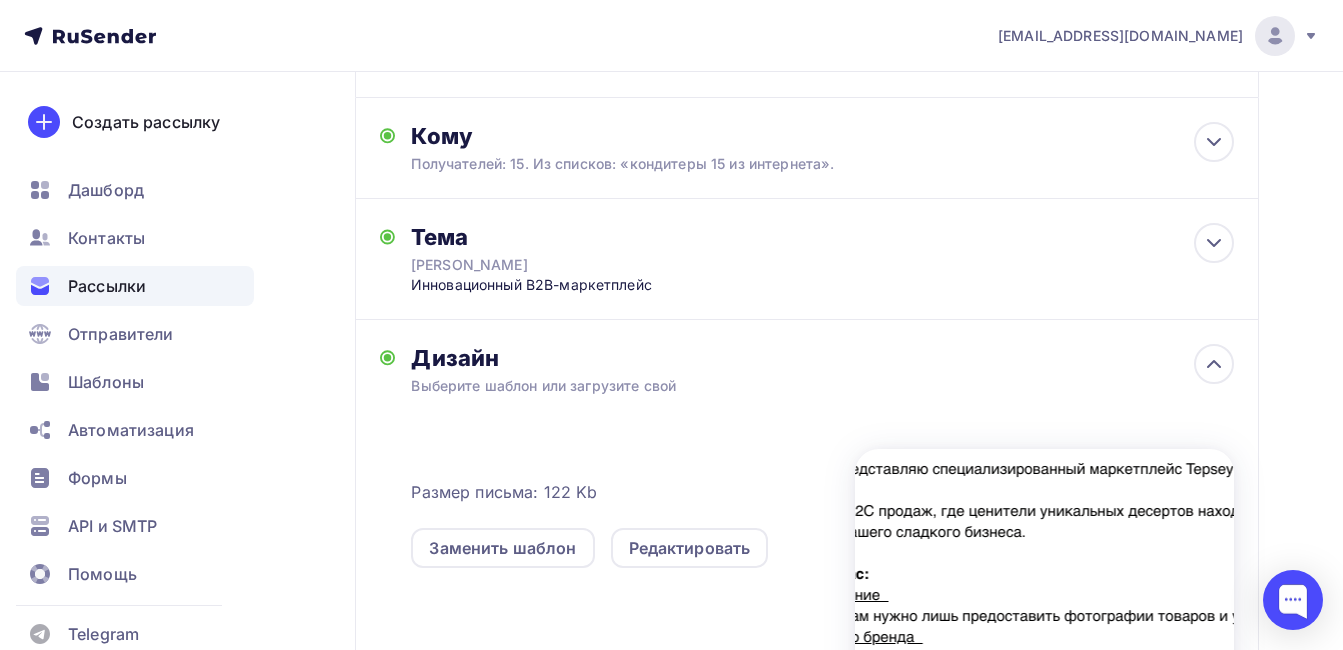 scroll, scrollTop: 420, scrollLeft: 0, axis: vertical 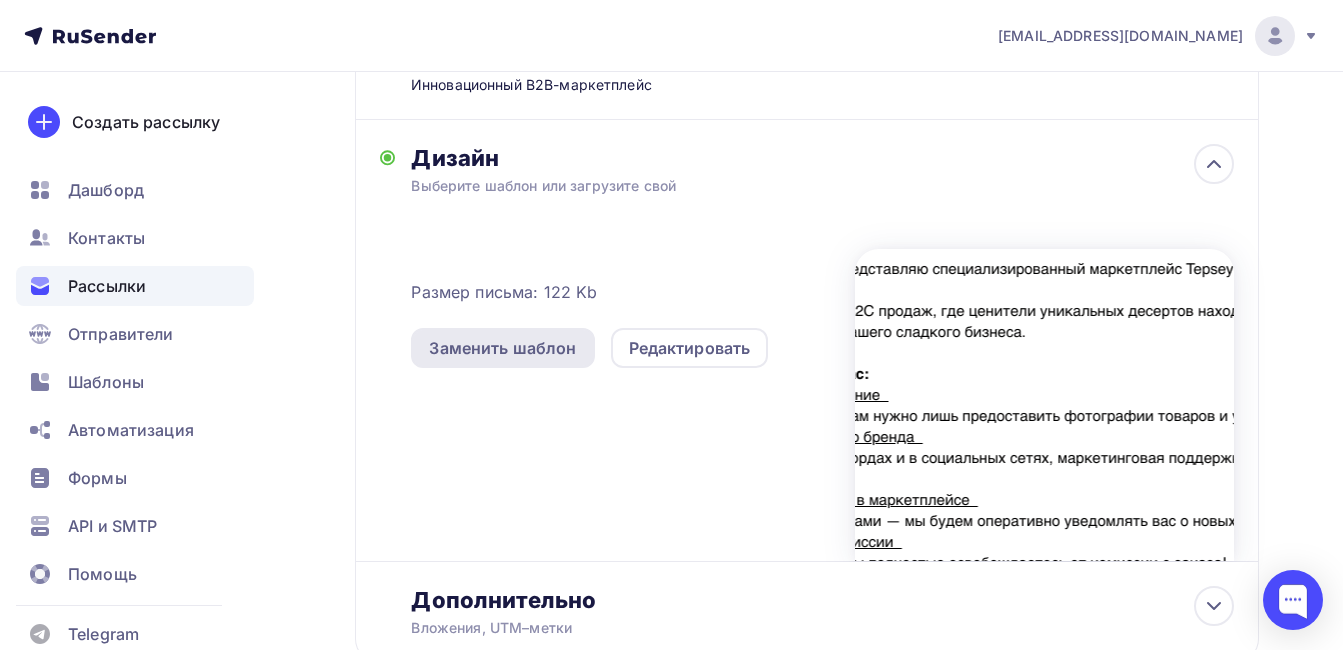 click on "Заменить шаблон" at bounding box center [502, 348] 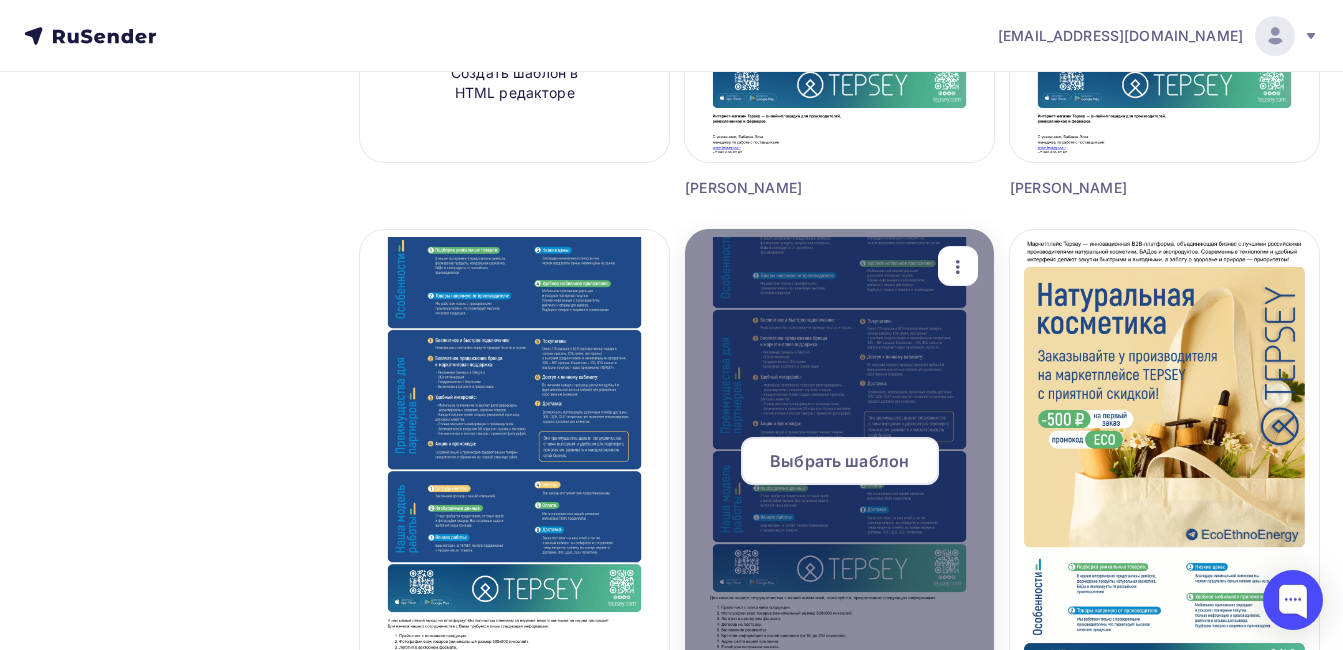 scroll, scrollTop: 600, scrollLeft: 0, axis: vertical 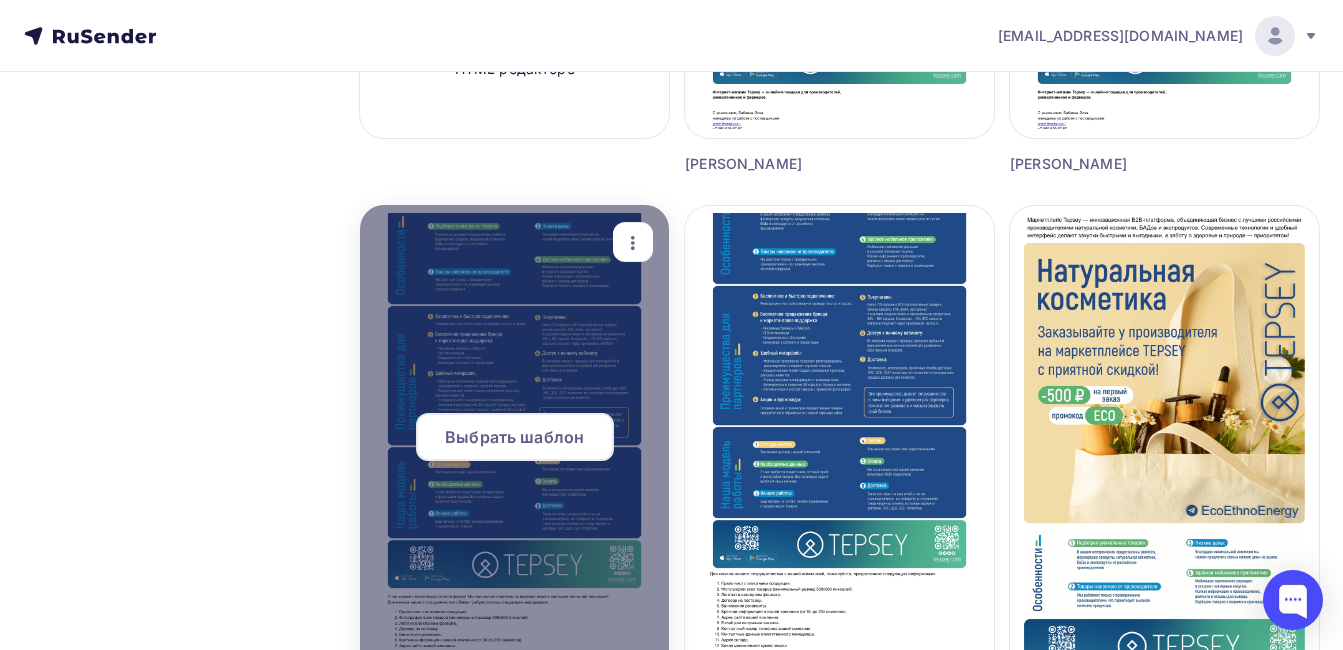 click on "Выбрать шаблон" at bounding box center (514, 437) 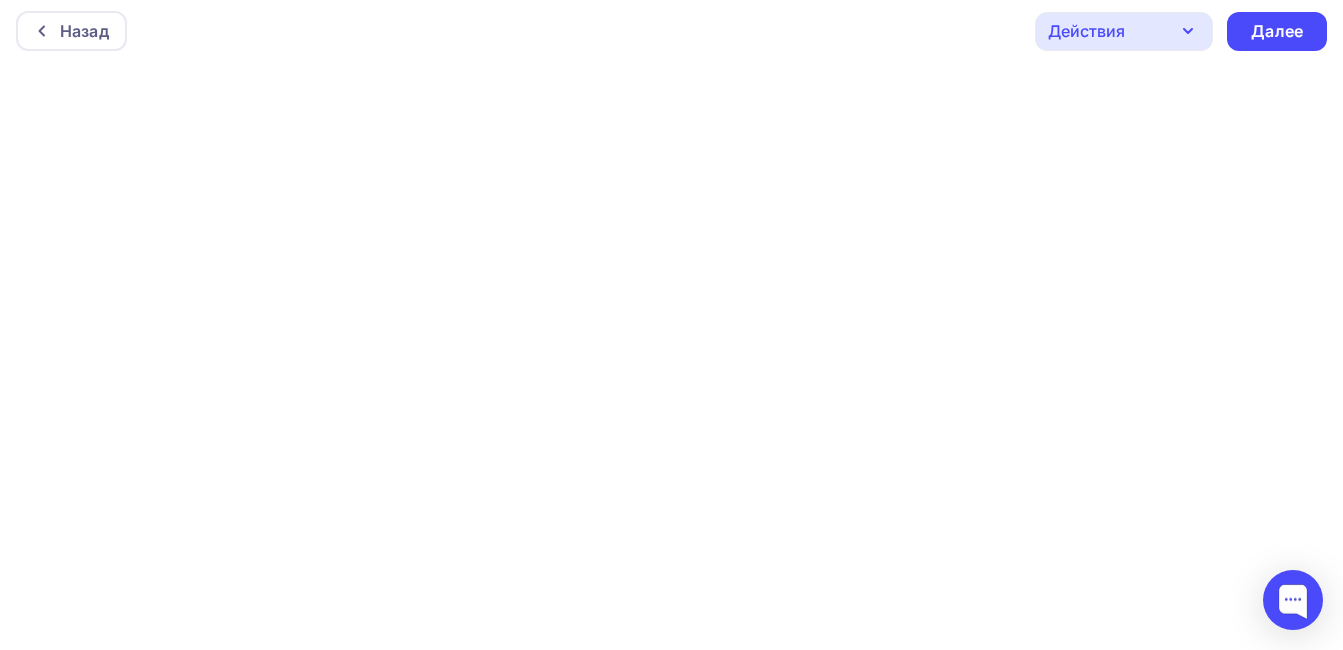 scroll, scrollTop: 0, scrollLeft: 0, axis: both 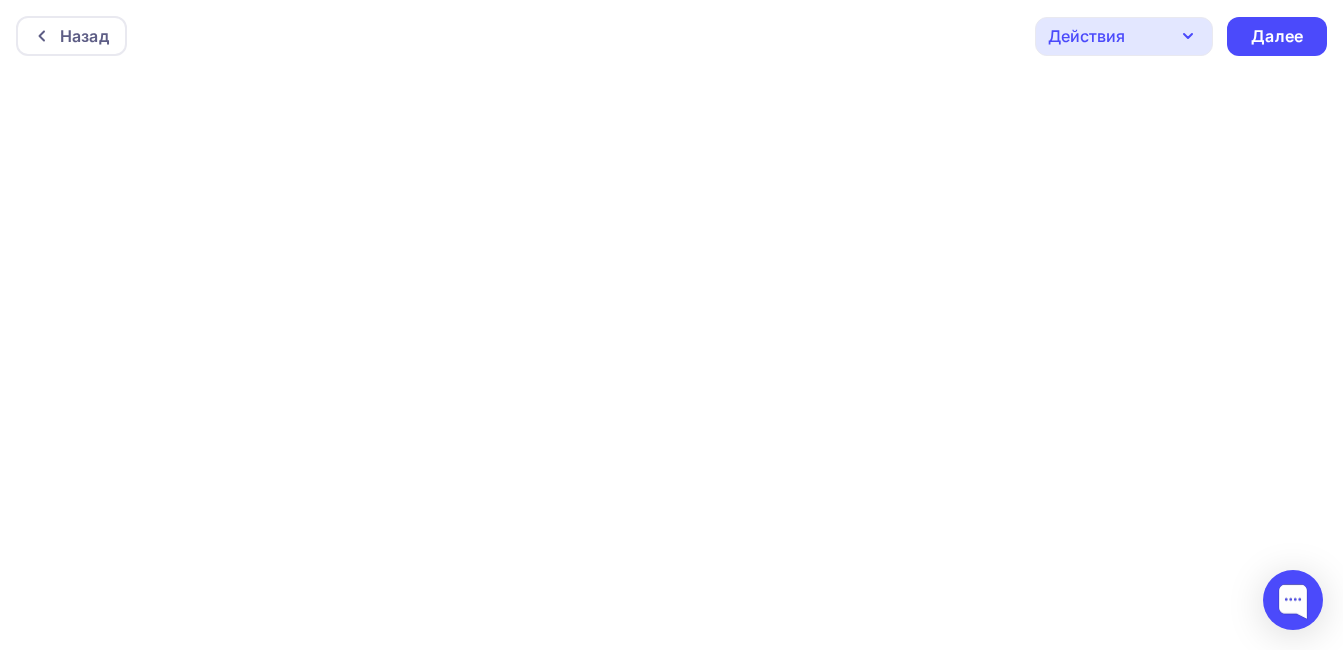 click on "Назад
Действия
Отправить тестовое письмо             Предпросмотр               Сохранить в Мои шаблоны               Выйти без сохранения               Далее" at bounding box center [671, 36] 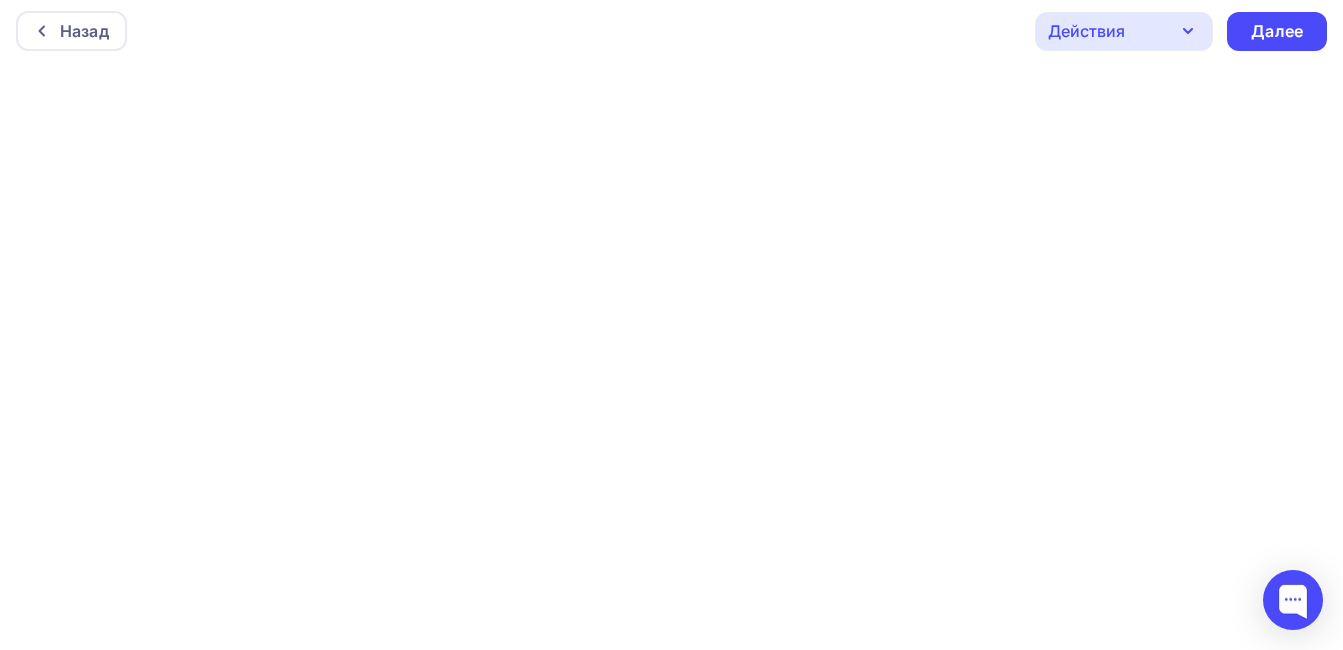 scroll, scrollTop: 0, scrollLeft: 0, axis: both 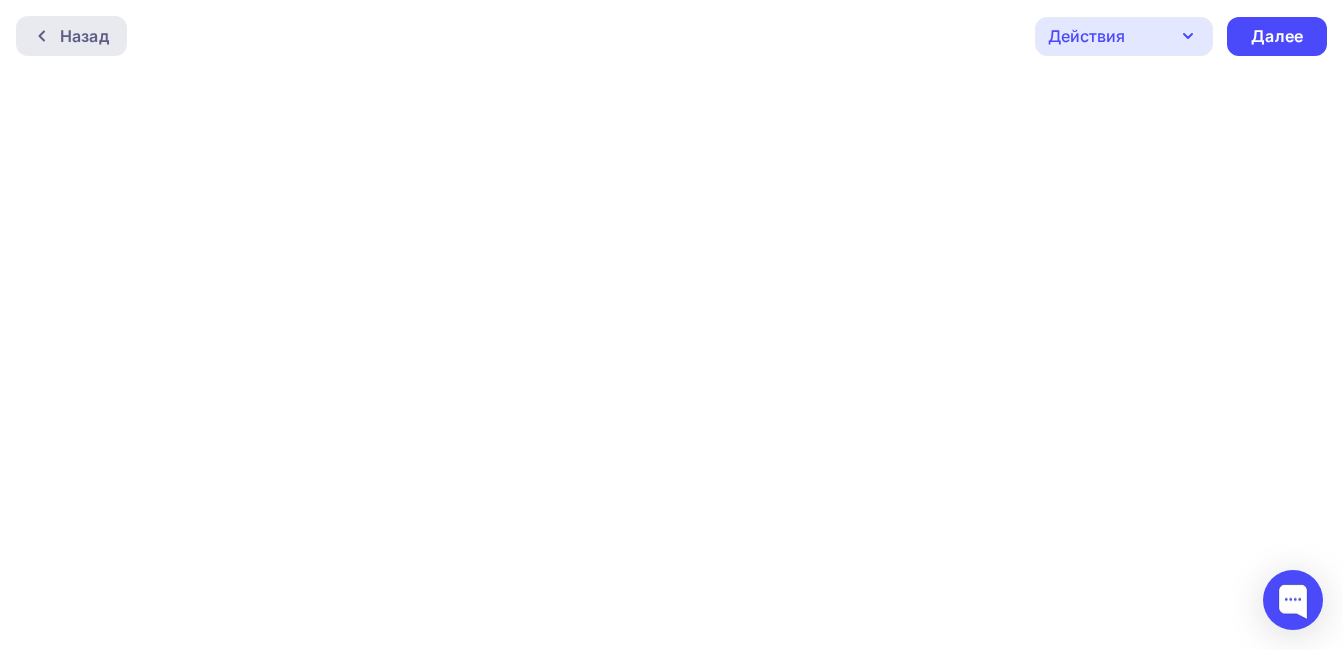 click on "Назад" at bounding box center [71, 36] 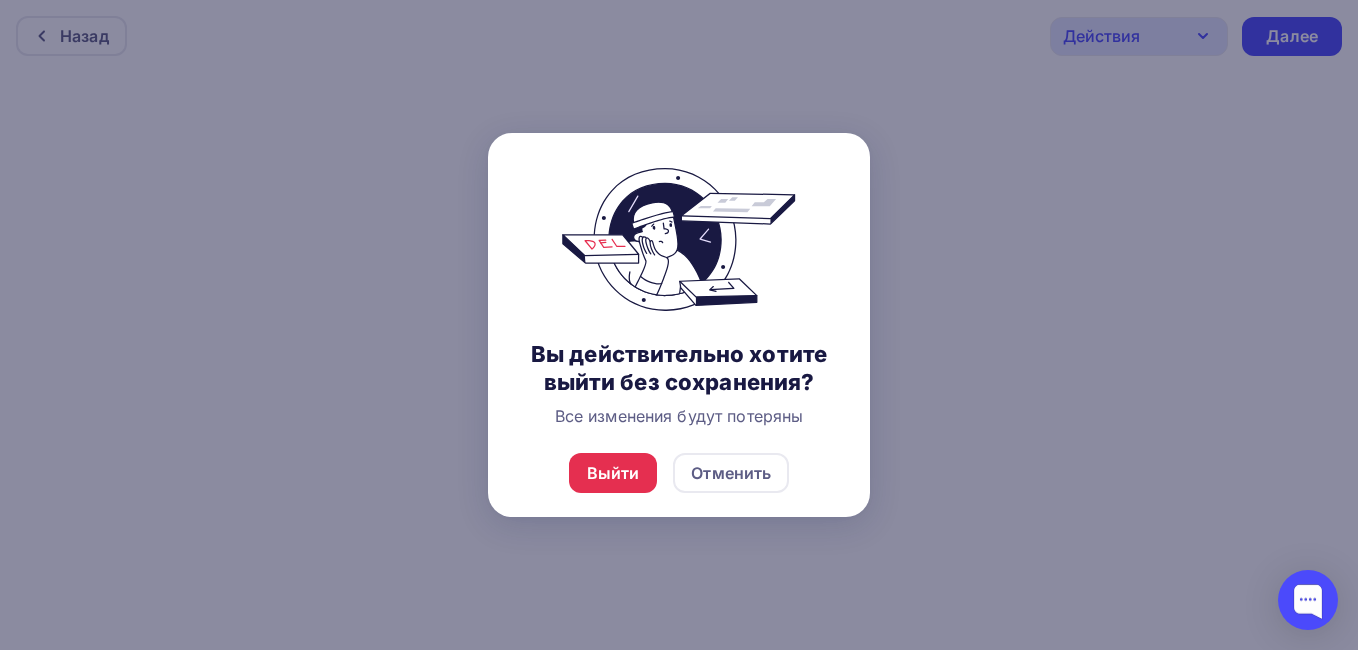 click at bounding box center [679, 325] 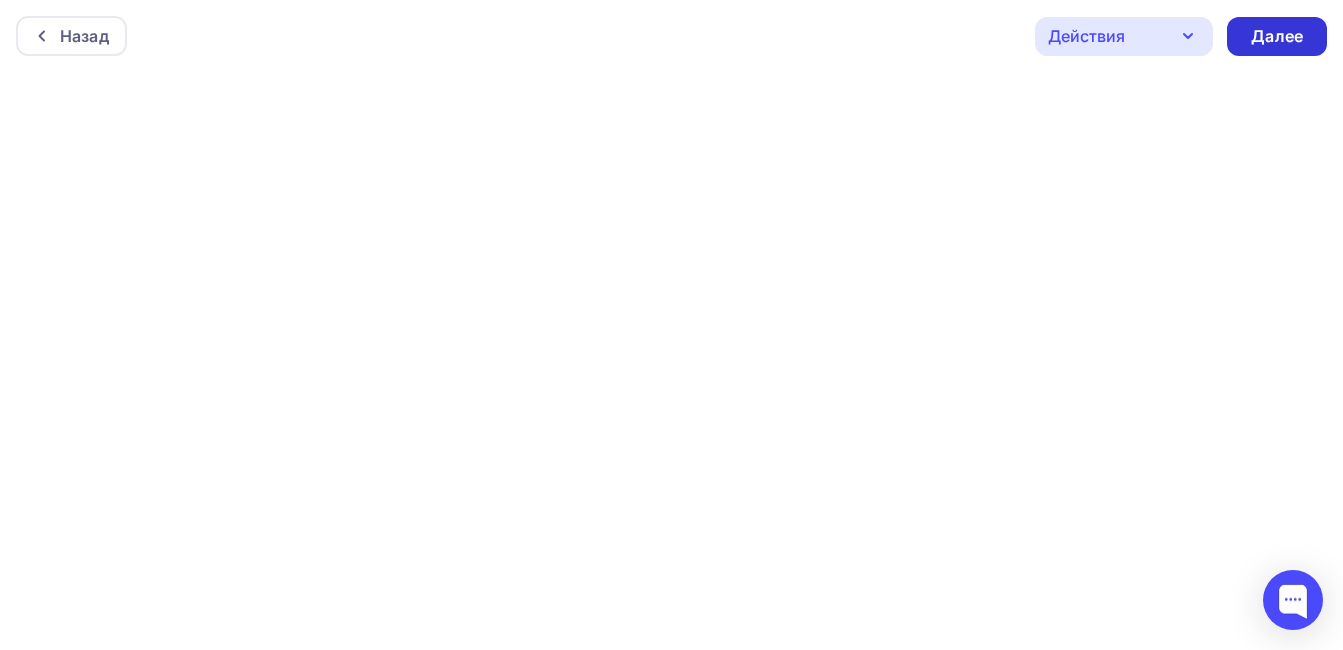 click on "Далее" at bounding box center (1277, 36) 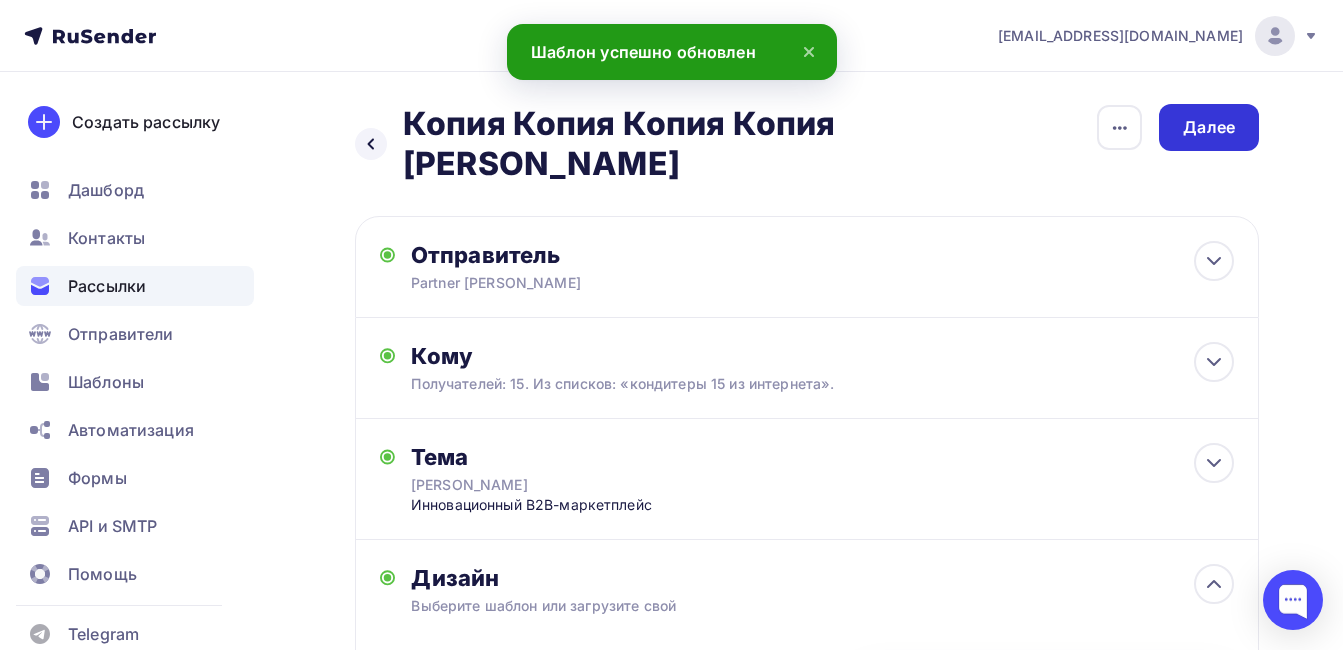 click on "Далее" at bounding box center (1209, 127) 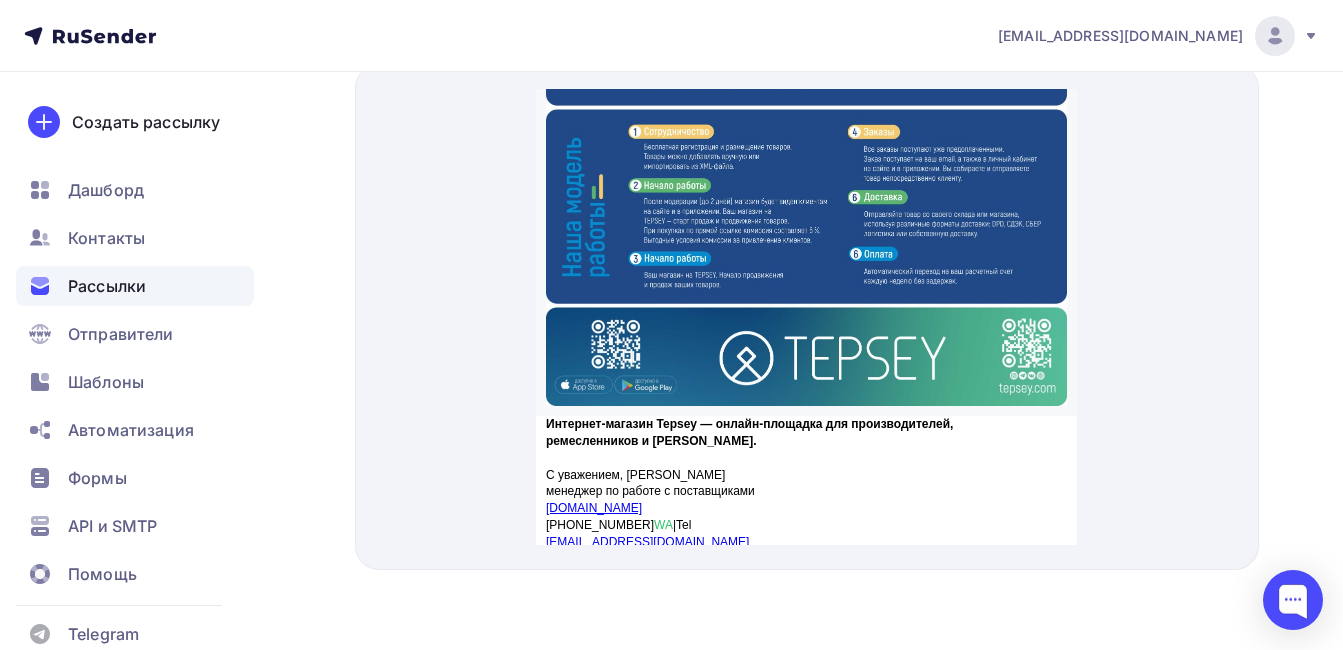 scroll, scrollTop: 1059, scrollLeft: 0, axis: vertical 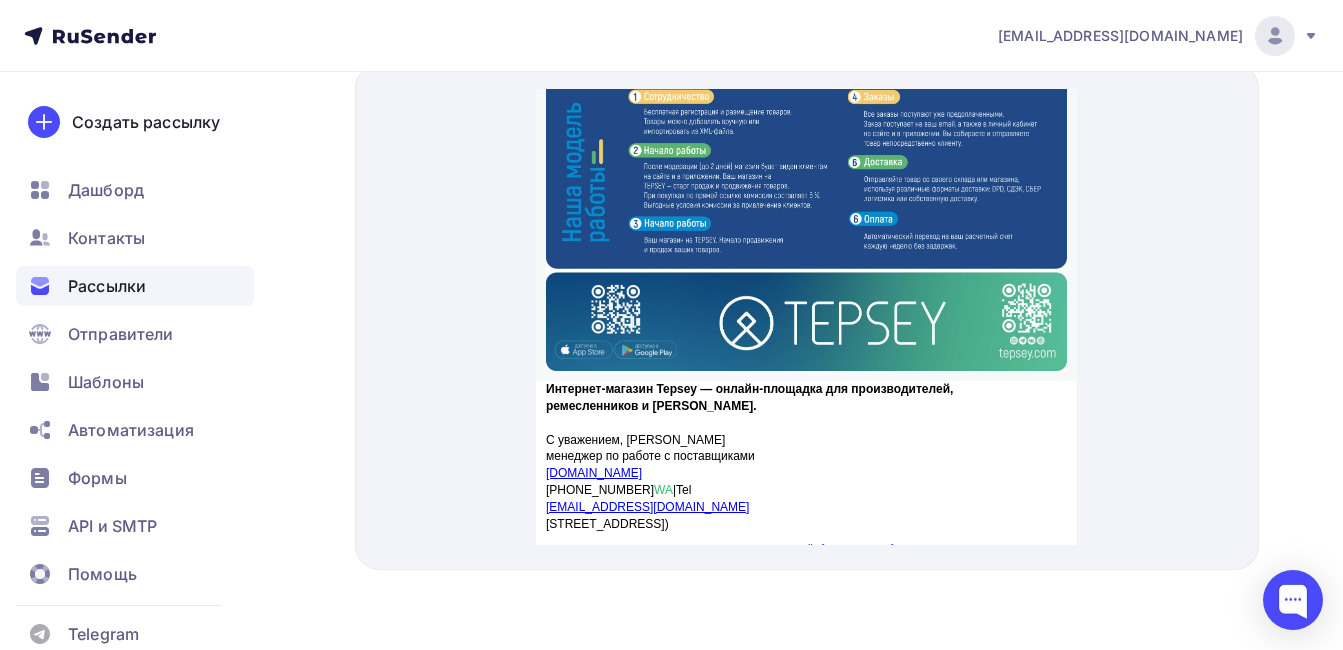 click on "С уважением, [PERSON_NAME]" at bounding box center [635, 416] 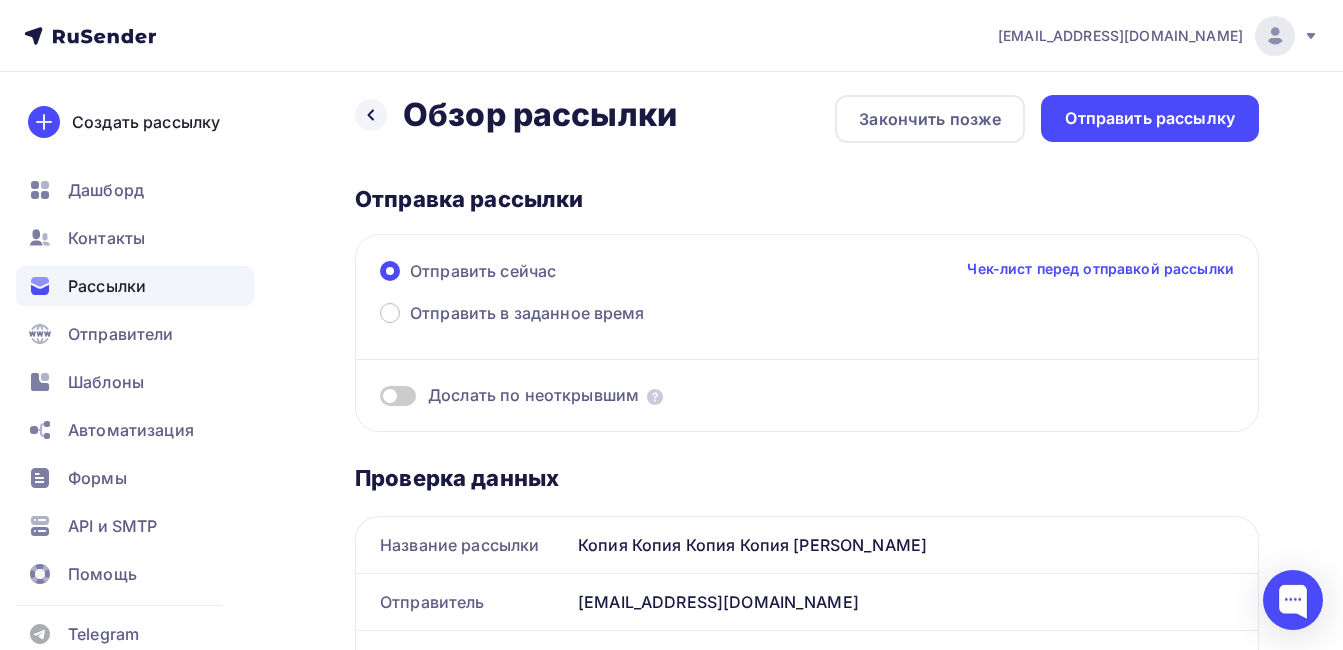 scroll, scrollTop: 0, scrollLeft: 0, axis: both 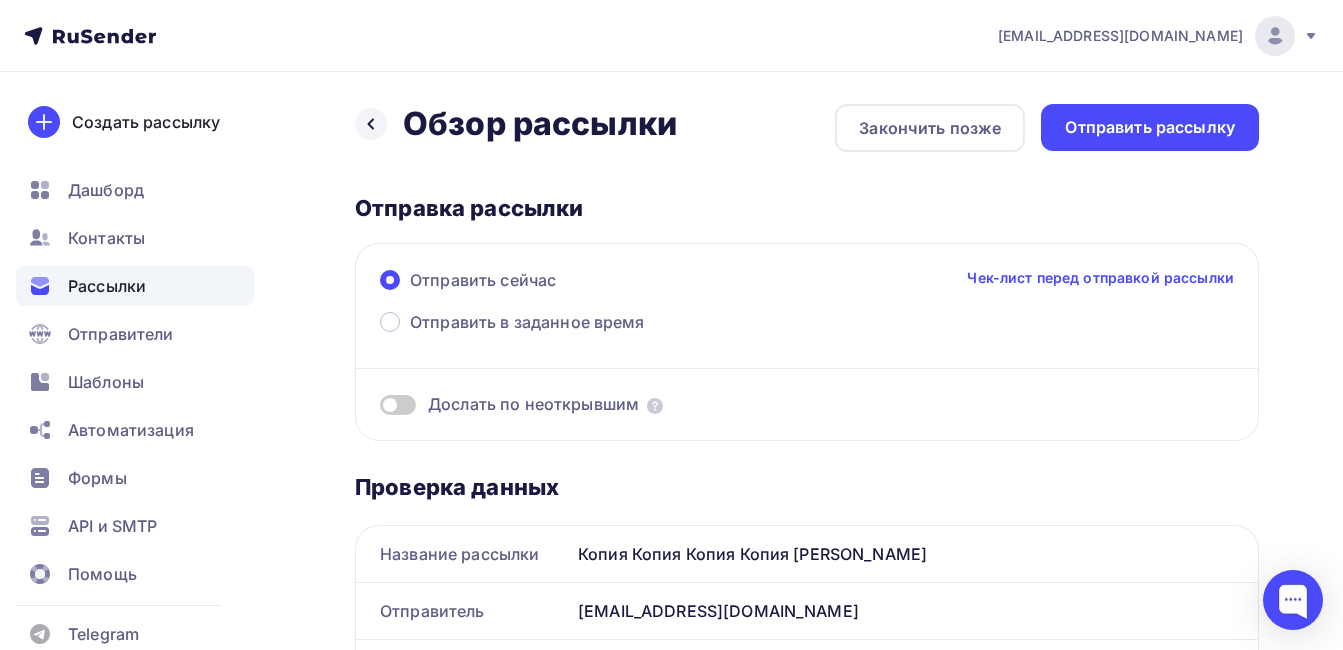 drag, startPoint x: 377, startPoint y: 127, endPoint x: 532, endPoint y: 207, distance: 174.42764 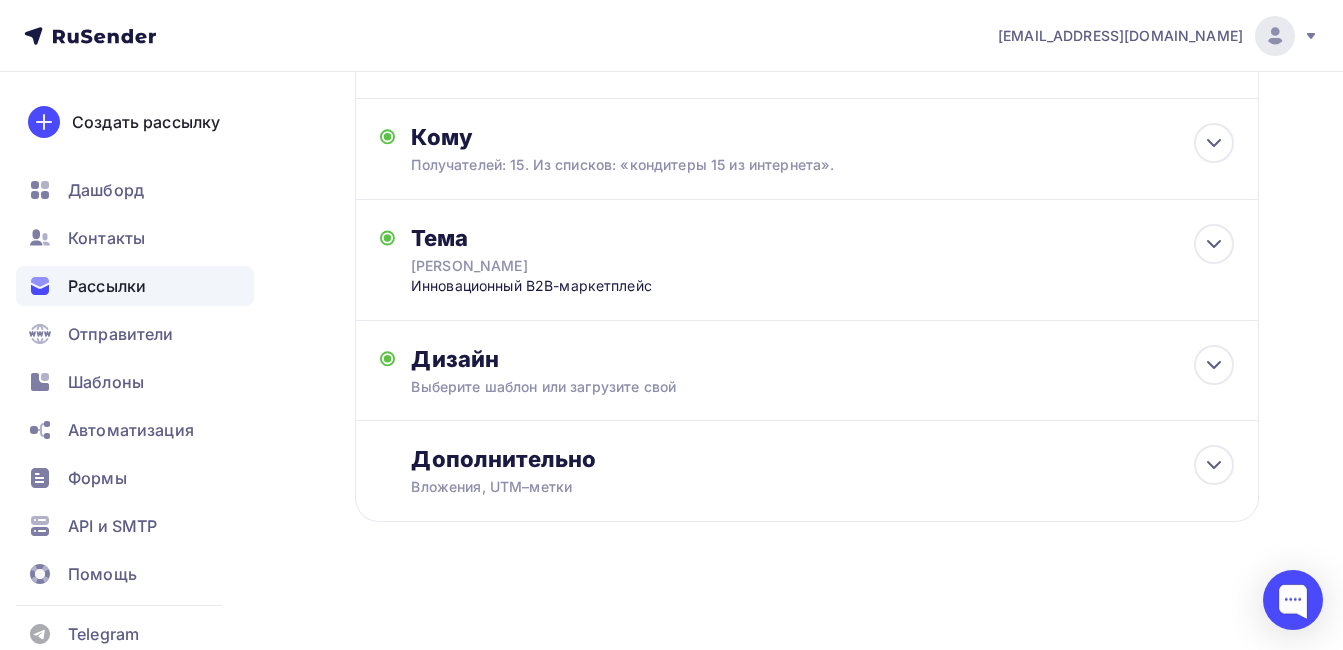 scroll, scrollTop: 220, scrollLeft: 0, axis: vertical 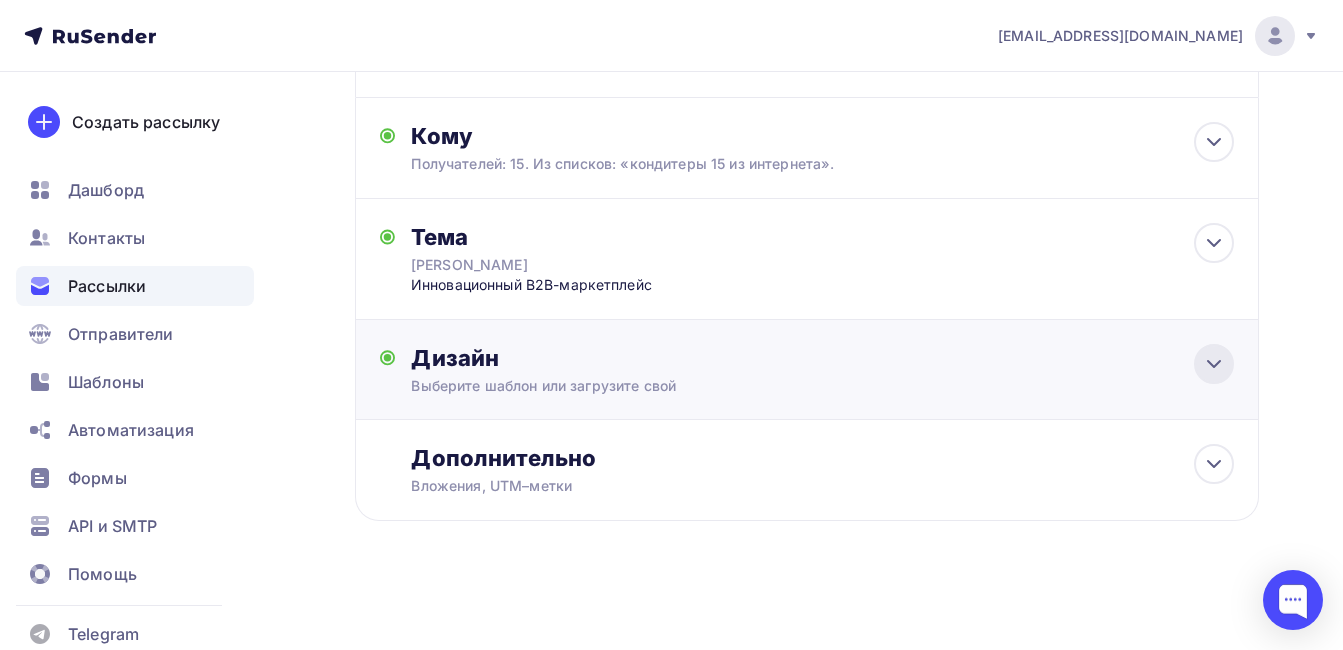 click 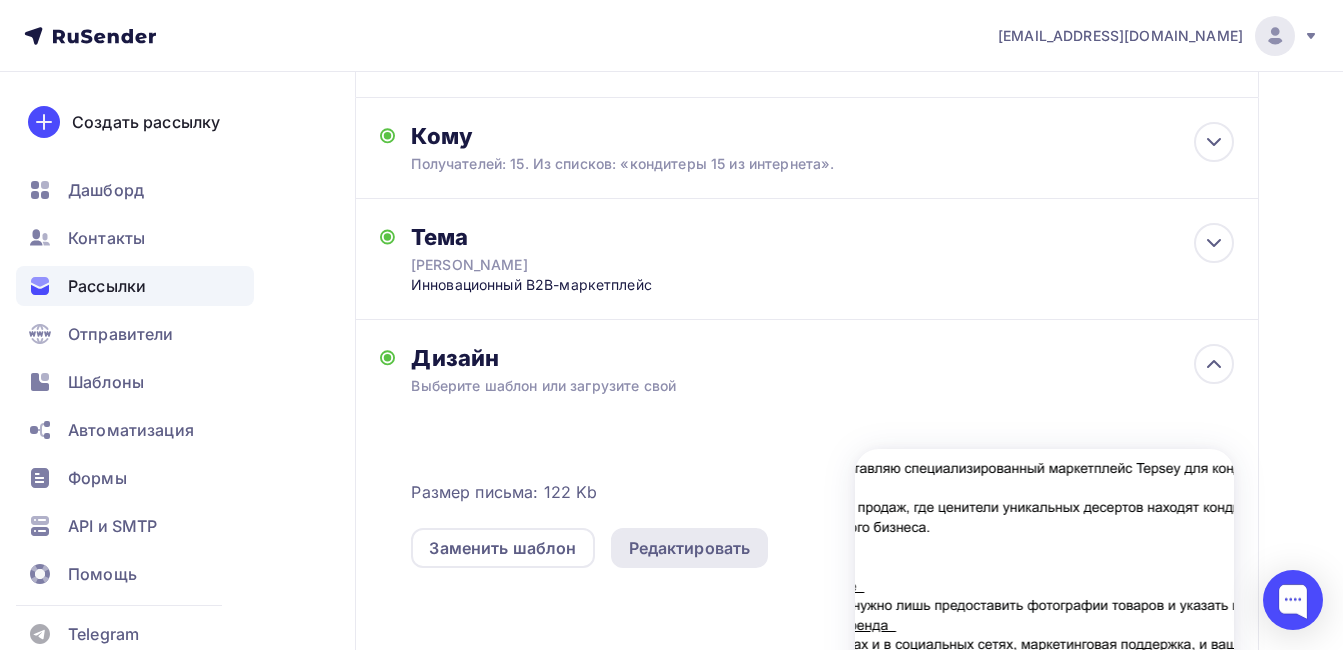 click on "Редактировать" at bounding box center [690, 548] 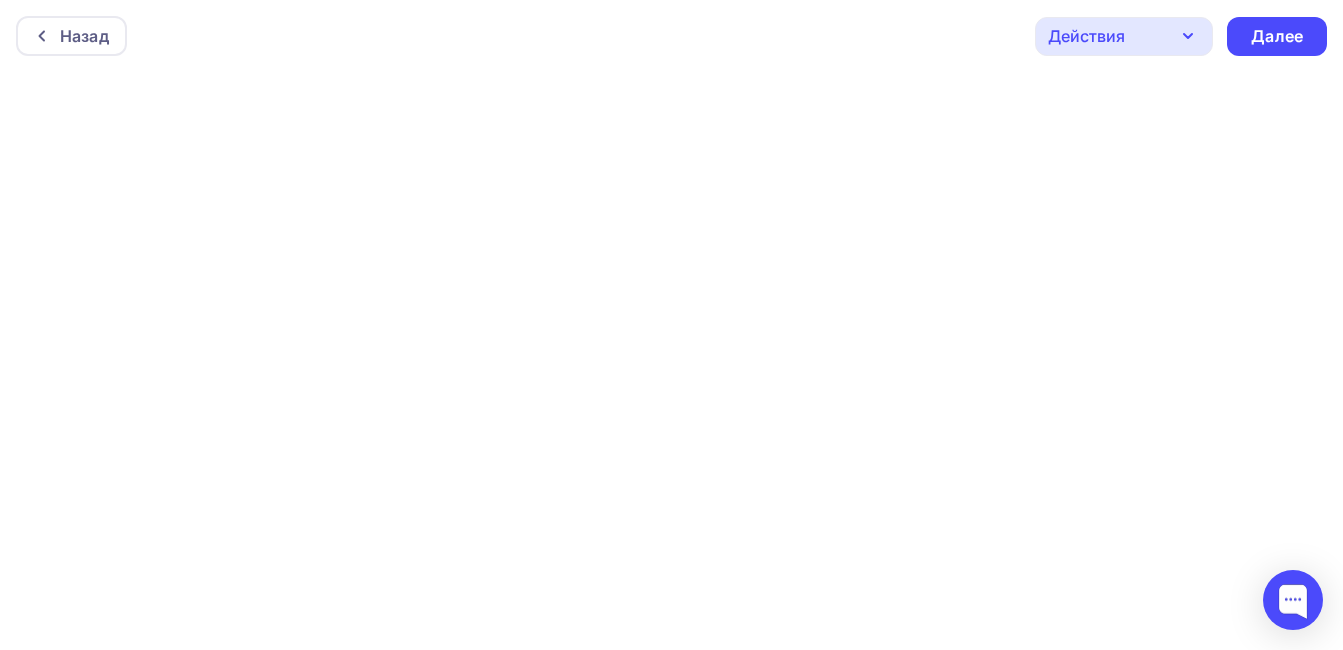 scroll, scrollTop: 5, scrollLeft: 0, axis: vertical 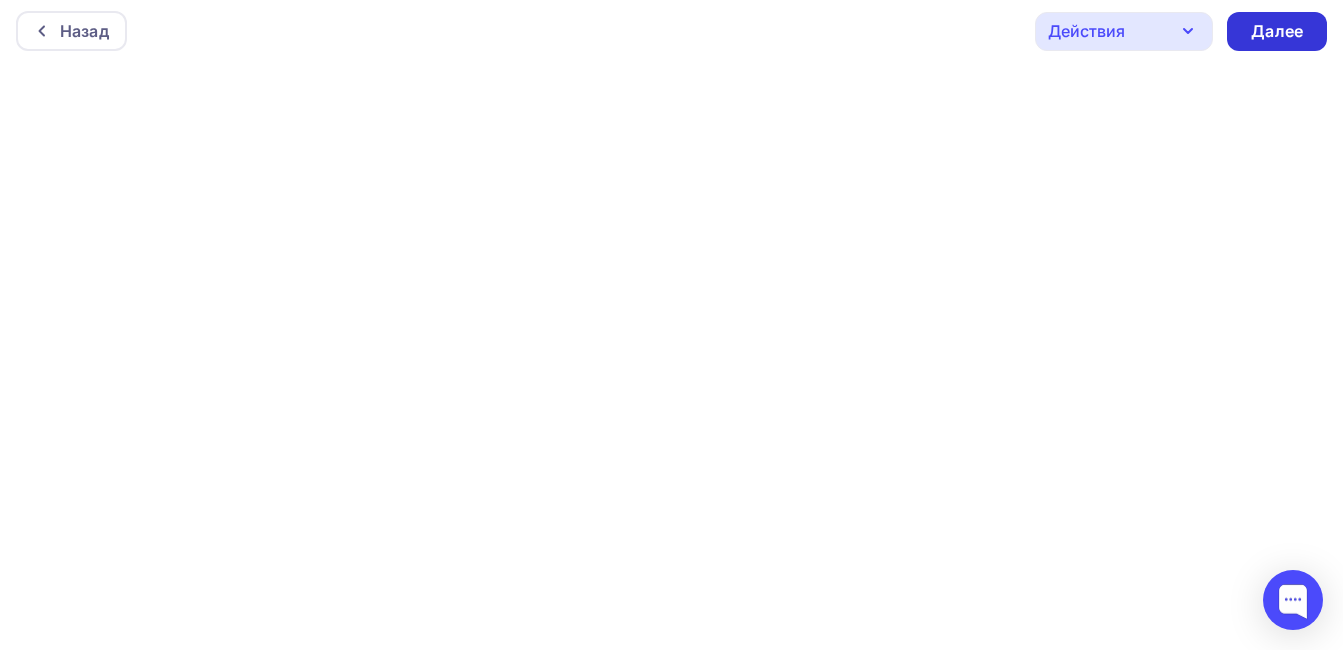 click on "Далее" at bounding box center [1277, 31] 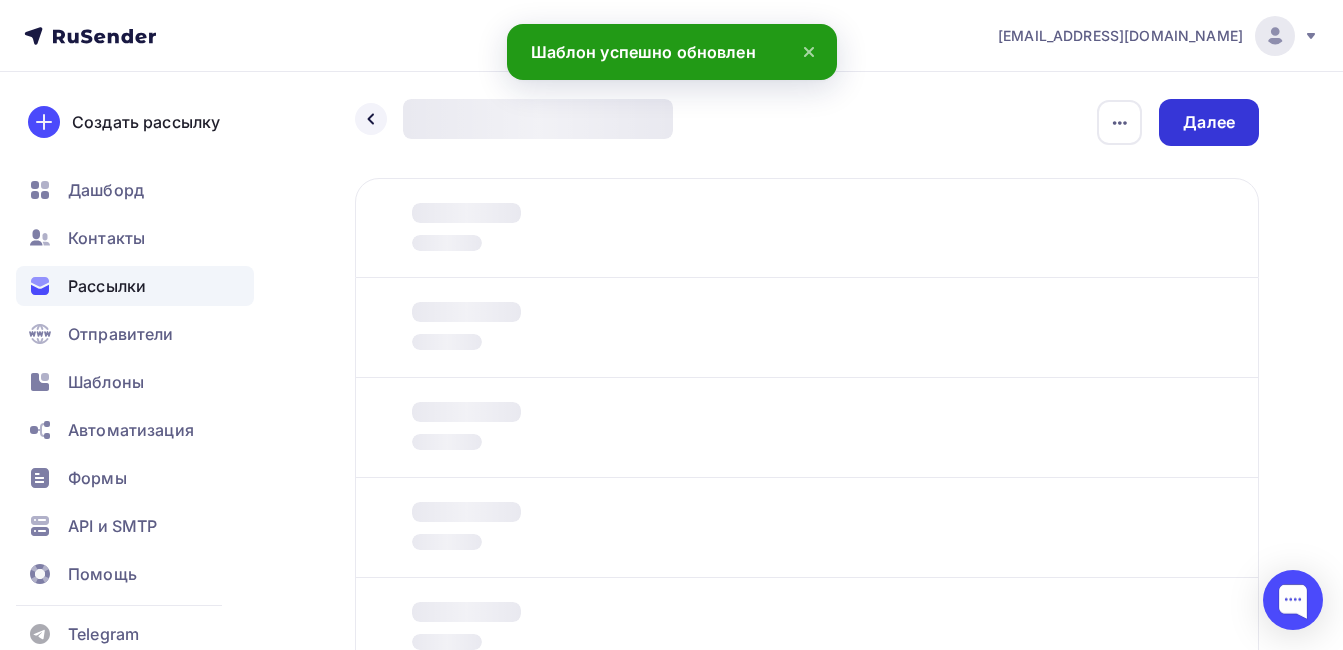 scroll, scrollTop: 0, scrollLeft: 0, axis: both 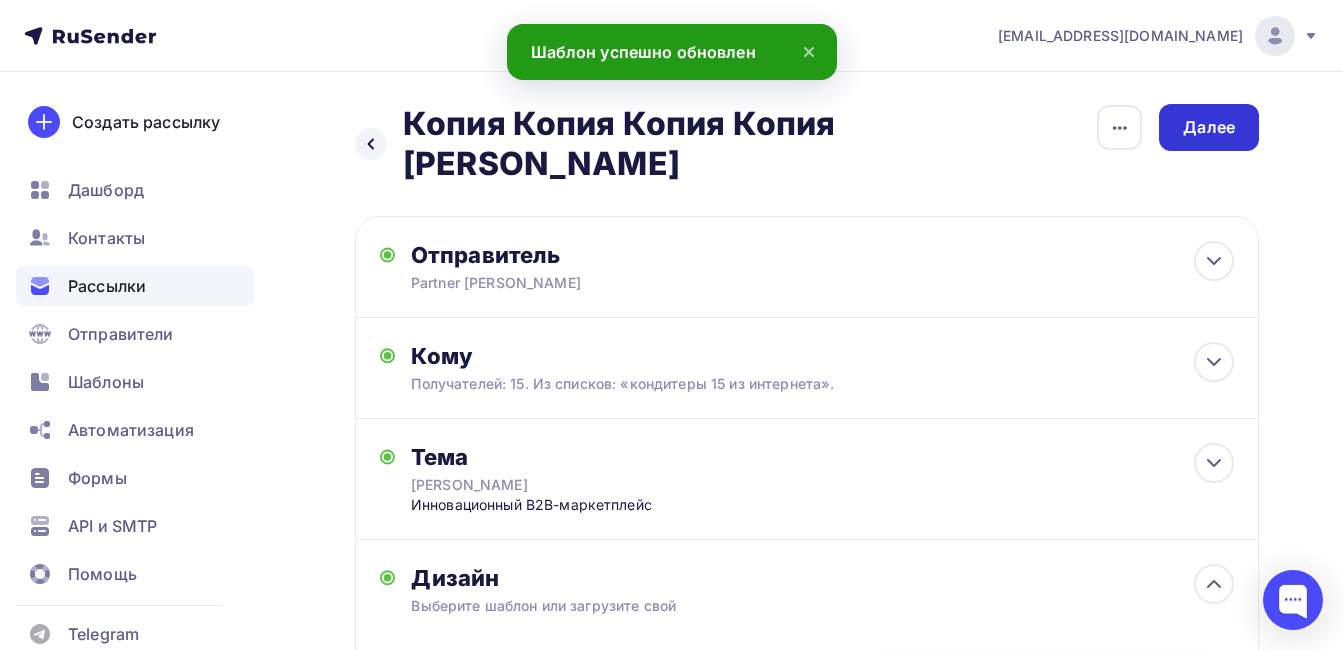 click on "Далее" at bounding box center (1209, 127) 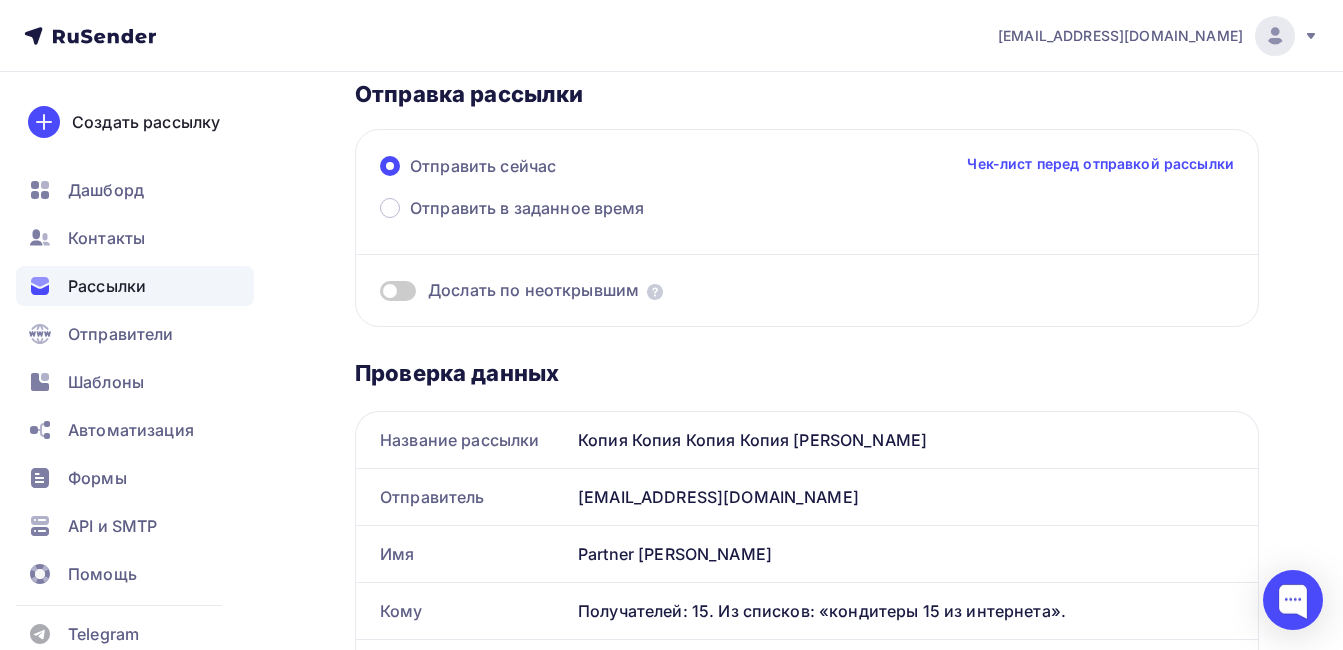 scroll, scrollTop: 0, scrollLeft: 0, axis: both 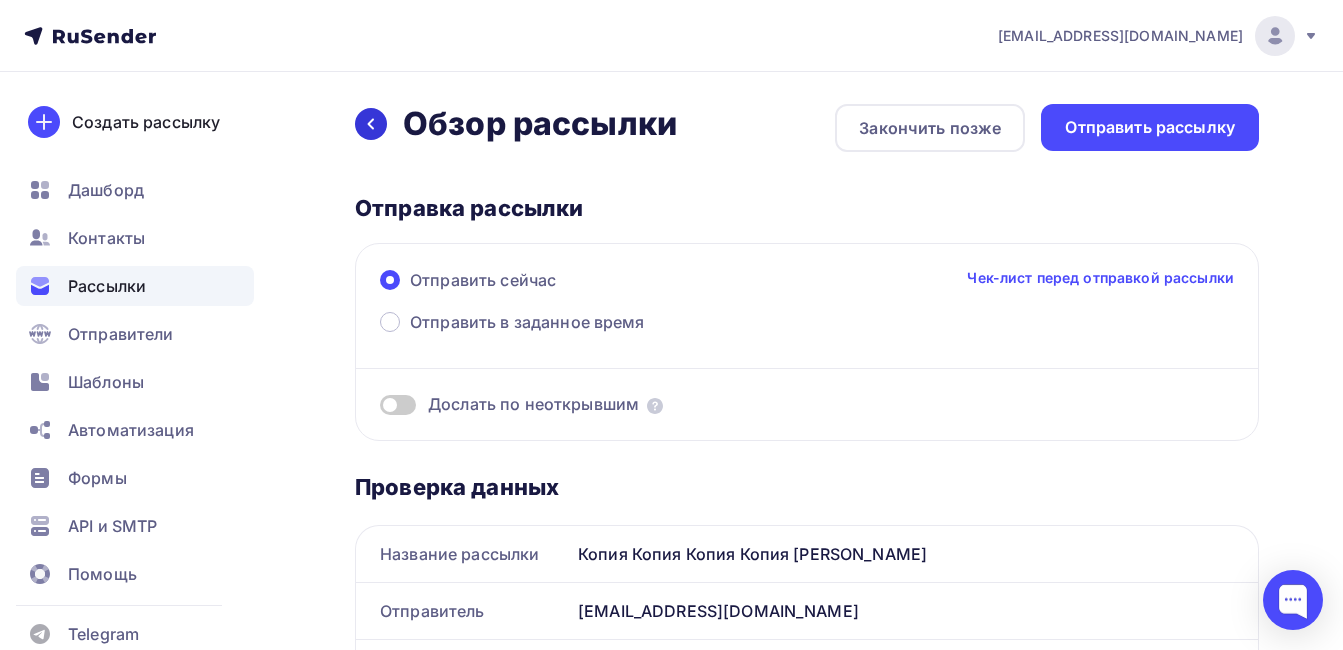 click 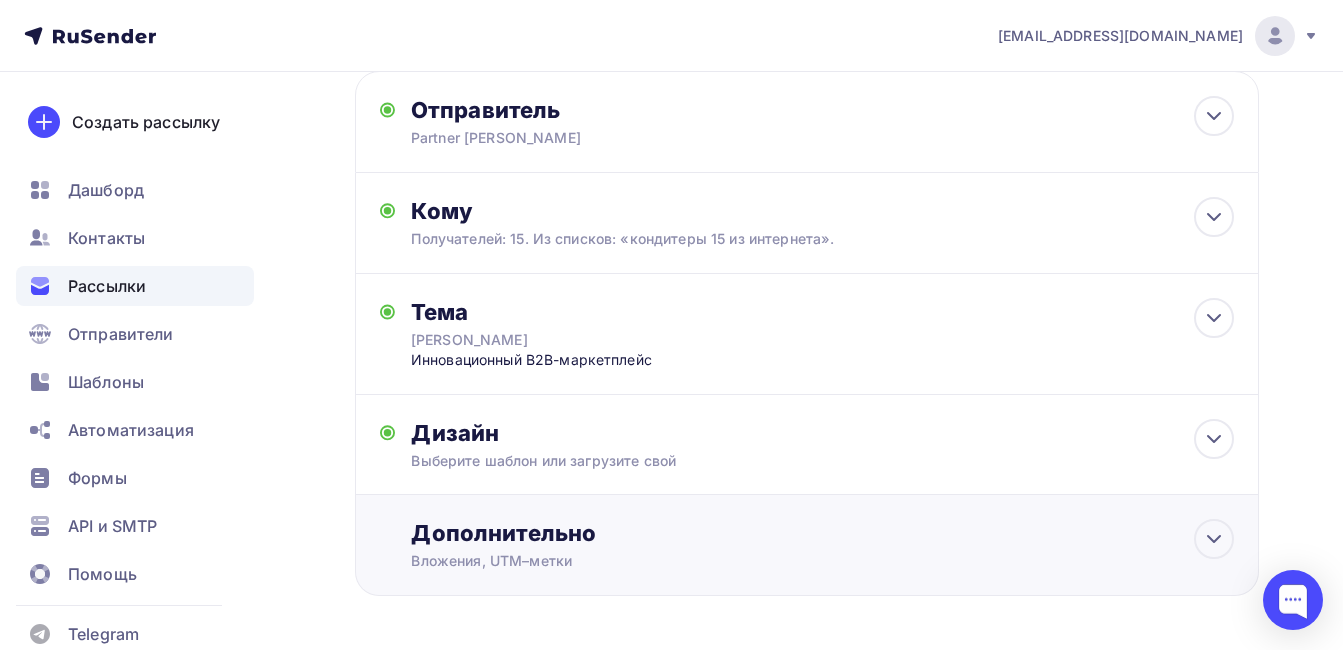 scroll, scrollTop: 20, scrollLeft: 0, axis: vertical 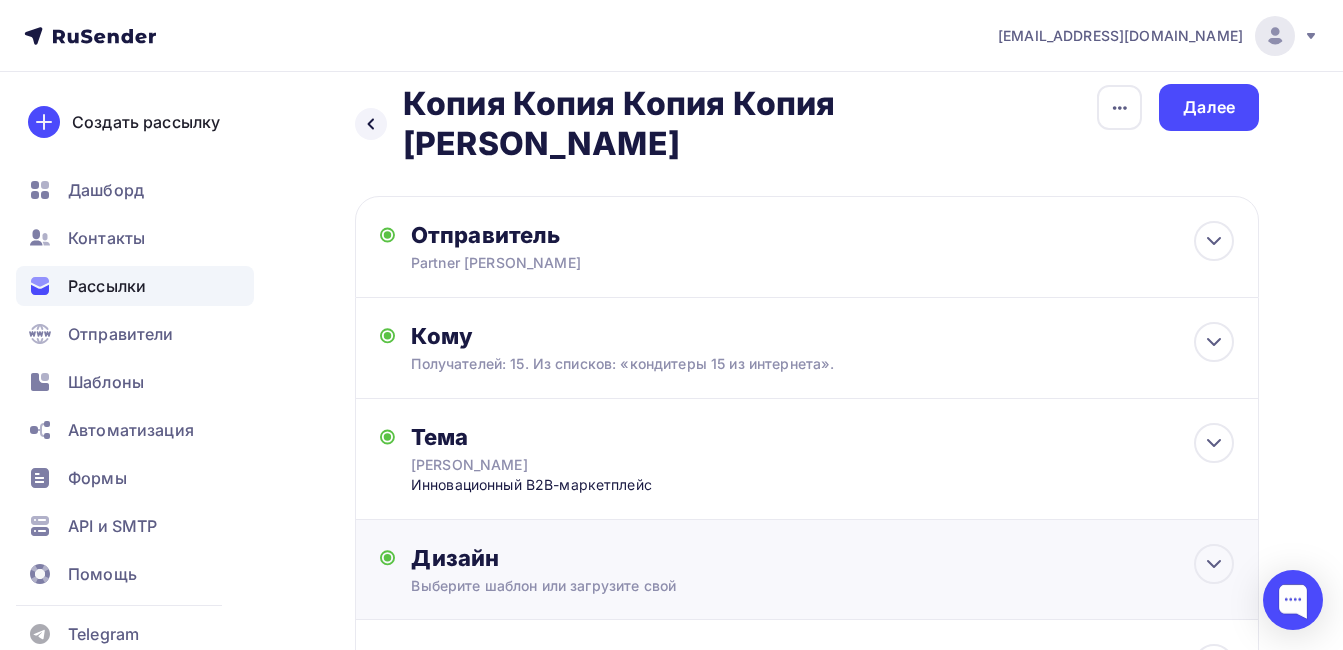 click on "Дизайн" at bounding box center [822, 558] 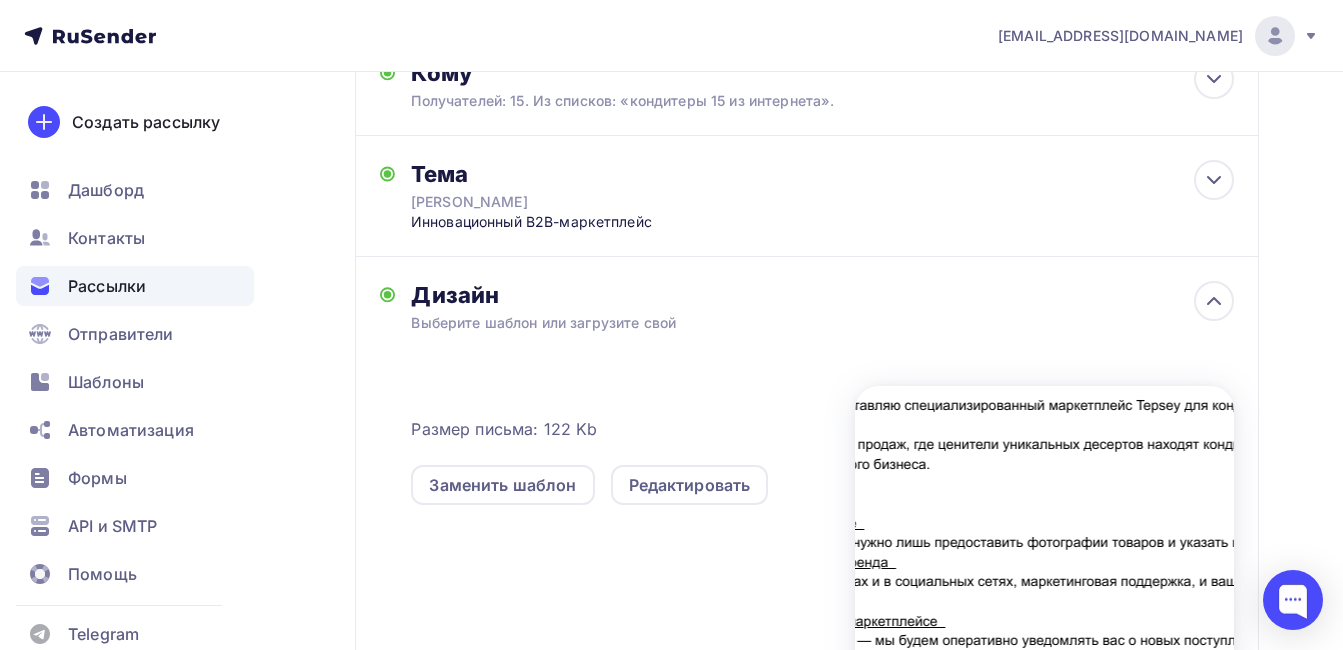 scroll, scrollTop: 420, scrollLeft: 0, axis: vertical 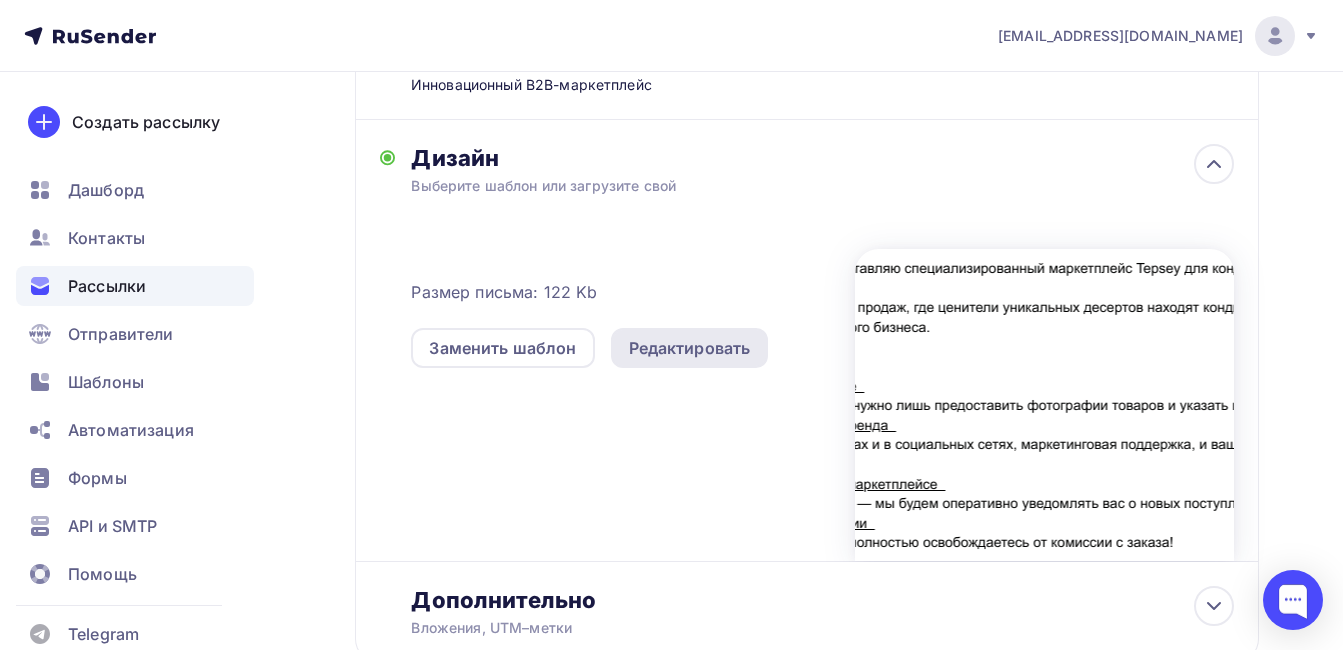 click on "Редактировать" at bounding box center [690, 348] 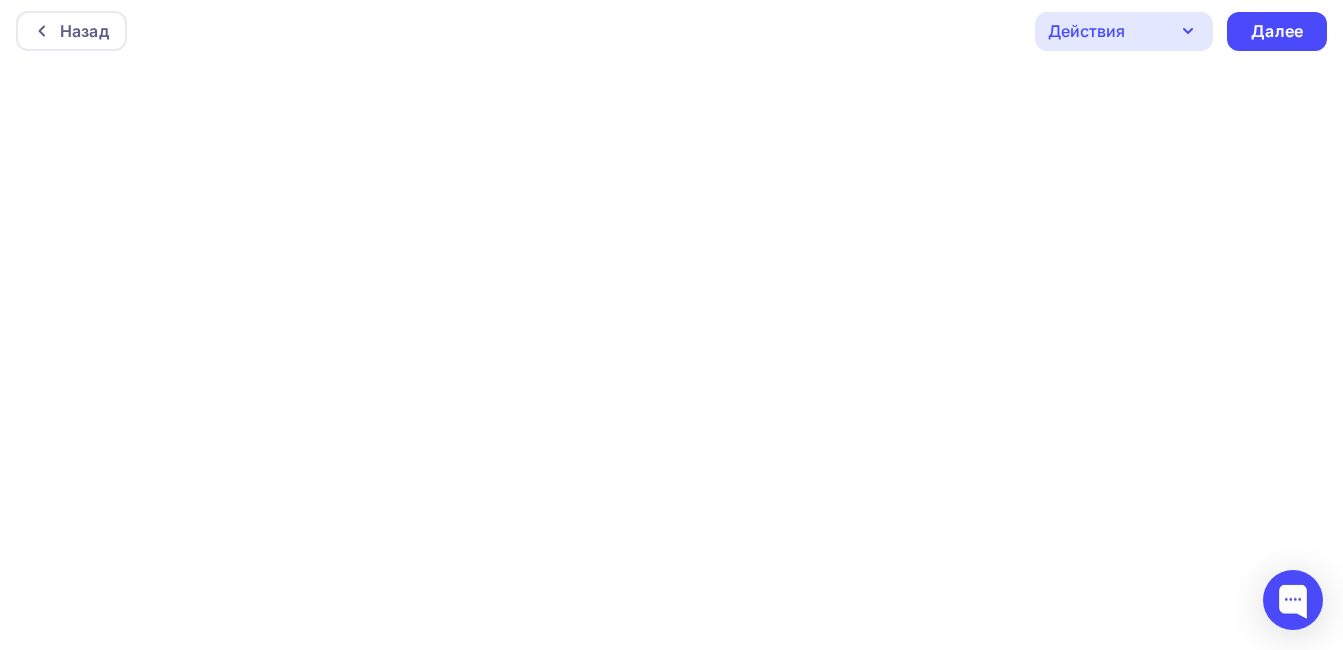 scroll, scrollTop: 0, scrollLeft: 0, axis: both 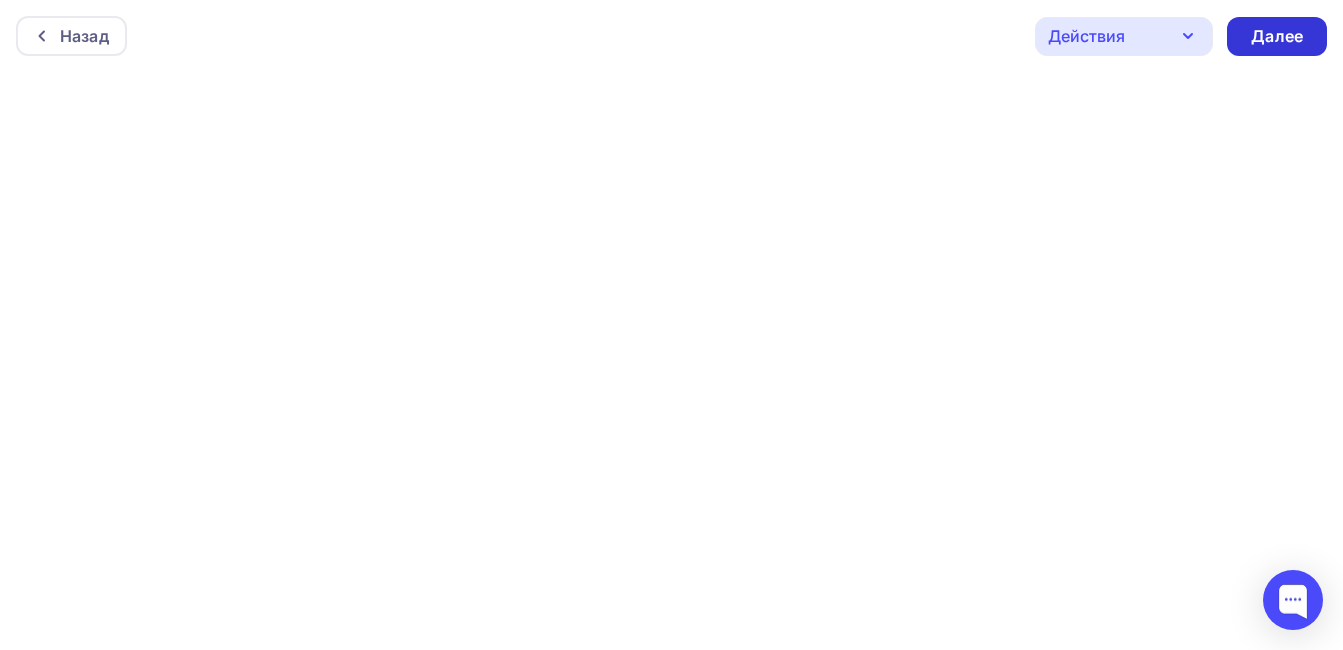 click on "Далее" at bounding box center [1277, 36] 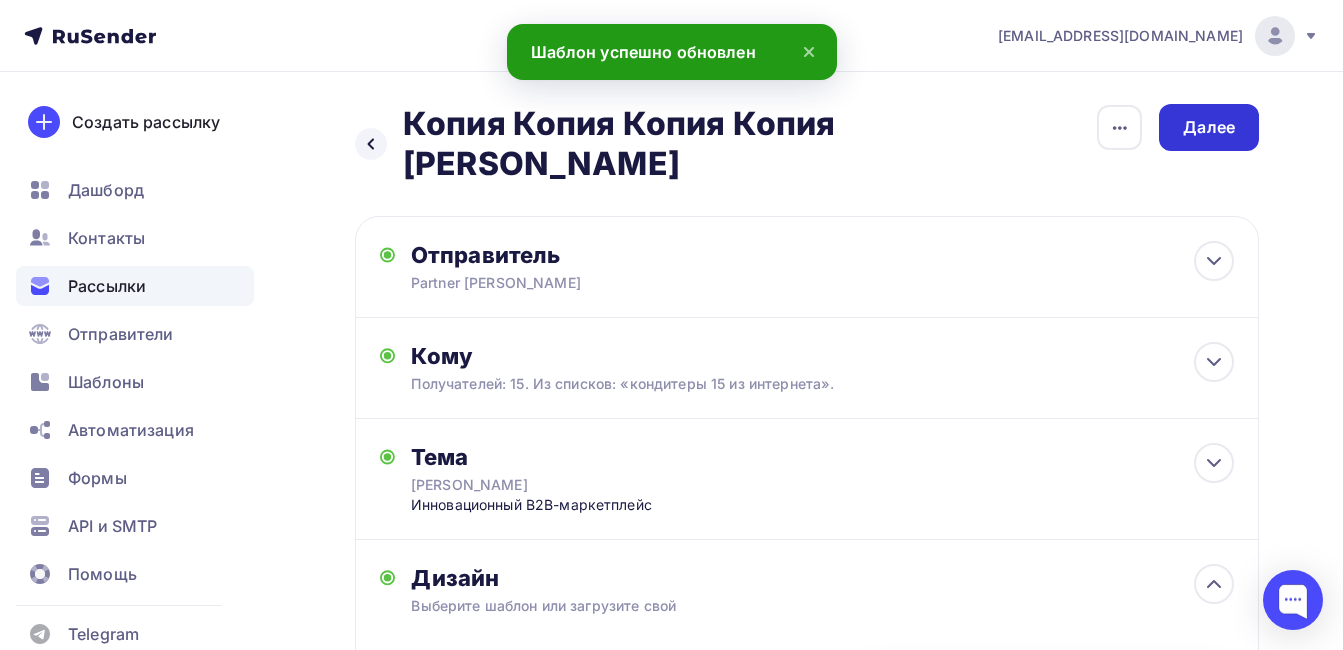 click on "Далее" at bounding box center [1209, 127] 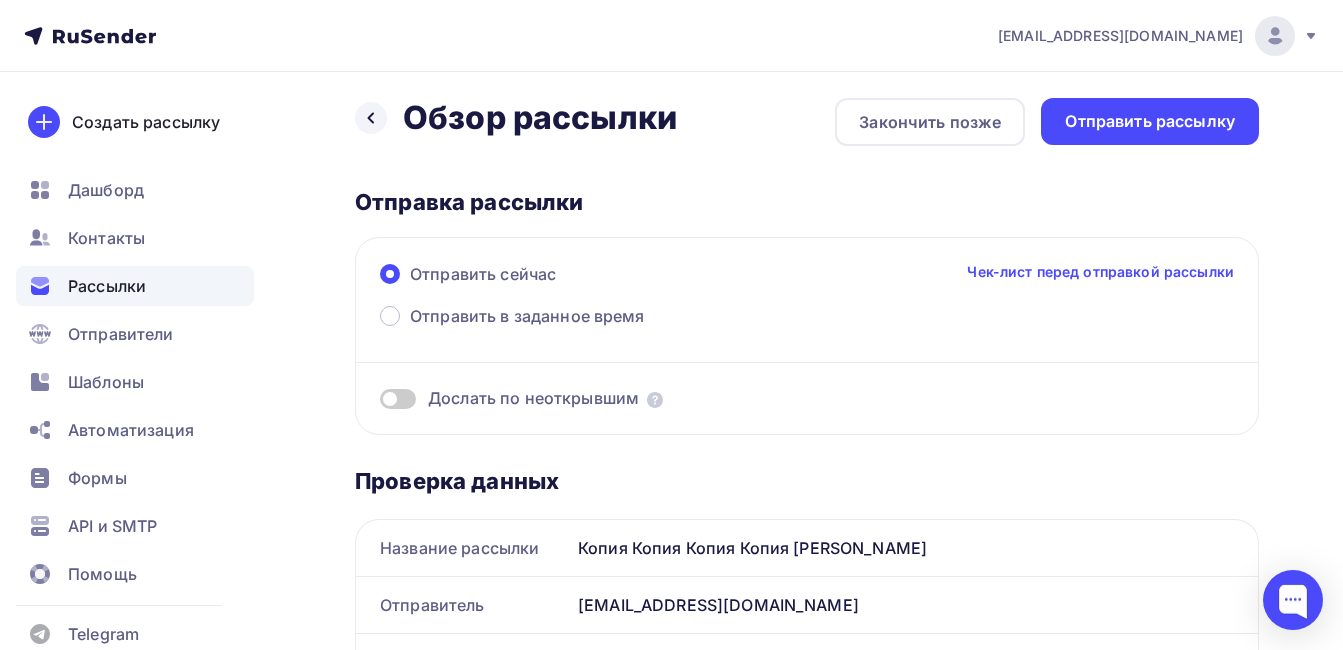 scroll, scrollTop: 0, scrollLeft: 0, axis: both 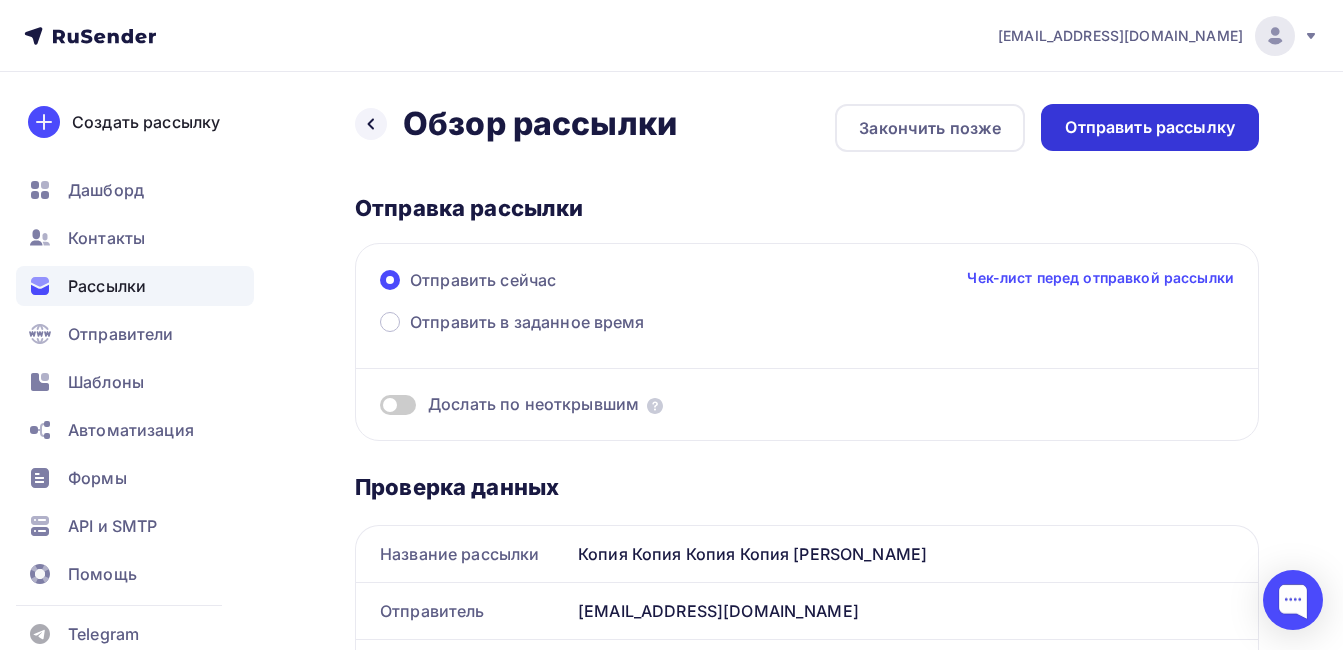 click on "Отправить рассылку" at bounding box center [1150, 127] 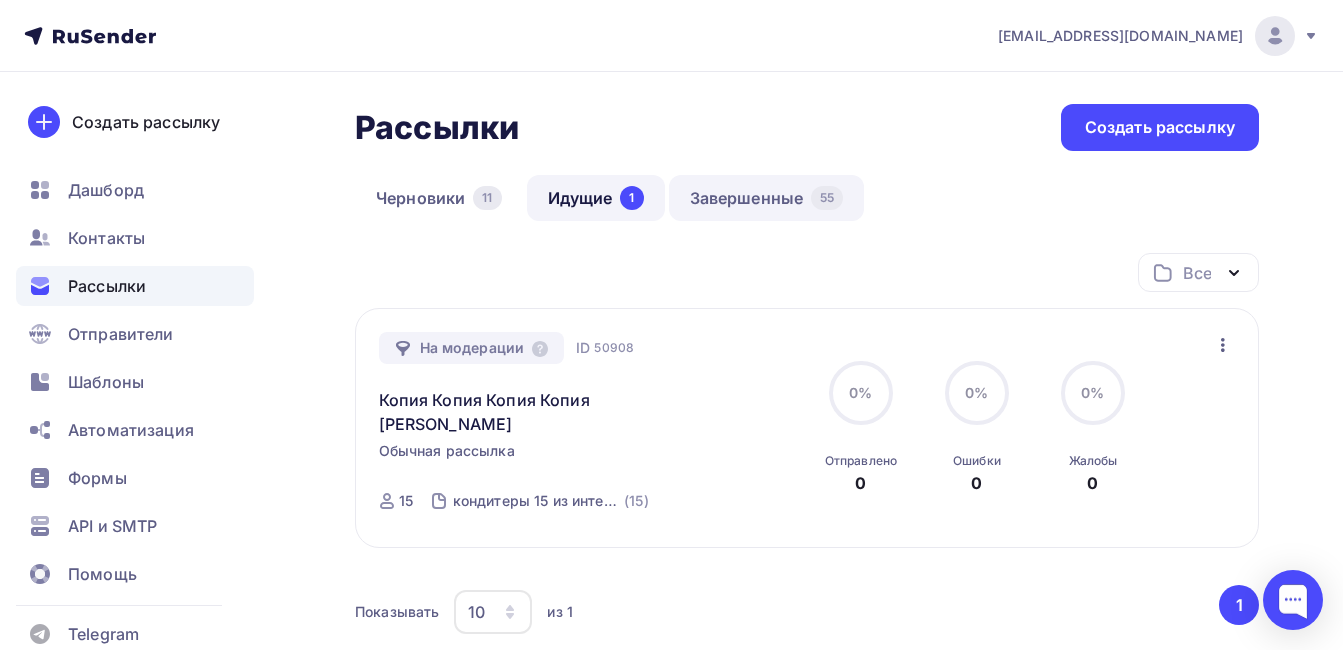 click on "Завершенные
55" at bounding box center [767, 198] 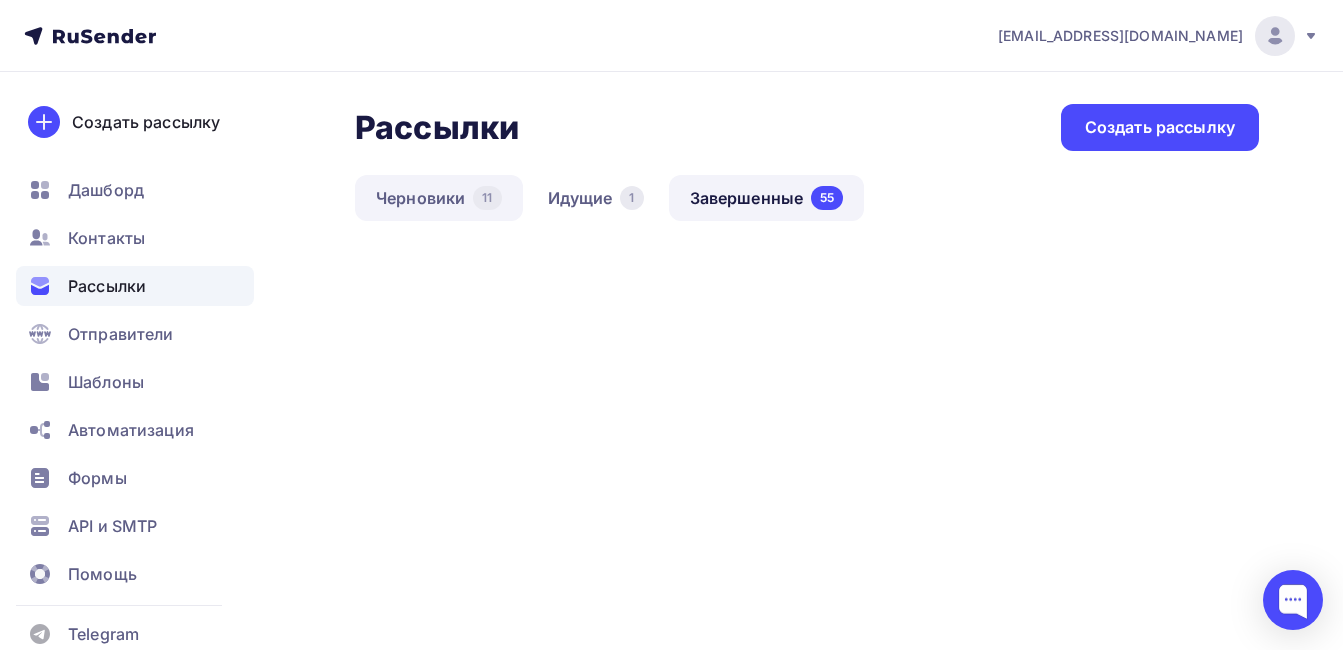 click on "Идущие
1" at bounding box center [596, 198] 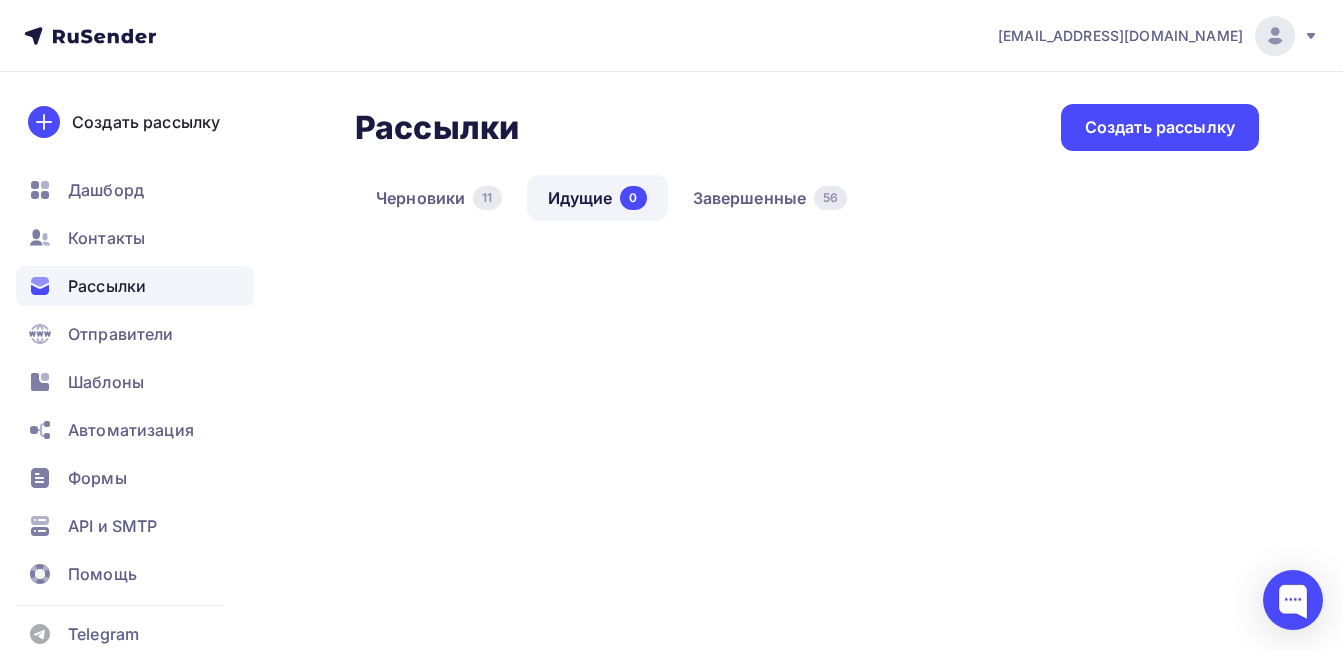 click on "Идущие
0" at bounding box center [597, 198] 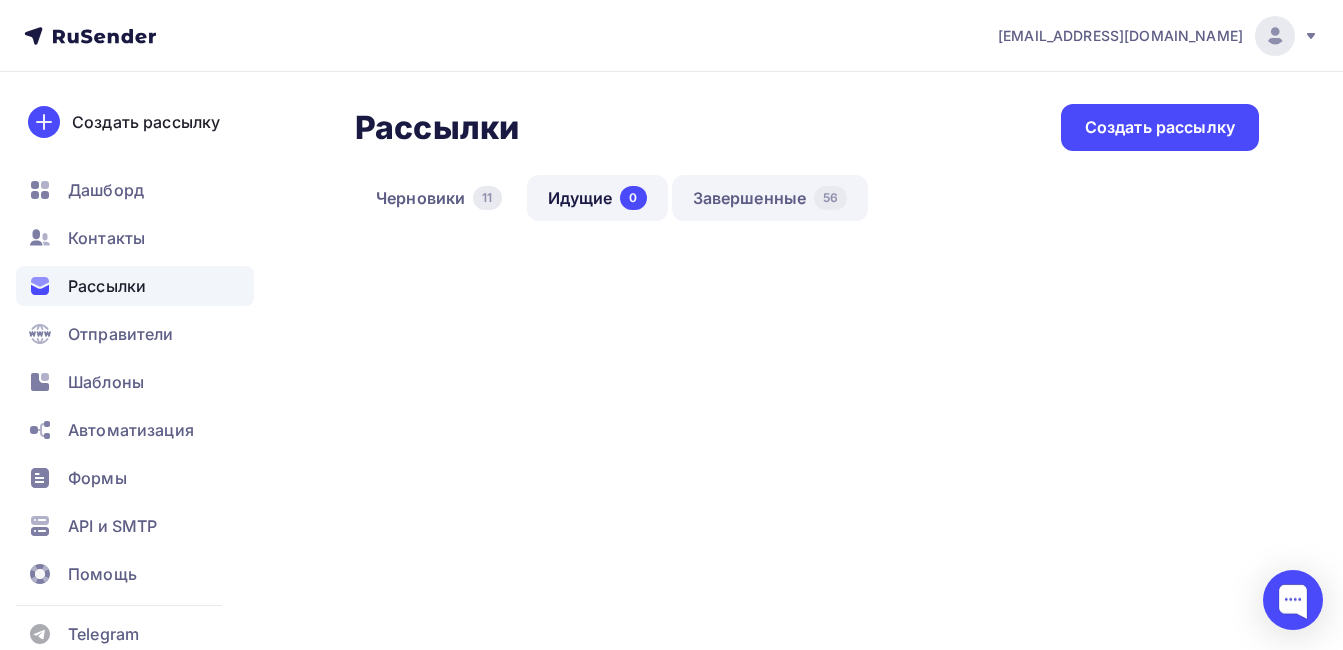 click on "Завершенные
56" at bounding box center [770, 198] 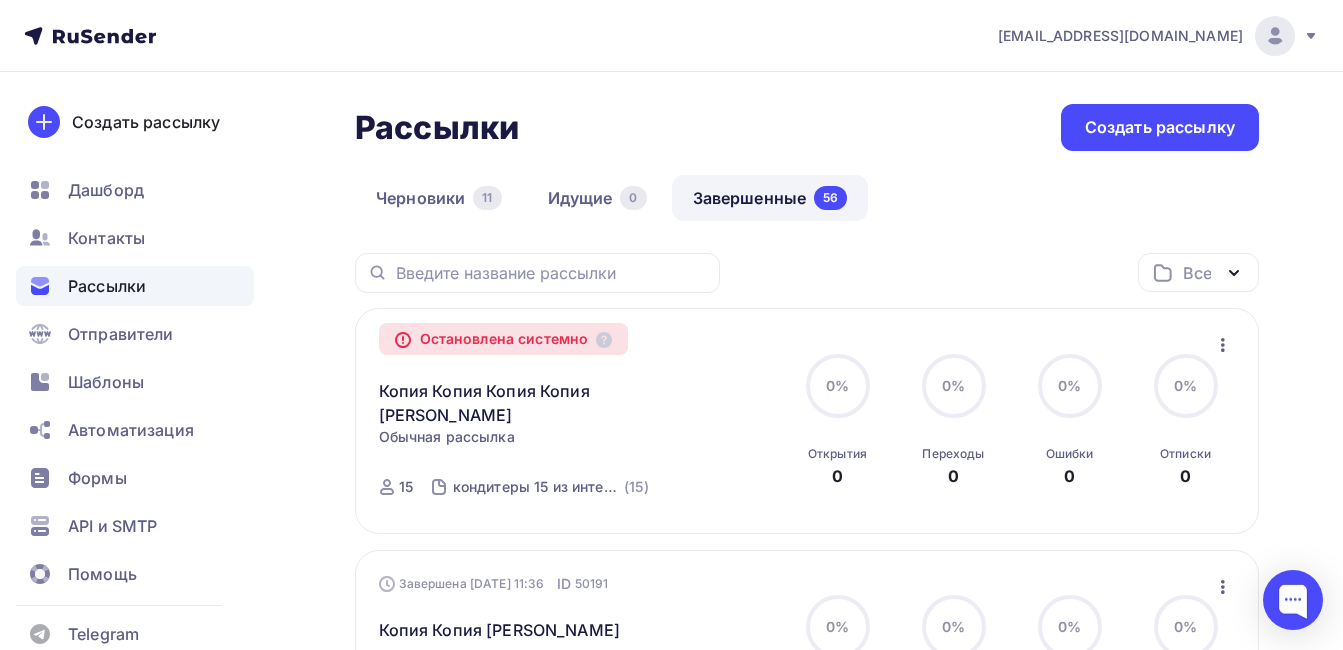scroll, scrollTop: 200, scrollLeft: 0, axis: vertical 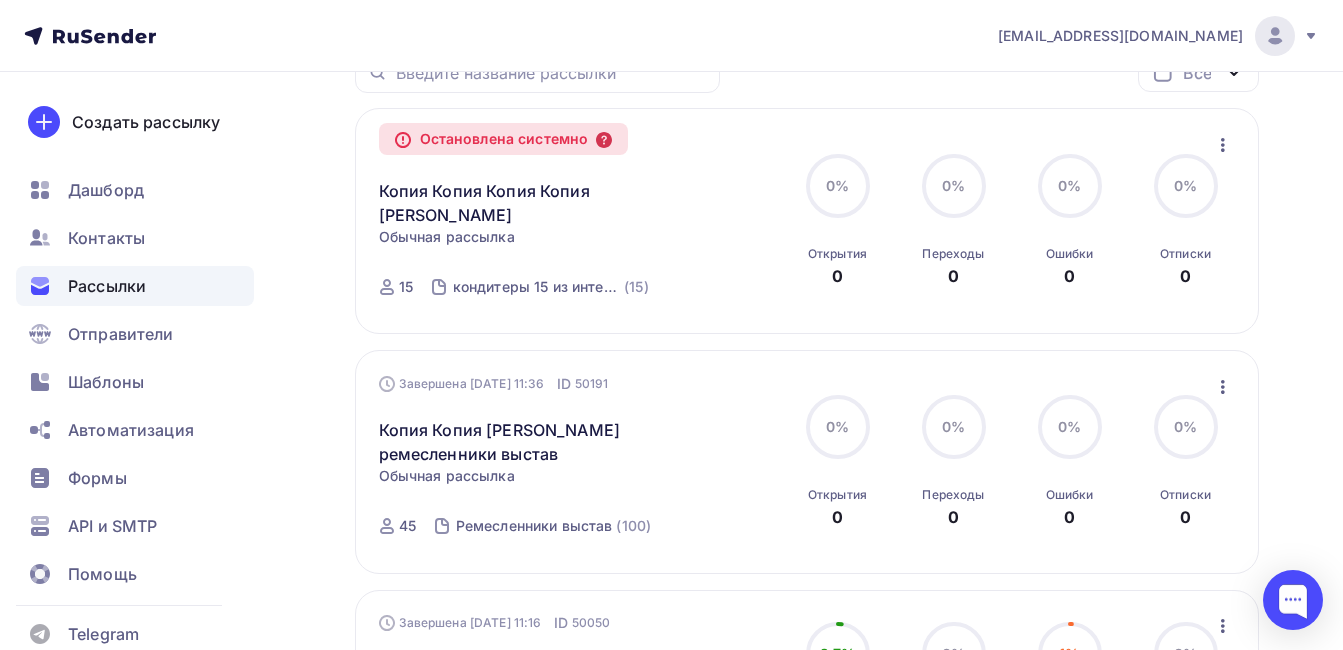 click 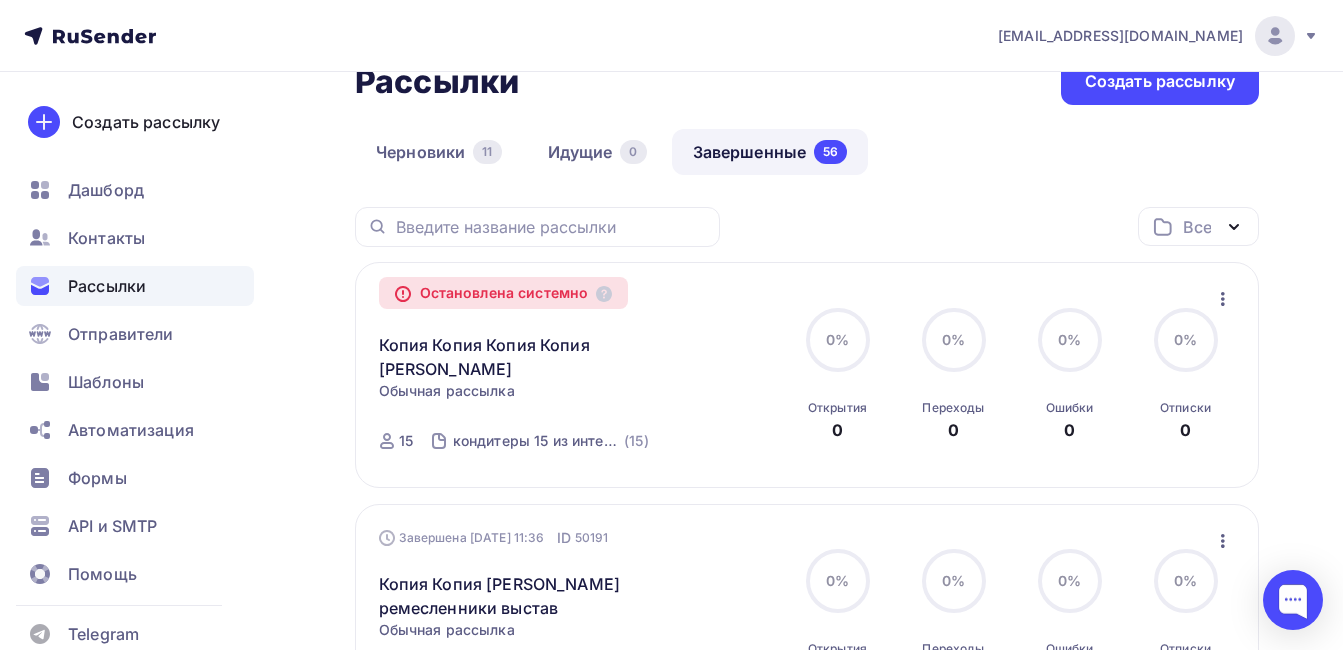 scroll, scrollTop: 0, scrollLeft: 0, axis: both 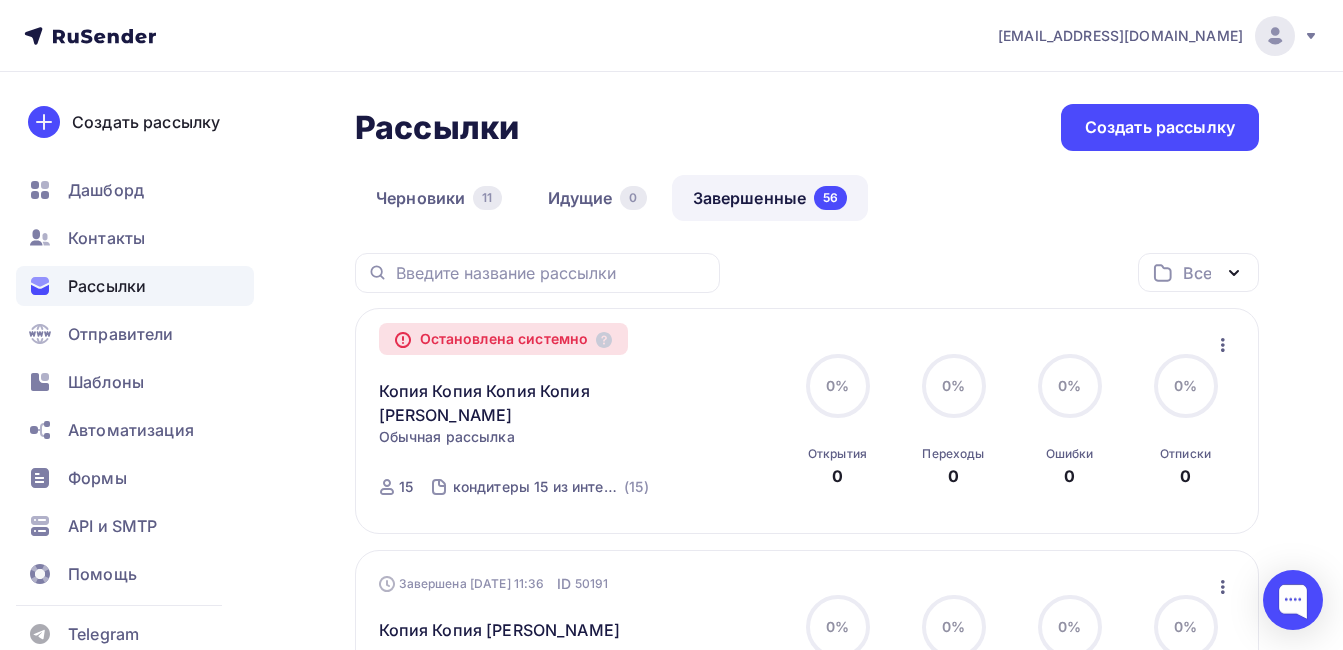 click 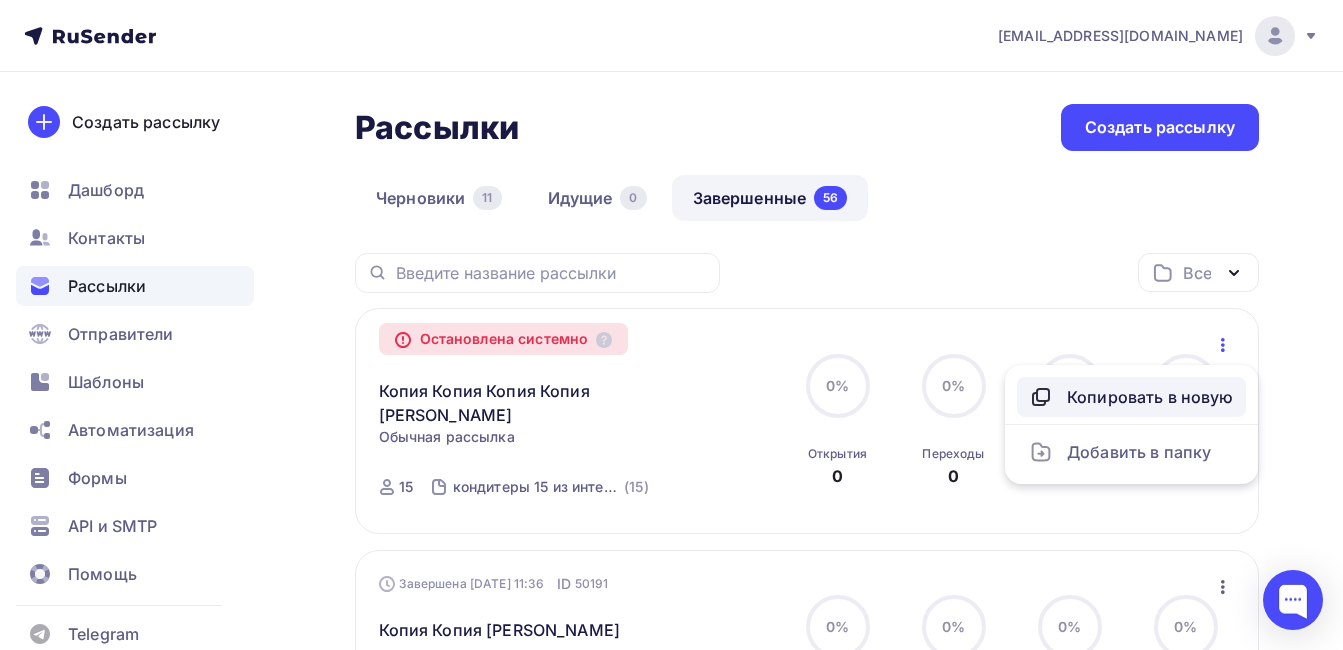 click on "Копировать в новую" at bounding box center (1131, 397) 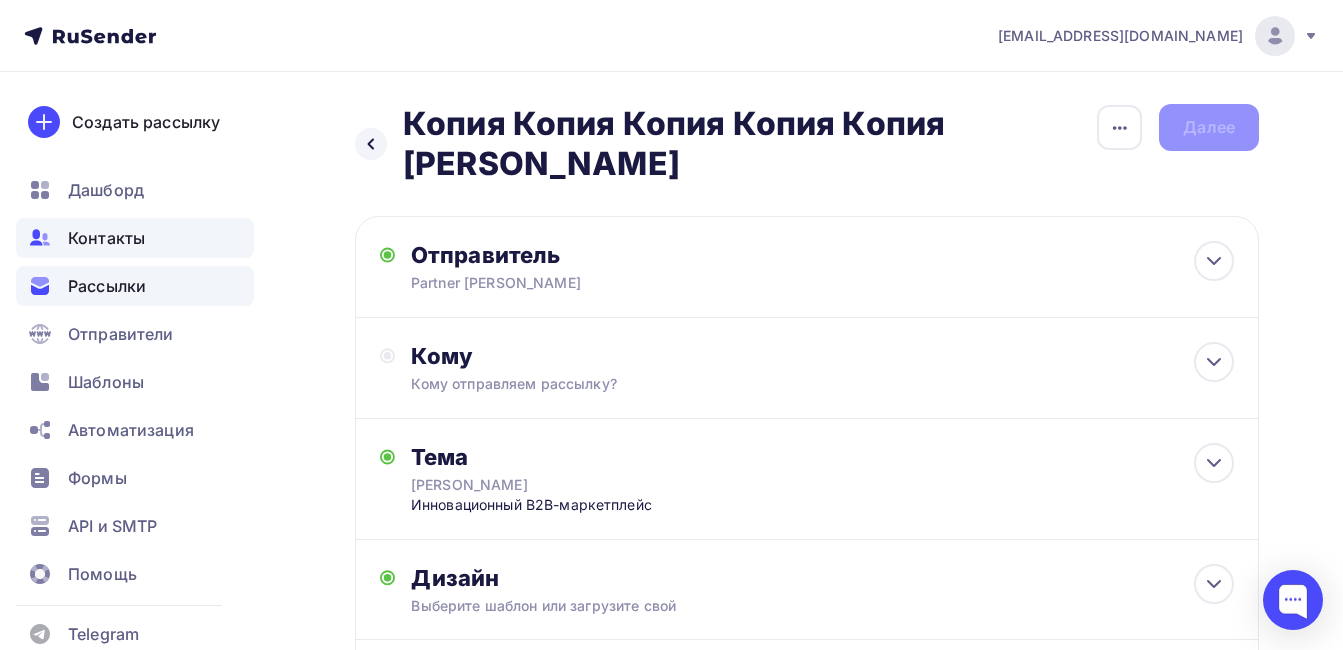 click on "Контакты" at bounding box center [106, 238] 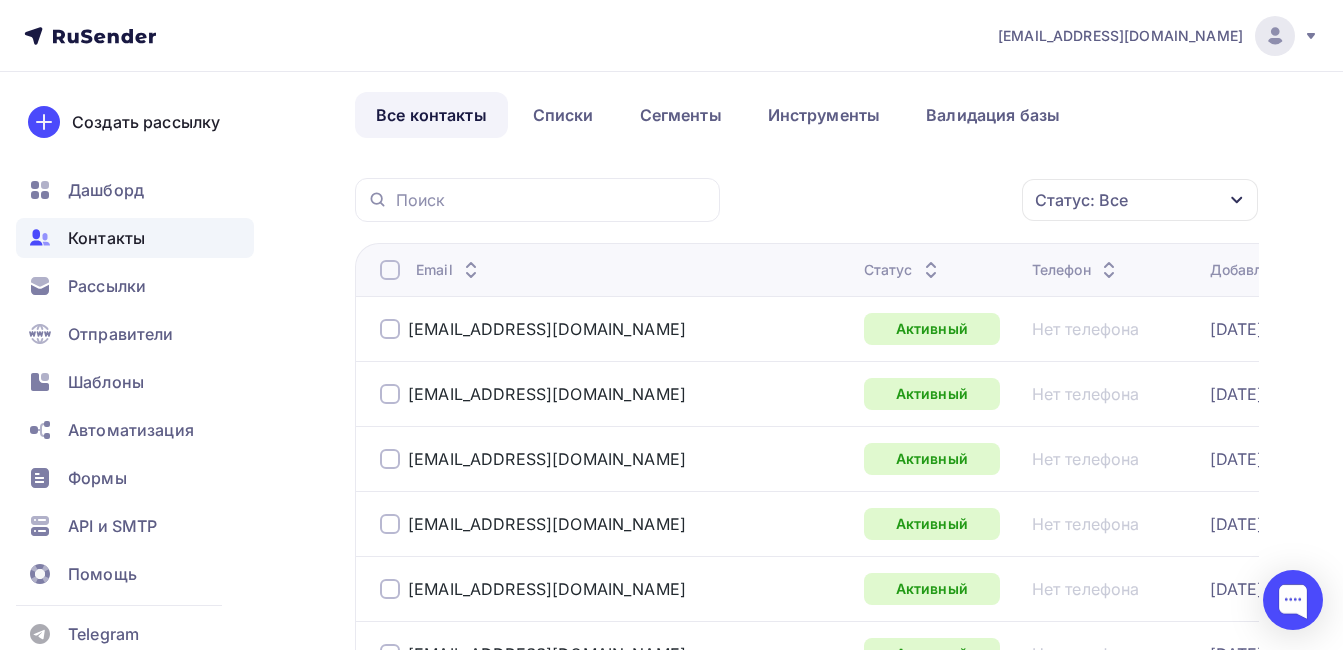 scroll, scrollTop: 0, scrollLeft: 0, axis: both 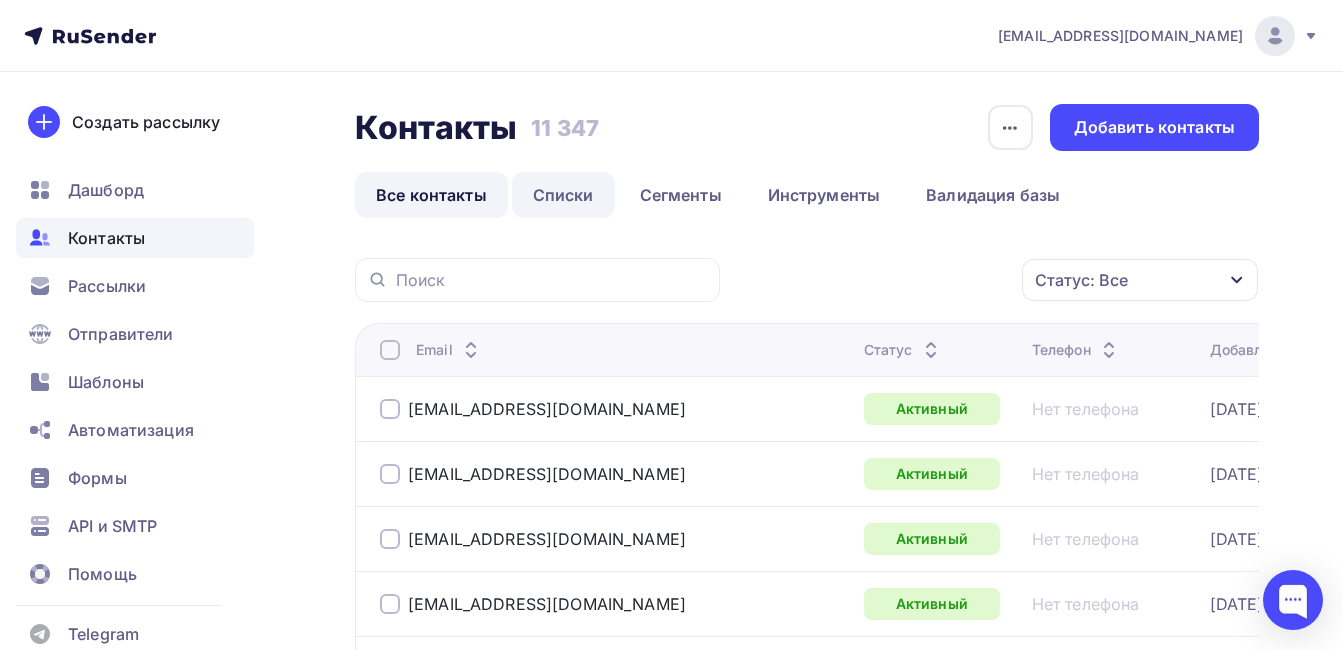 click on "Списки" at bounding box center [563, 195] 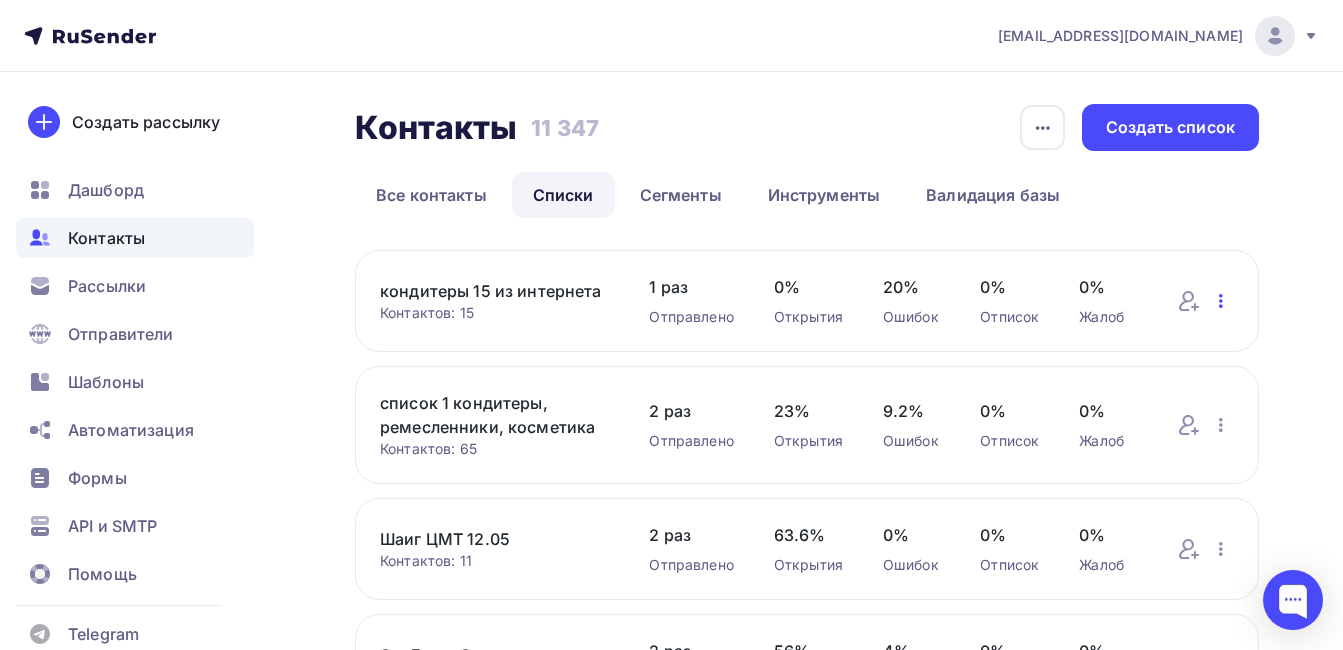 click 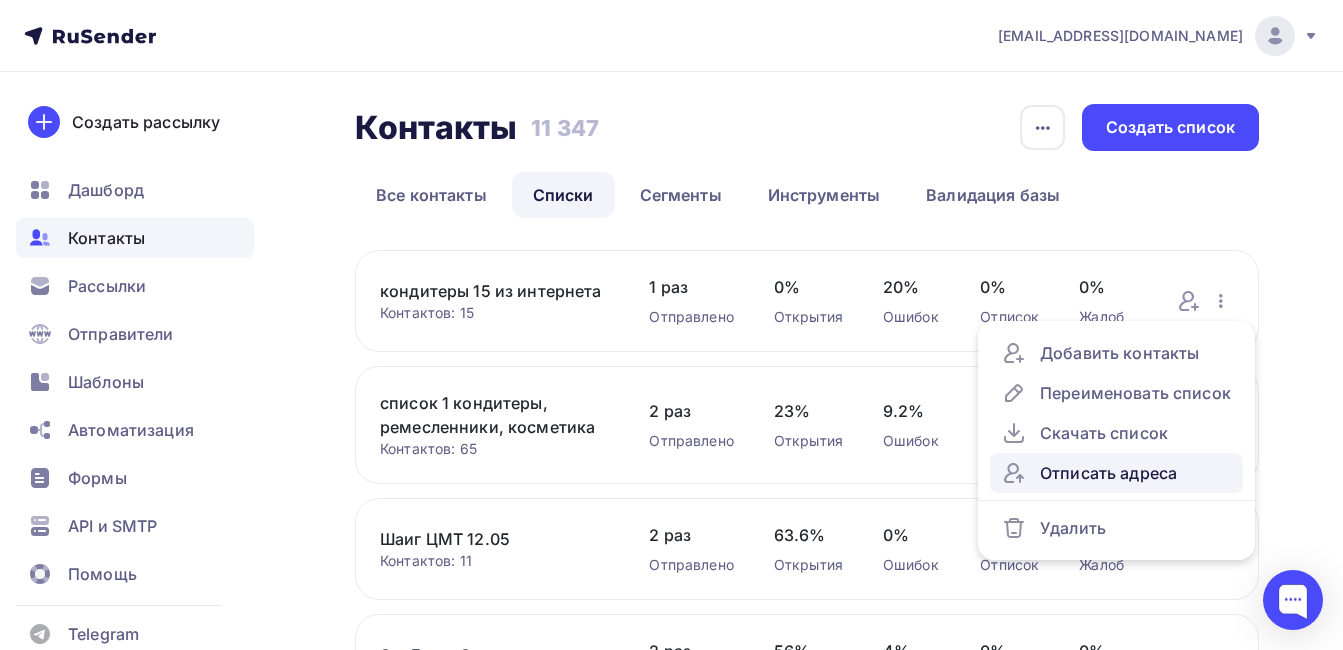 click on "Отписать адреса" at bounding box center [1116, 473] 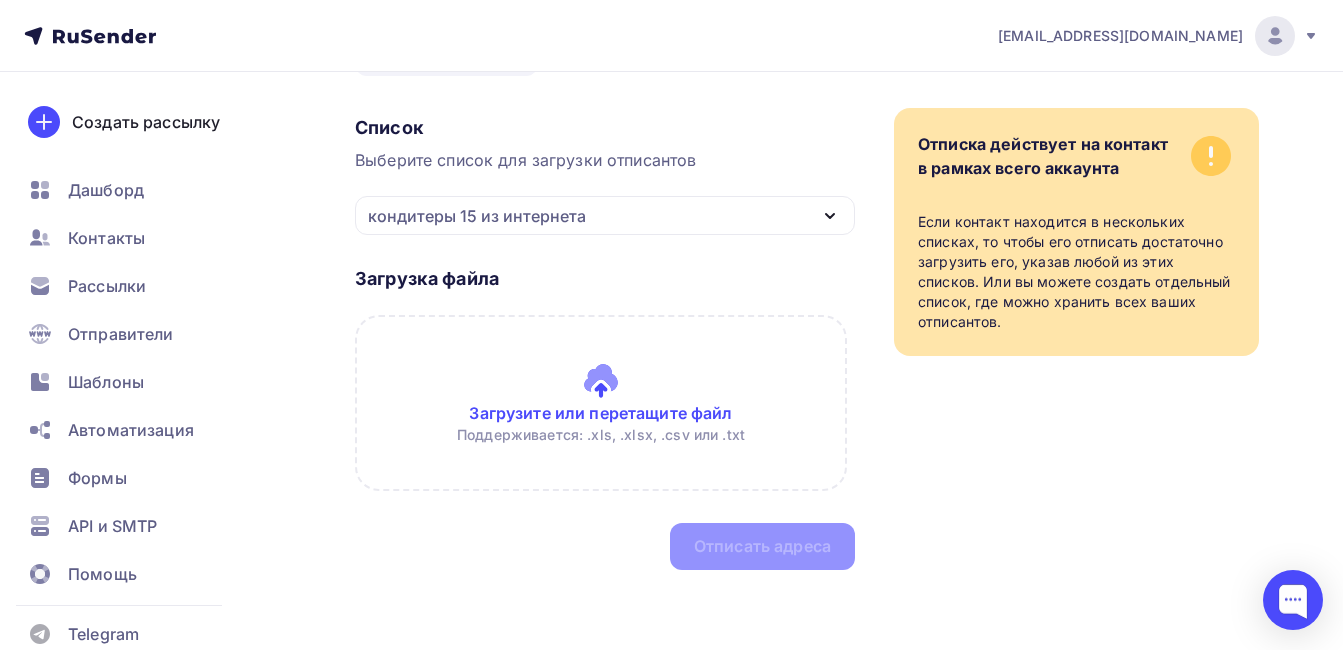 scroll, scrollTop: 0, scrollLeft: 0, axis: both 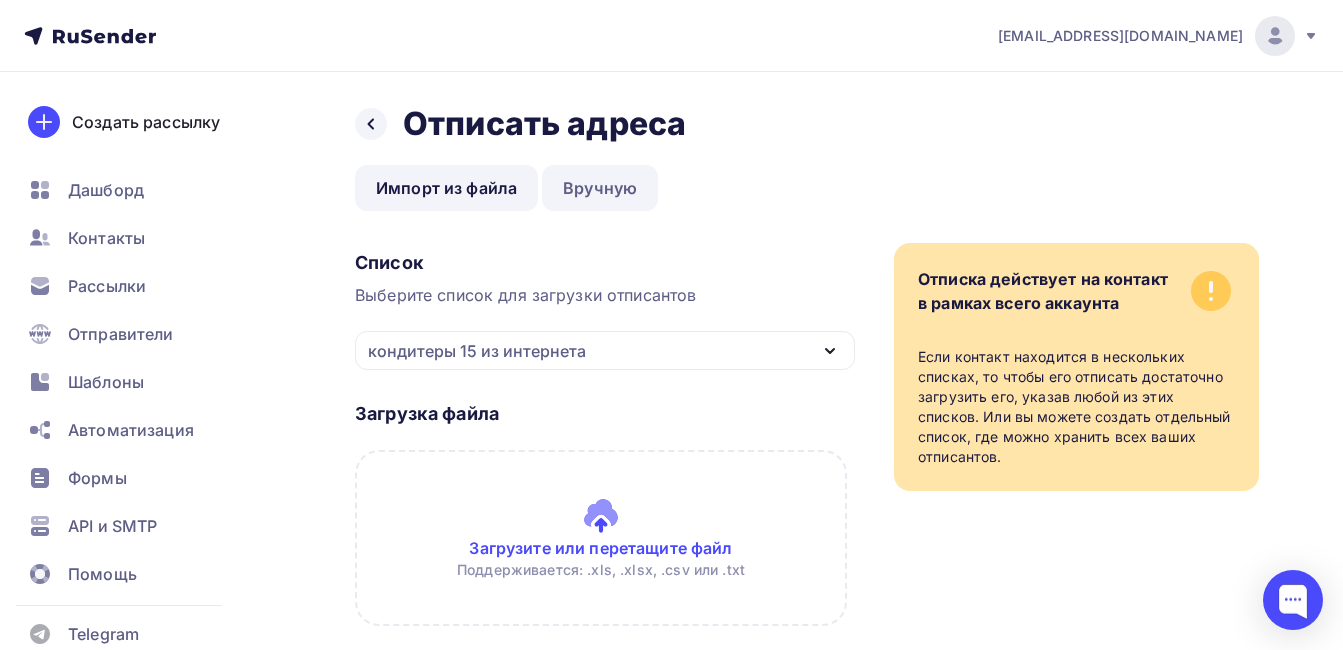 click on "Вручную" at bounding box center [600, 188] 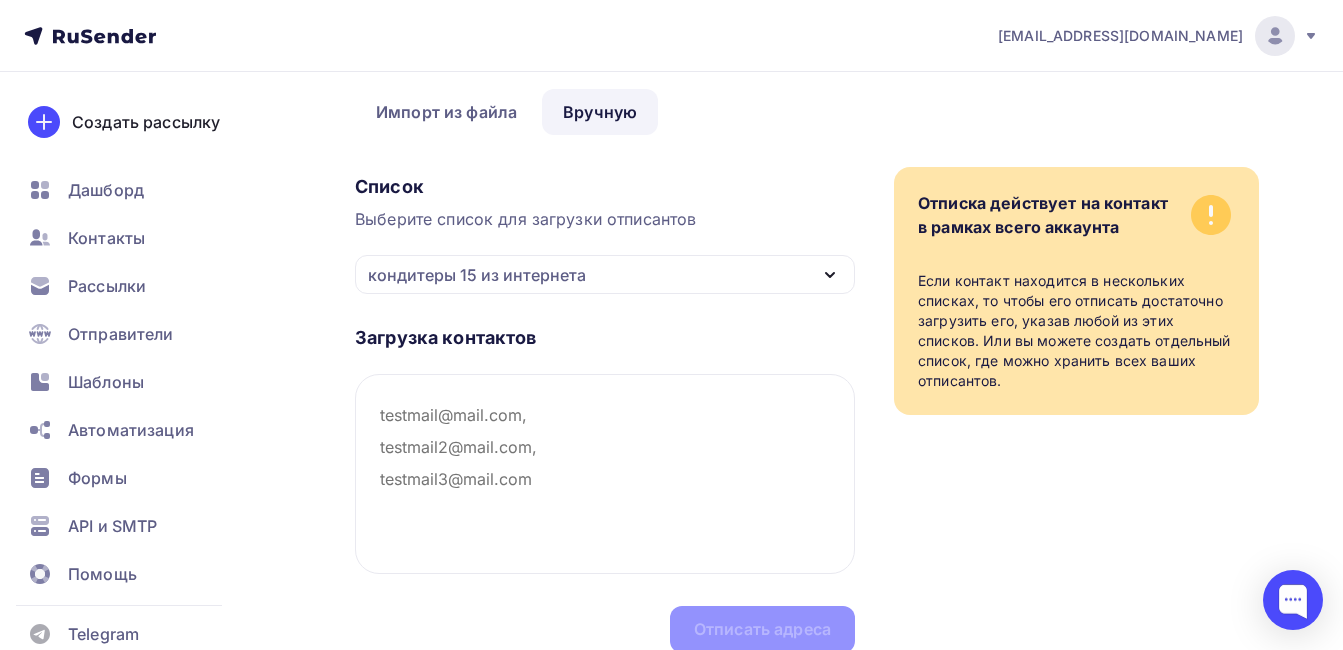scroll, scrollTop: 159, scrollLeft: 0, axis: vertical 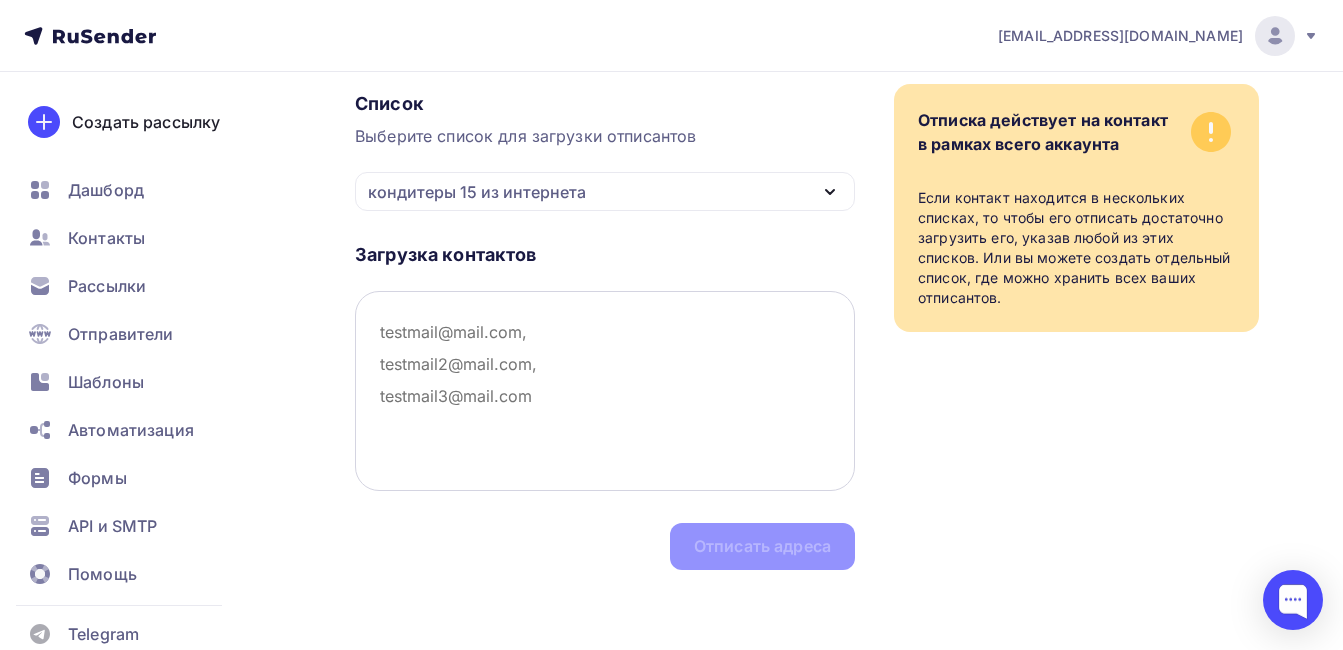 click at bounding box center (605, 391) 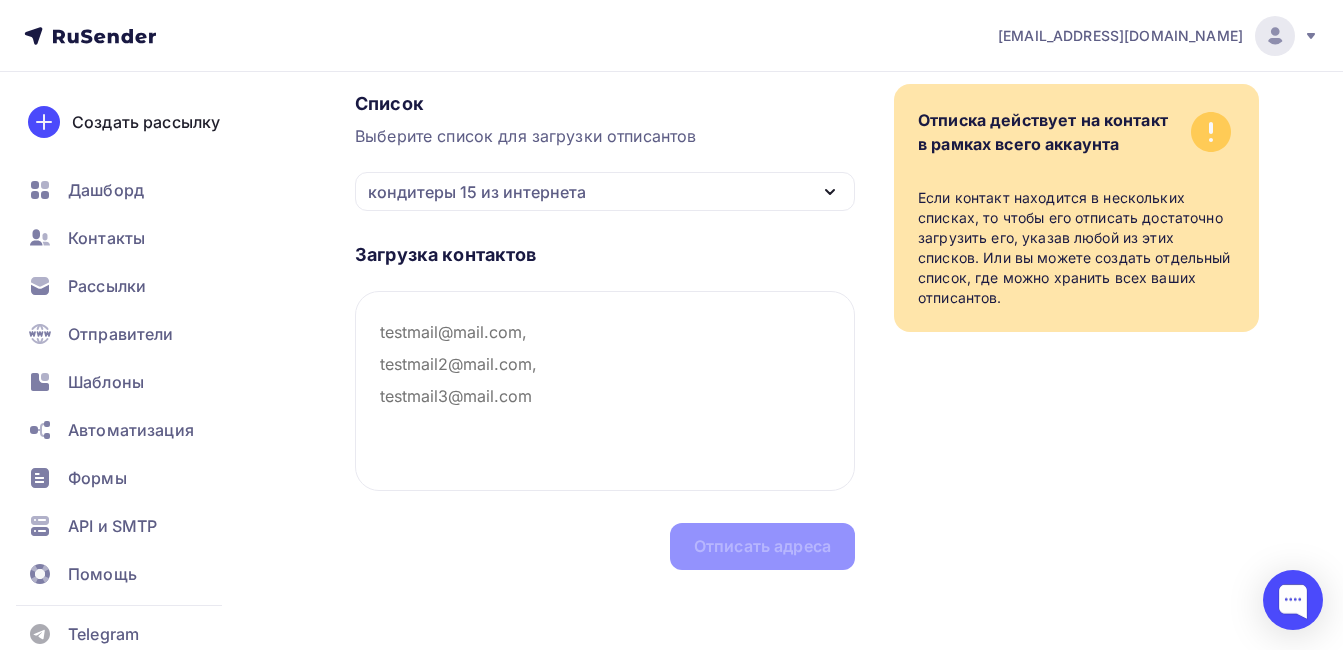 scroll, scrollTop: 0, scrollLeft: 0, axis: both 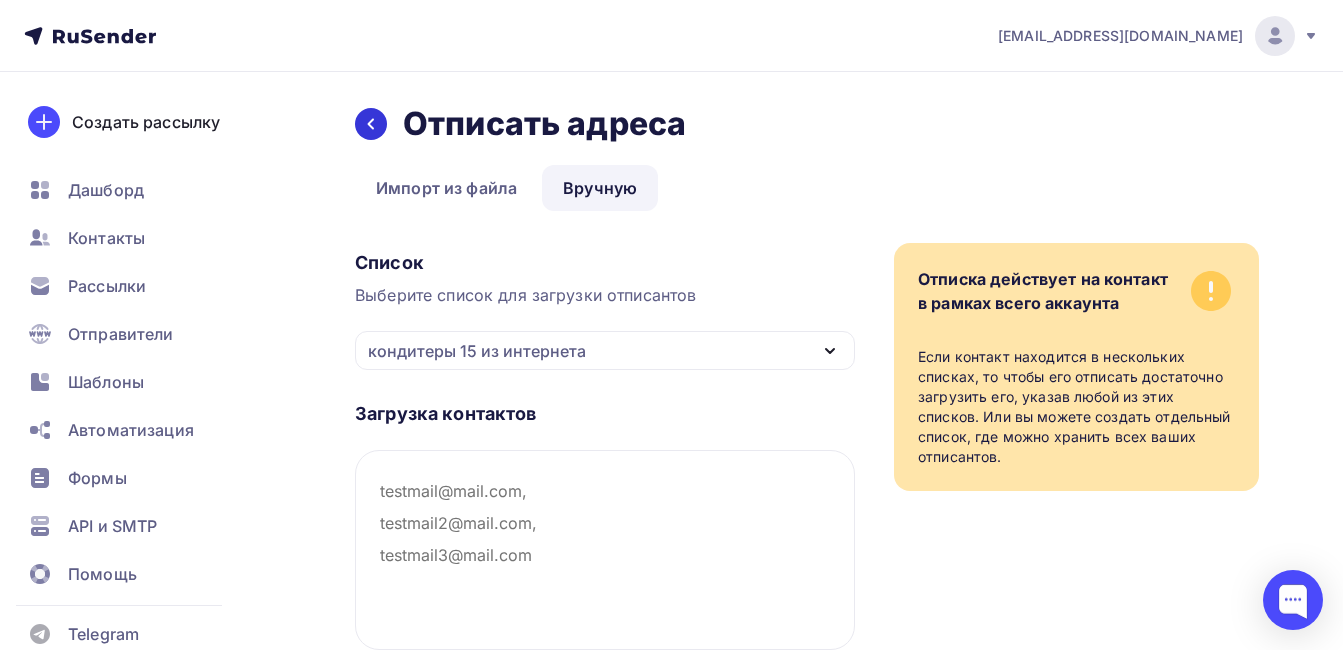 click at bounding box center [371, 124] 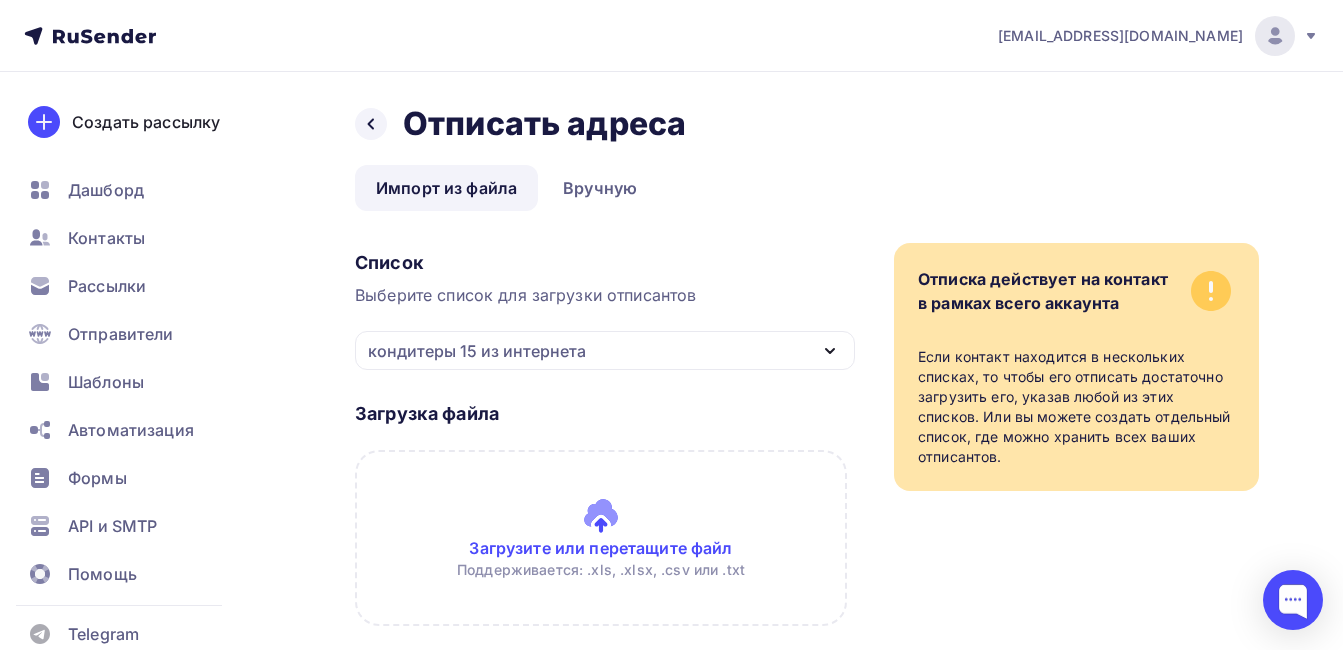 click at bounding box center [371, 124] 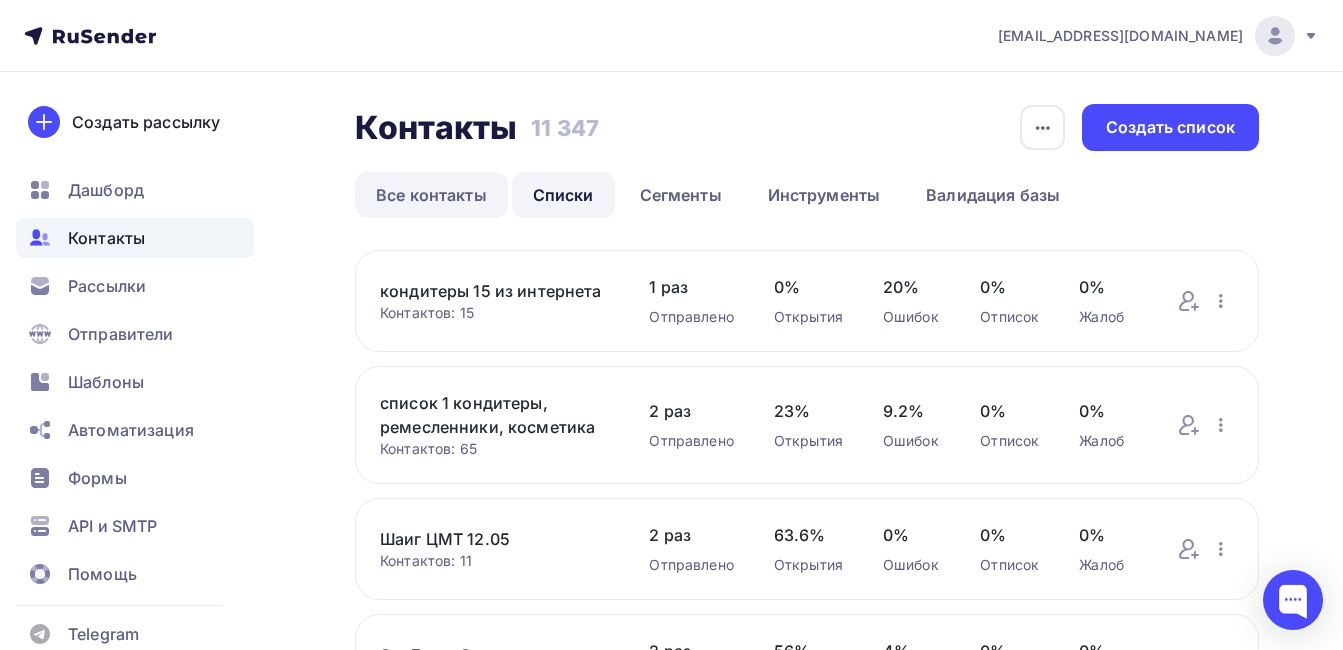 click on "Все контакты" at bounding box center [431, 195] 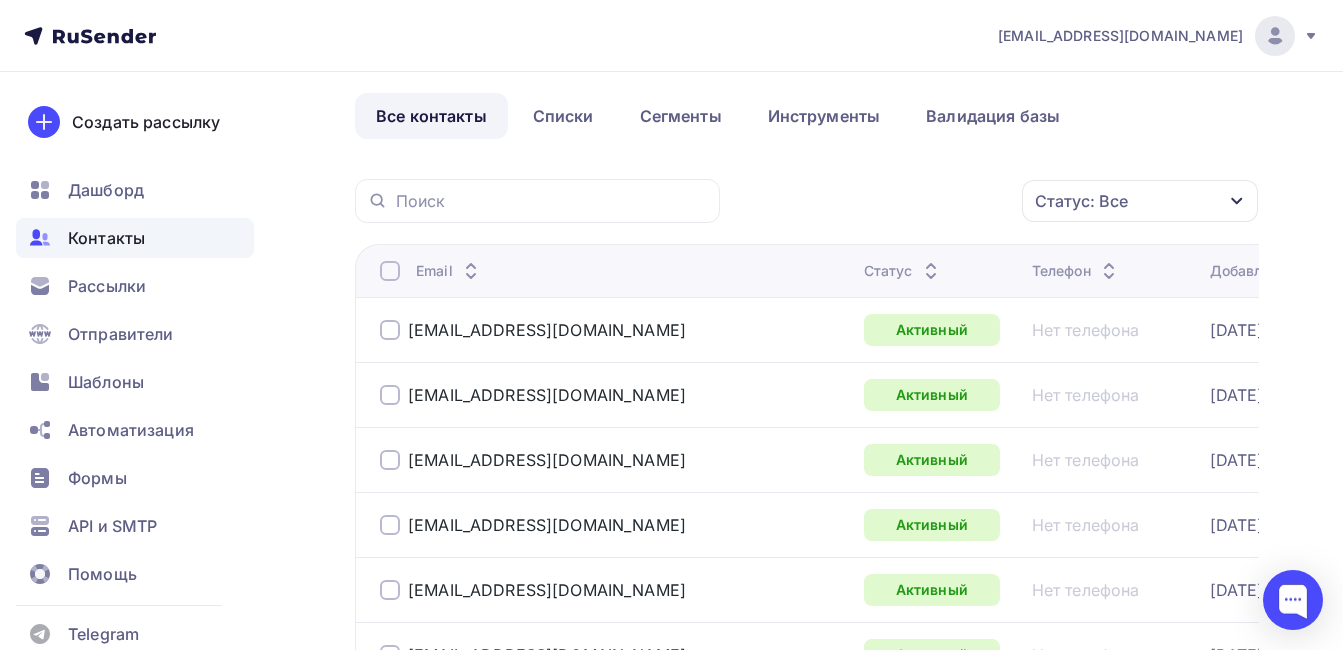 scroll, scrollTop: 0, scrollLeft: 0, axis: both 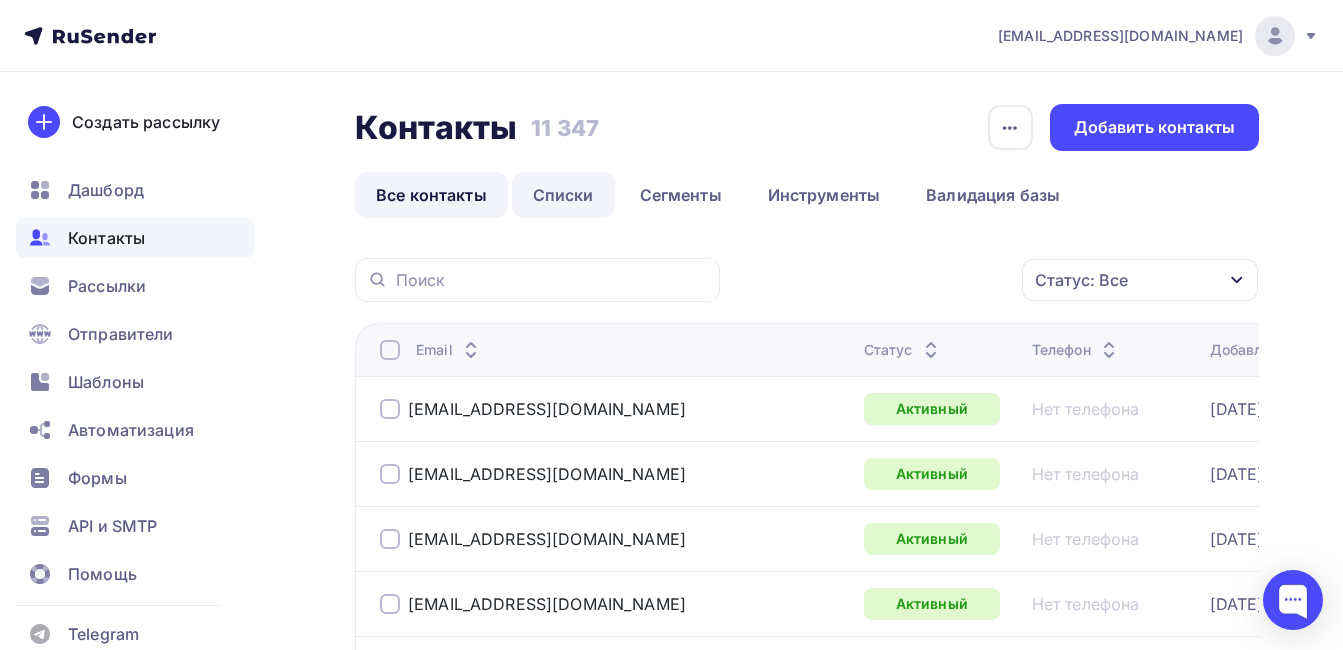click on "Списки" at bounding box center (563, 195) 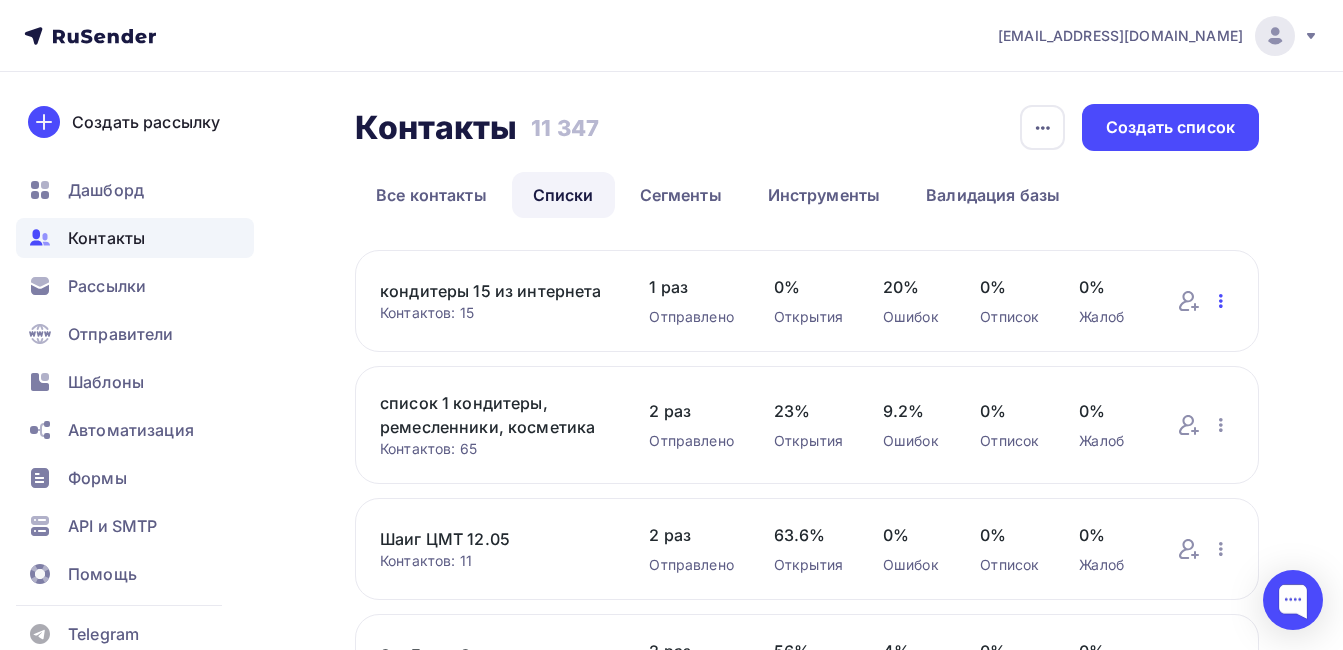 click 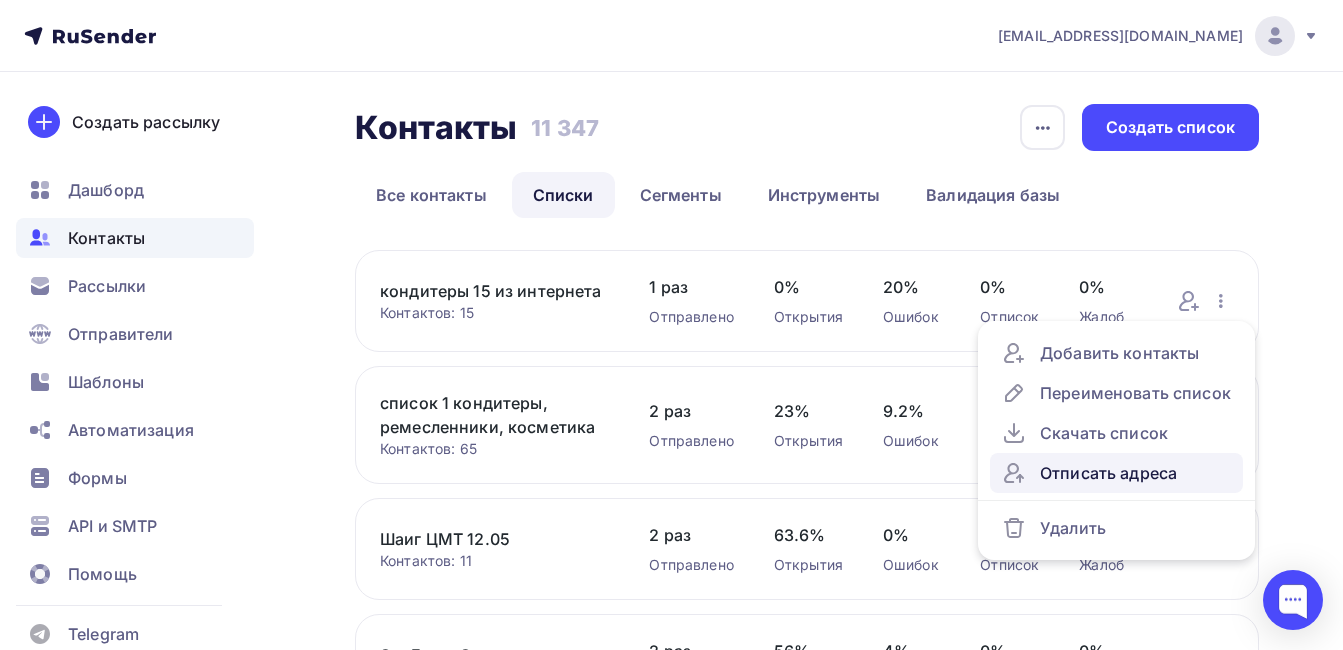 click on "Отписать адреса" at bounding box center [1116, 473] 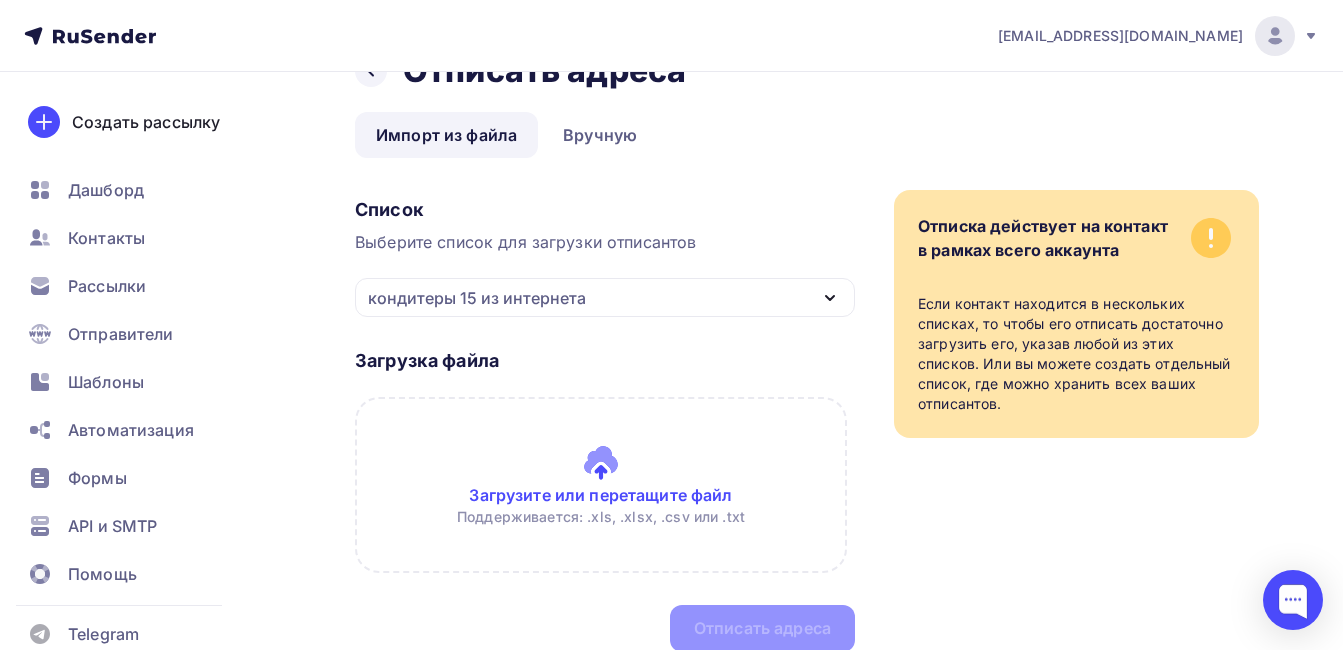 scroll, scrollTop: 0, scrollLeft: 0, axis: both 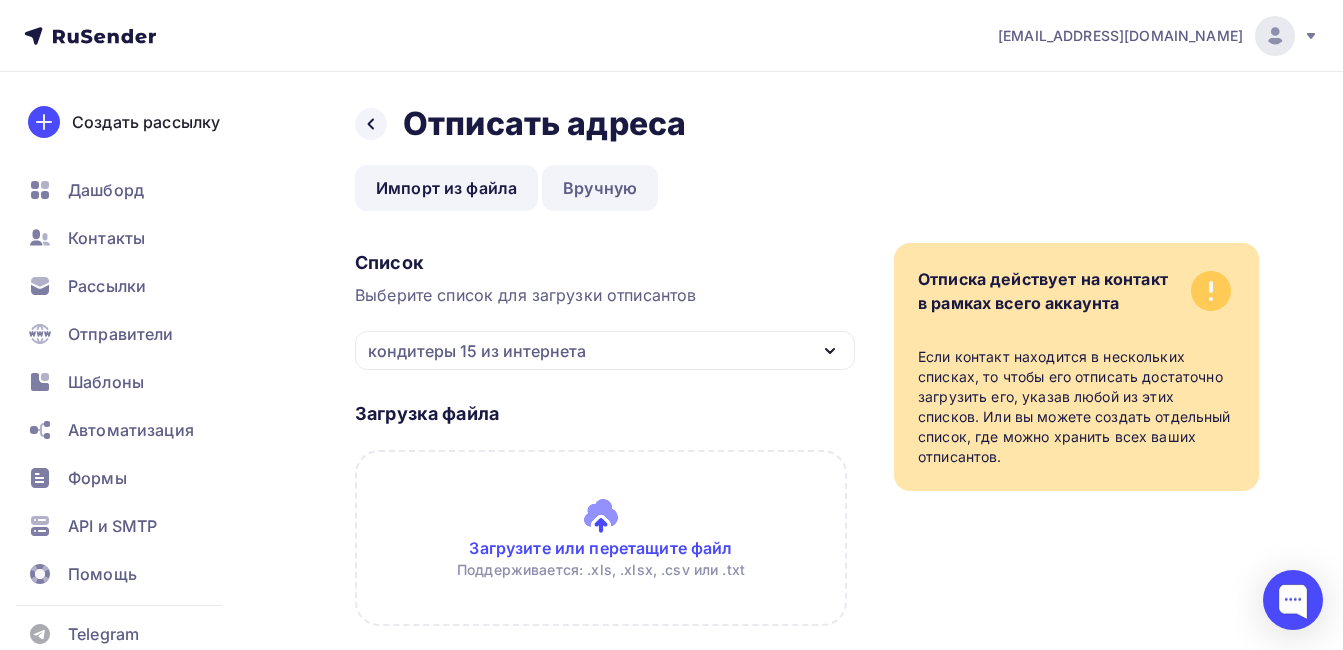 click on "Вручную" at bounding box center [600, 188] 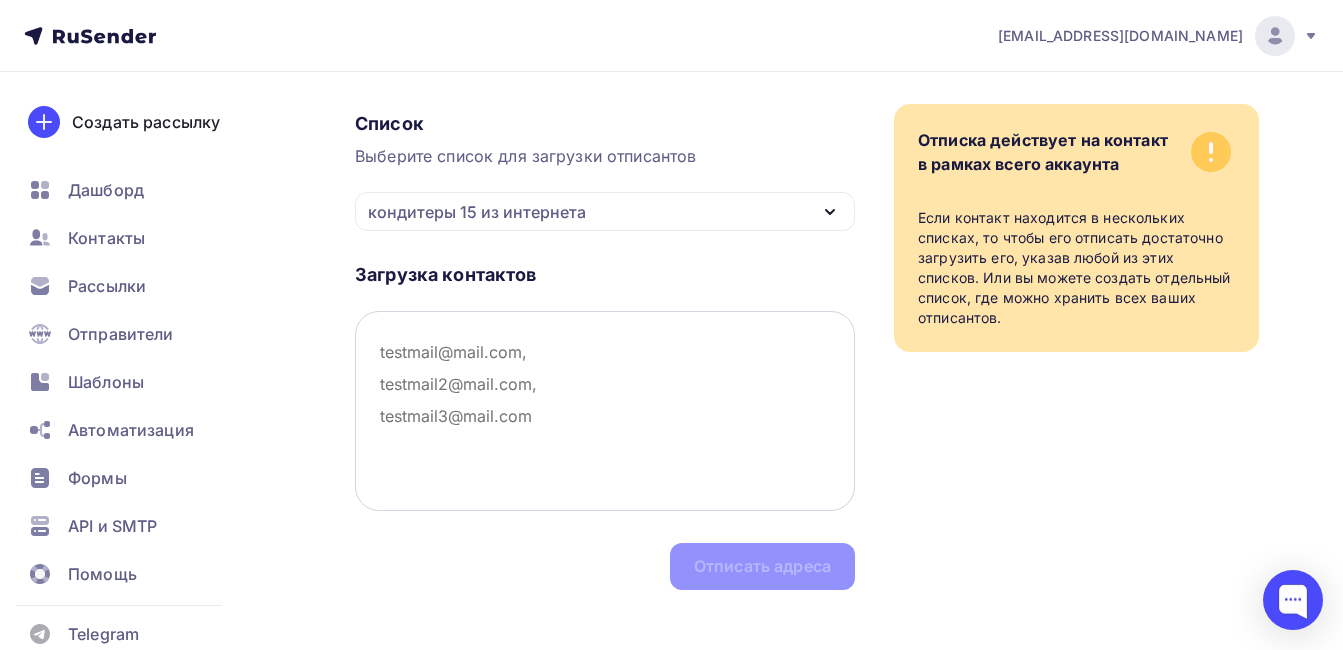 scroll, scrollTop: 159, scrollLeft: 0, axis: vertical 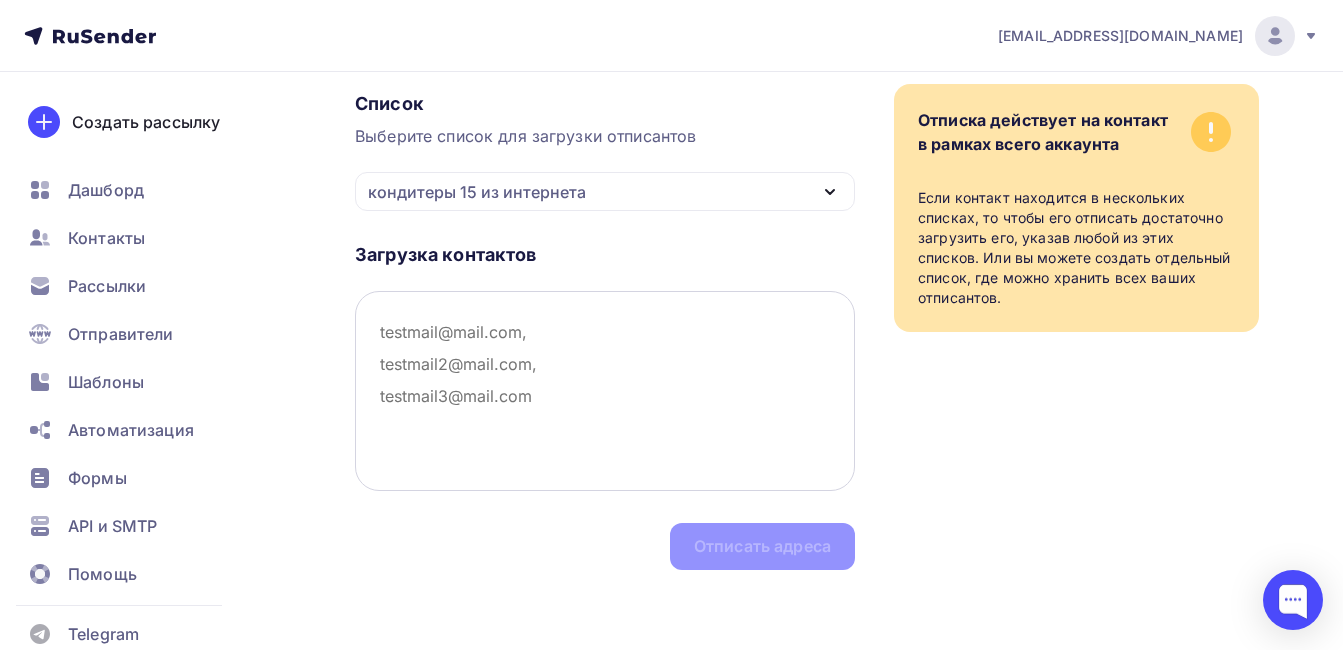 click at bounding box center [605, 391] 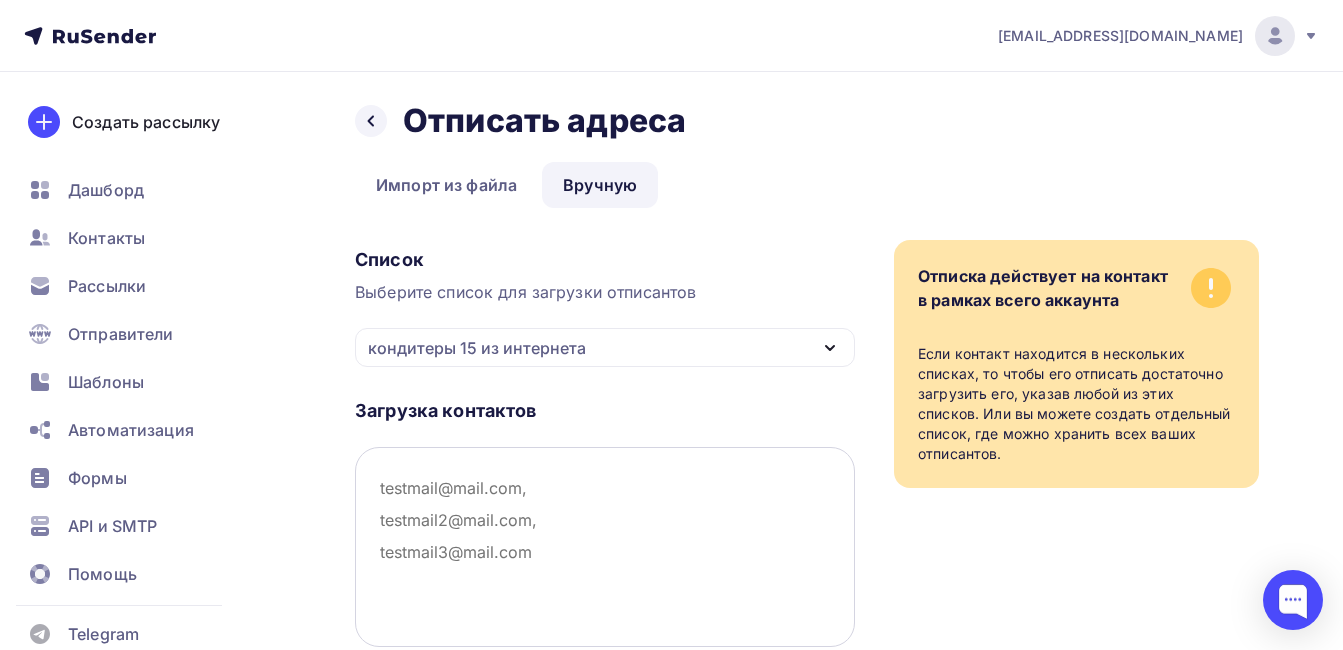 scroll, scrollTop: 0, scrollLeft: 0, axis: both 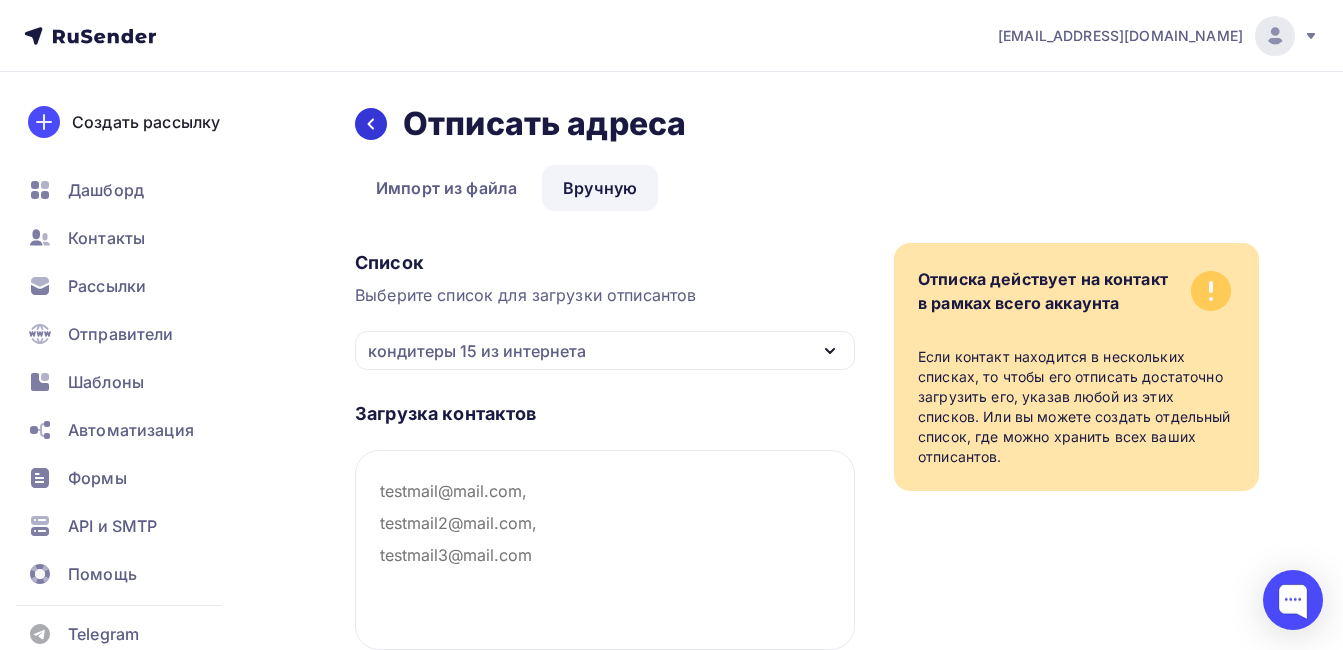 click at bounding box center (371, 124) 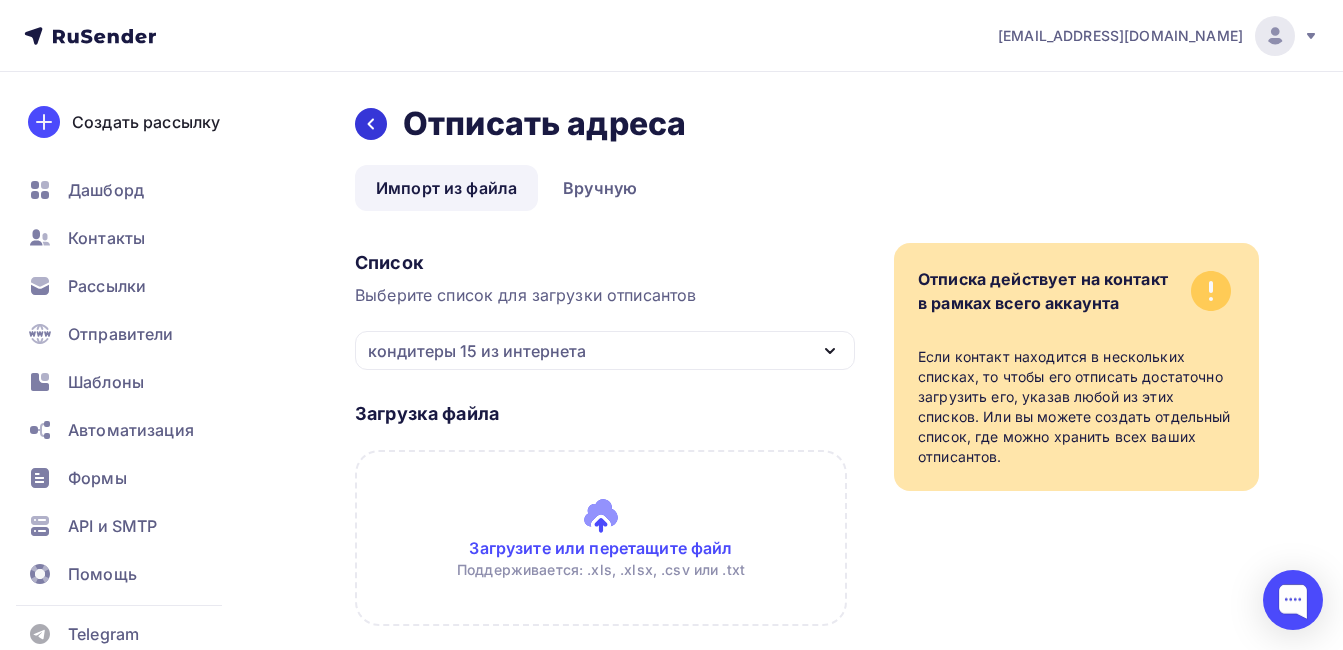 click 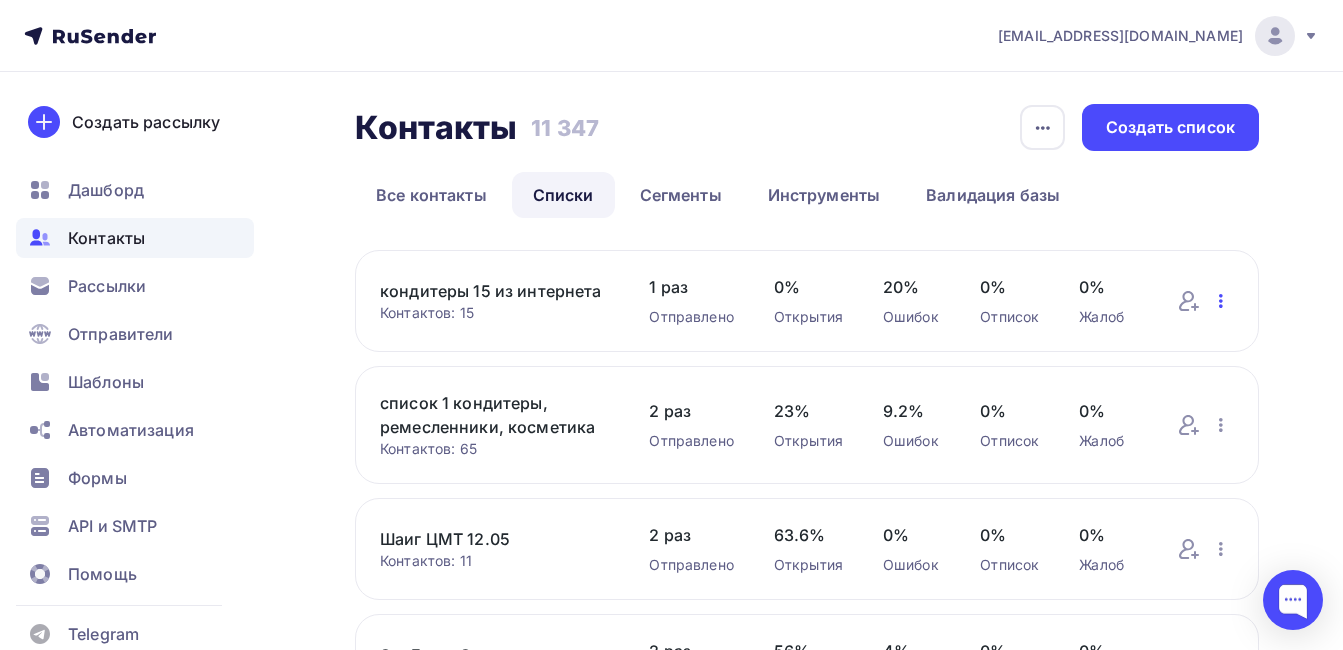 click 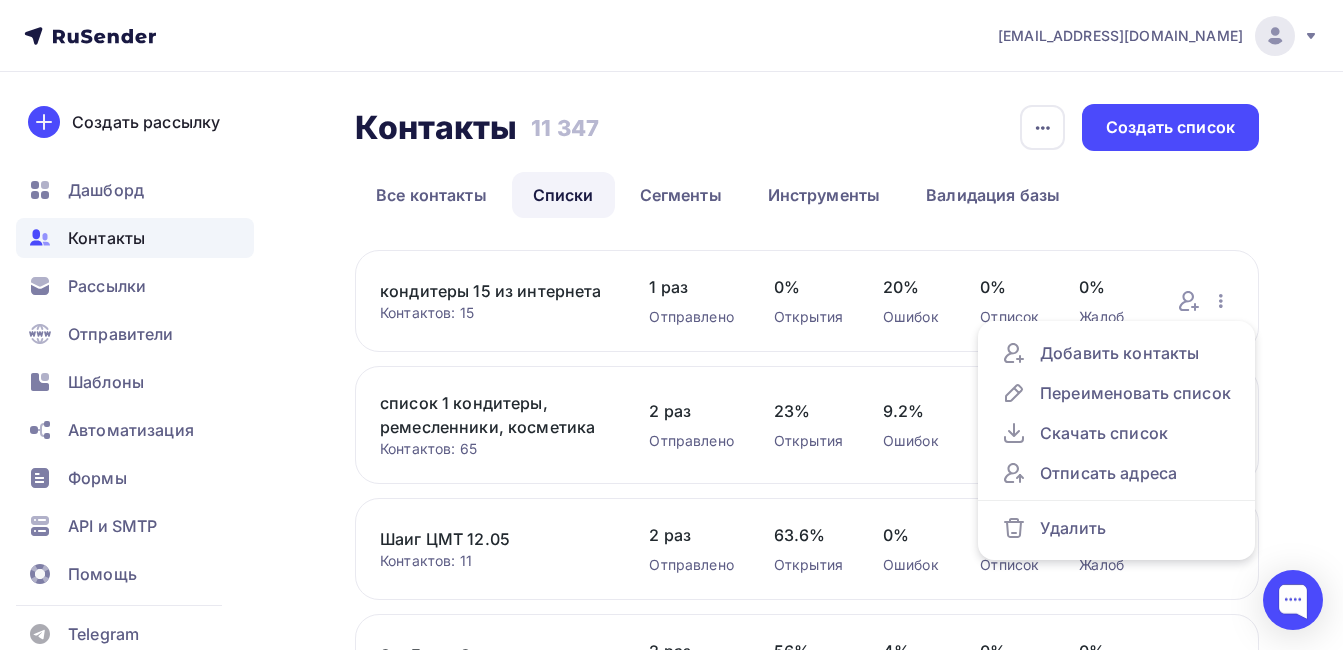 click on "Контактов: 15" at bounding box center (494, 313) 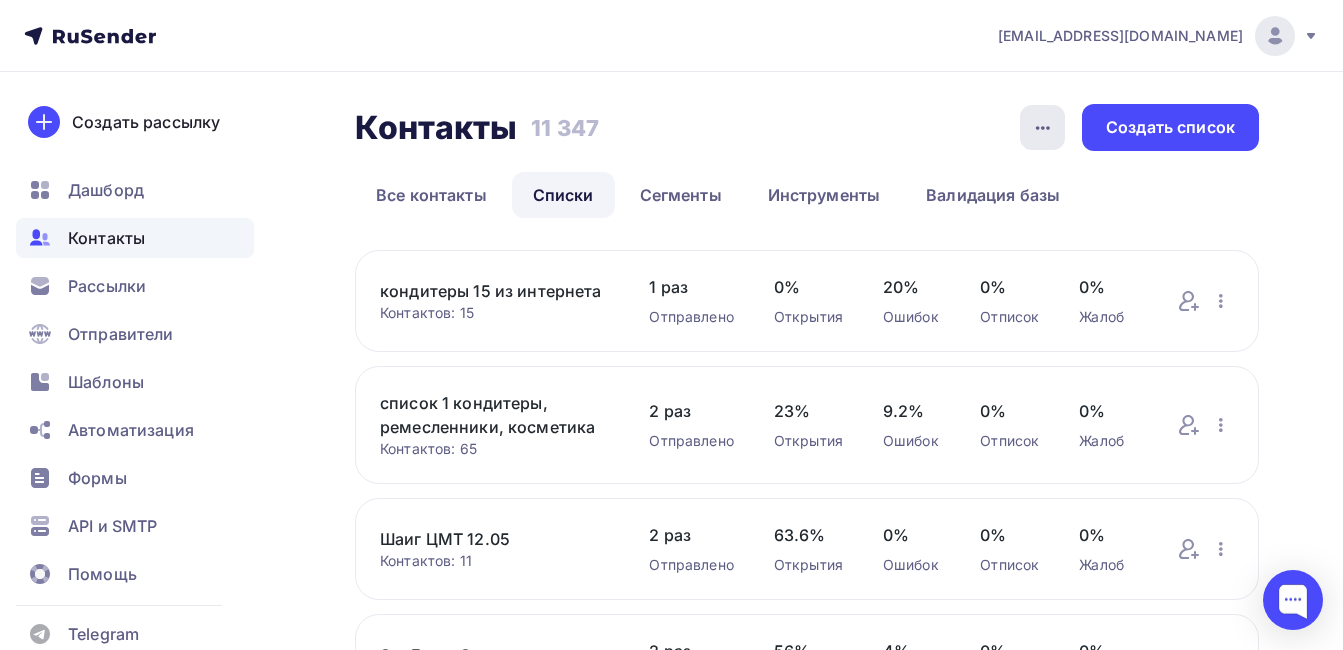 click 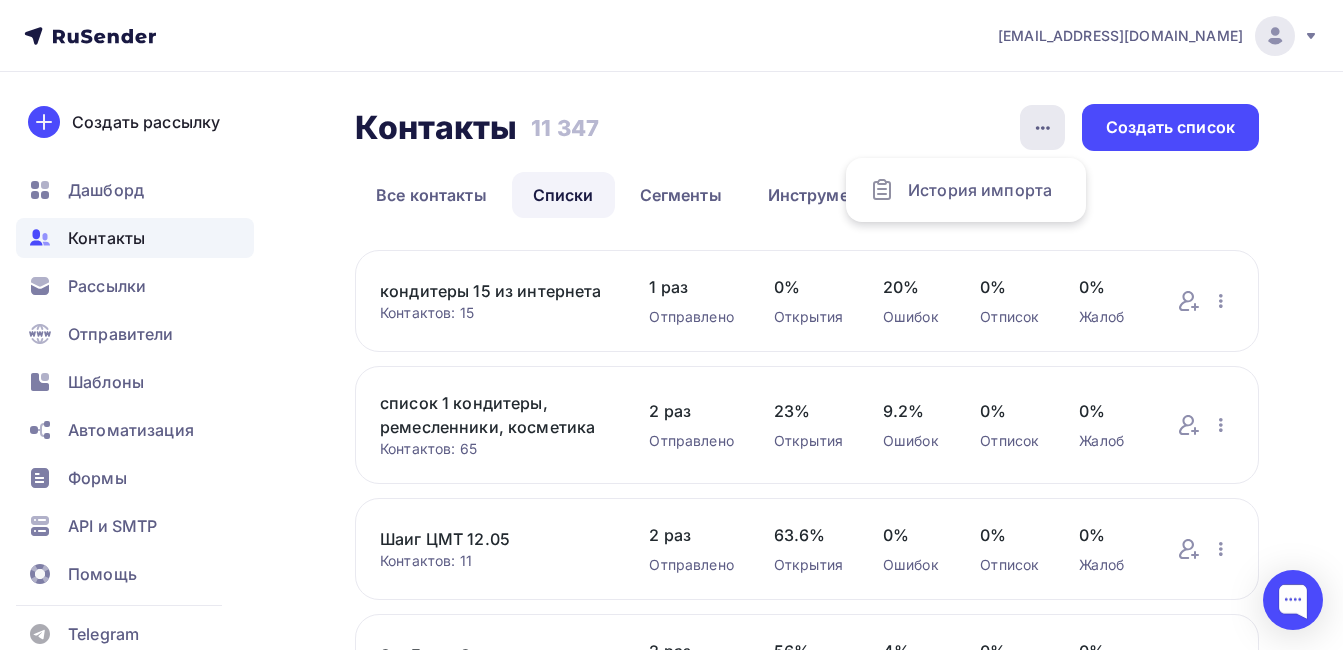 click 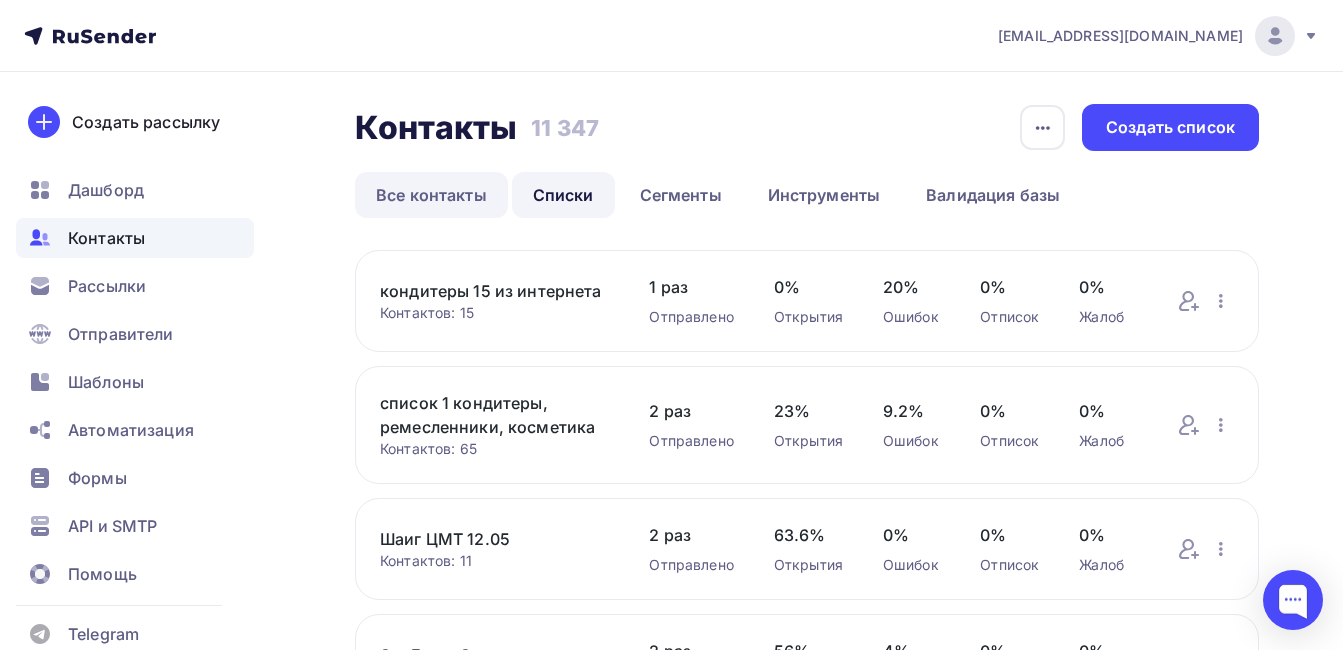 click on "Все контакты" at bounding box center (431, 195) 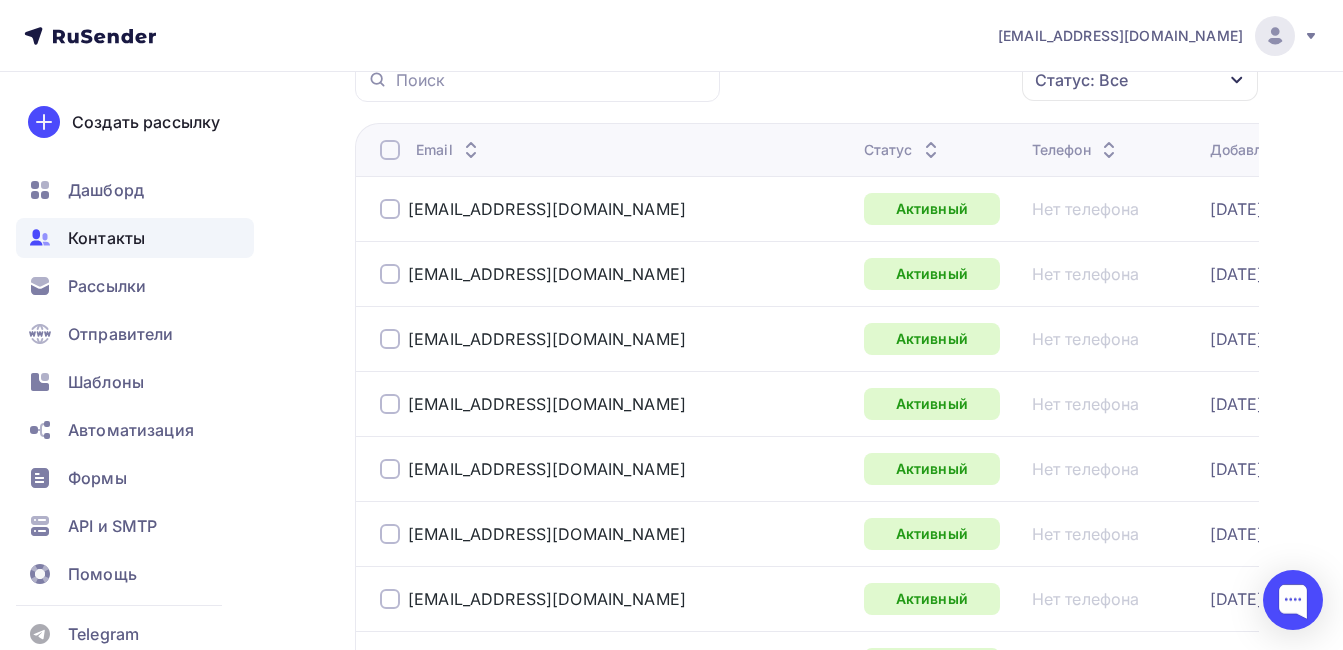 scroll, scrollTop: 600, scrollLeft: 0, axis: vertical 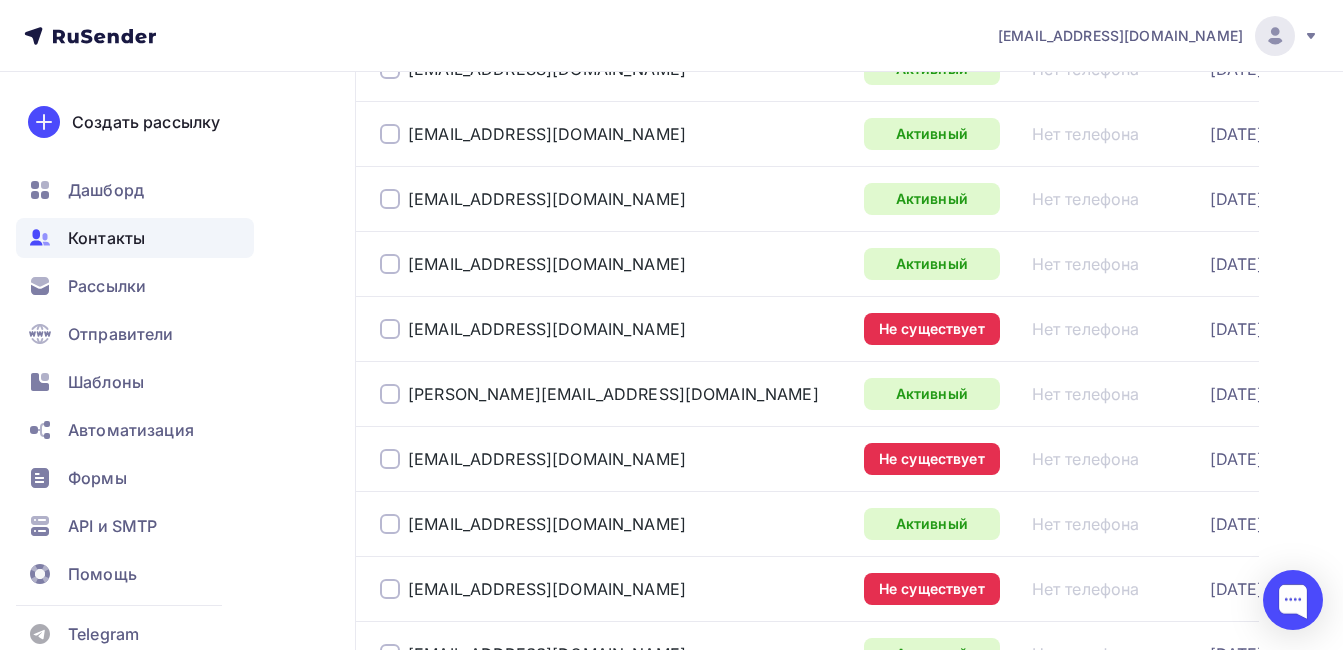 click at bounding box center [390, 329] 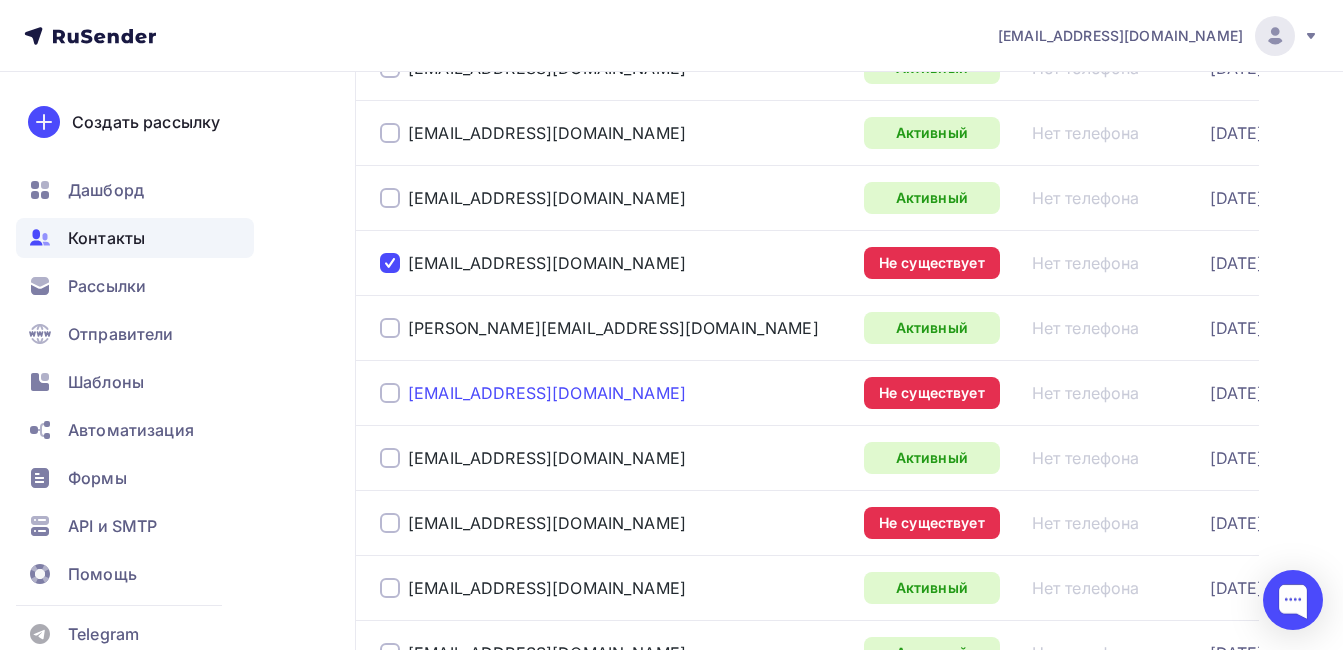 scroll, scrollTop: 700, scrollLeft: 0, axis: vertical 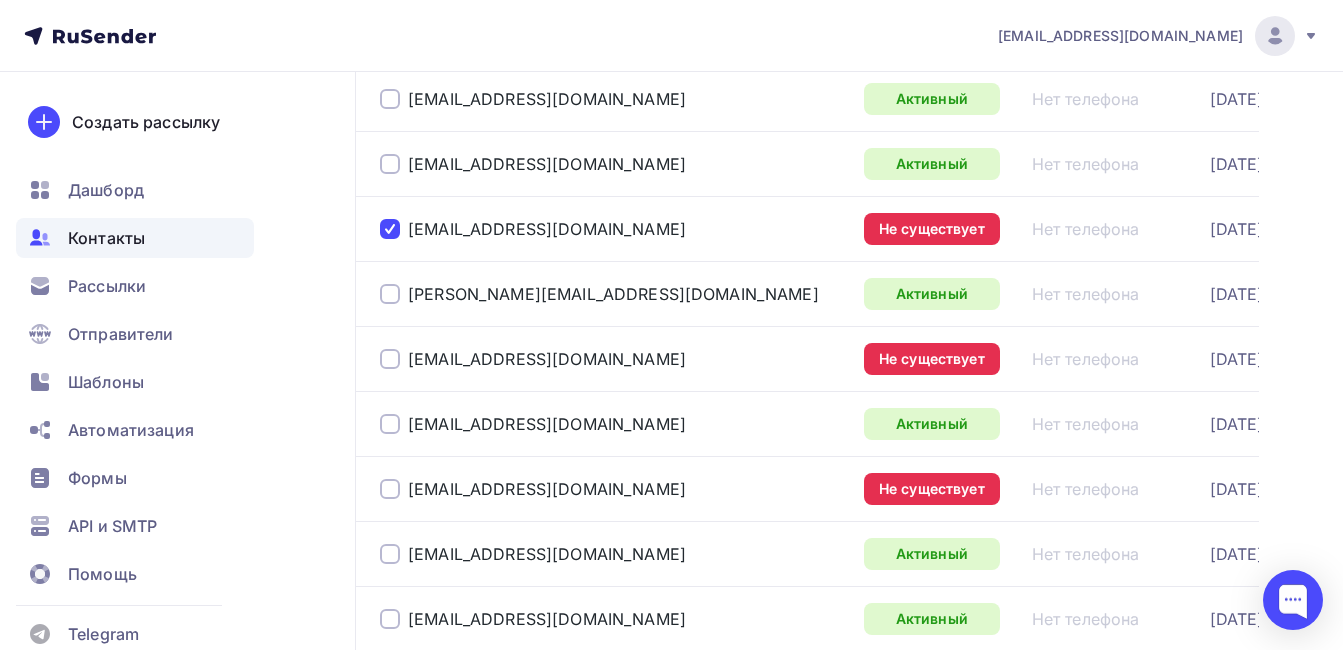 click at bounding box center (390, 359) 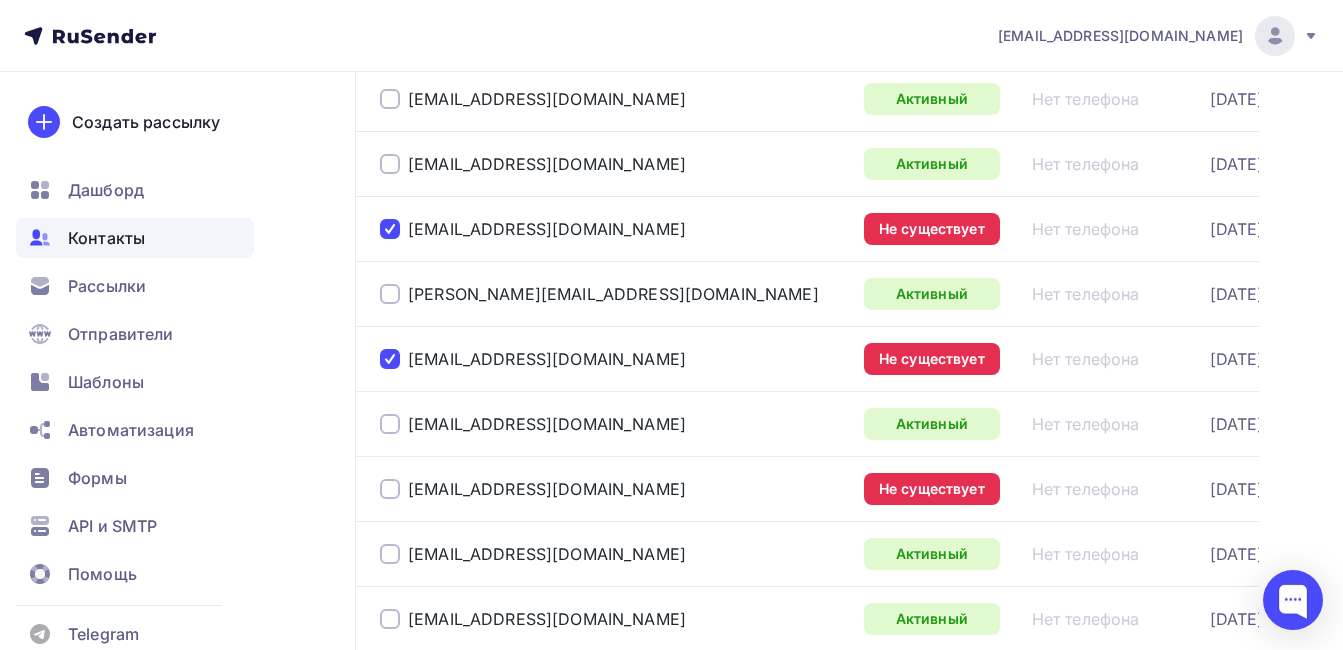 click at bounding box center [390, 489] 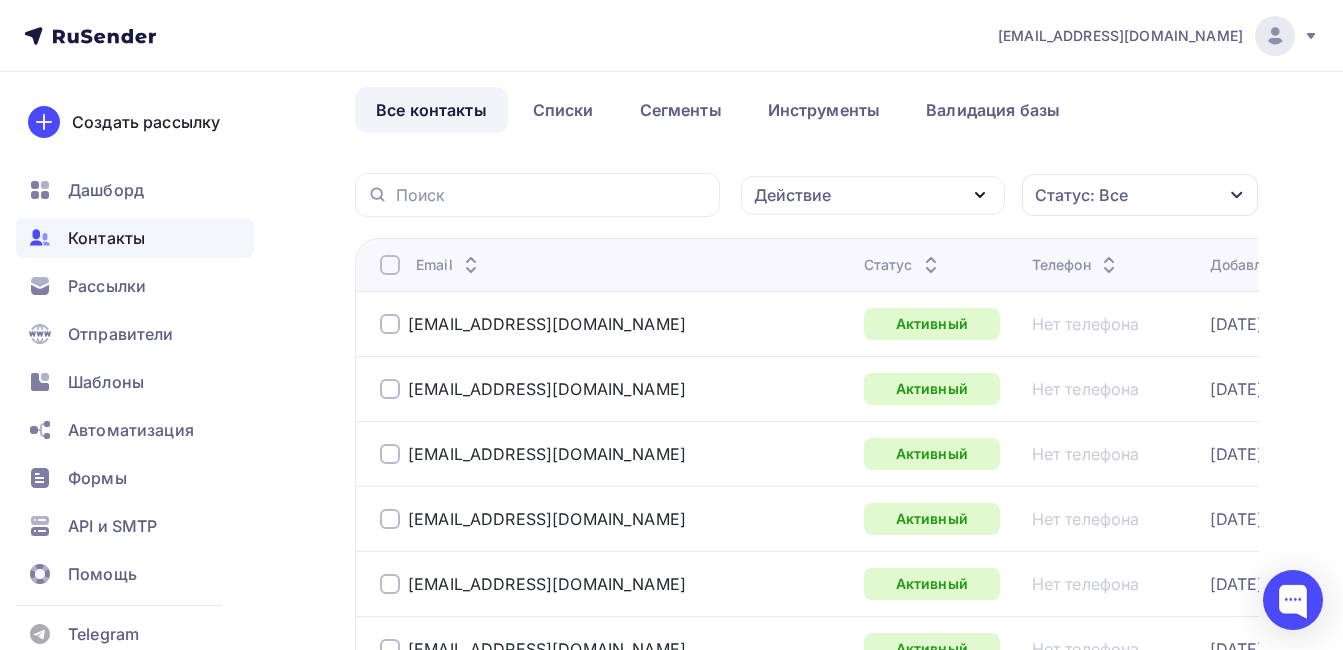 scroll, scrollTop: 0, scrollLeft: 0, axis: both 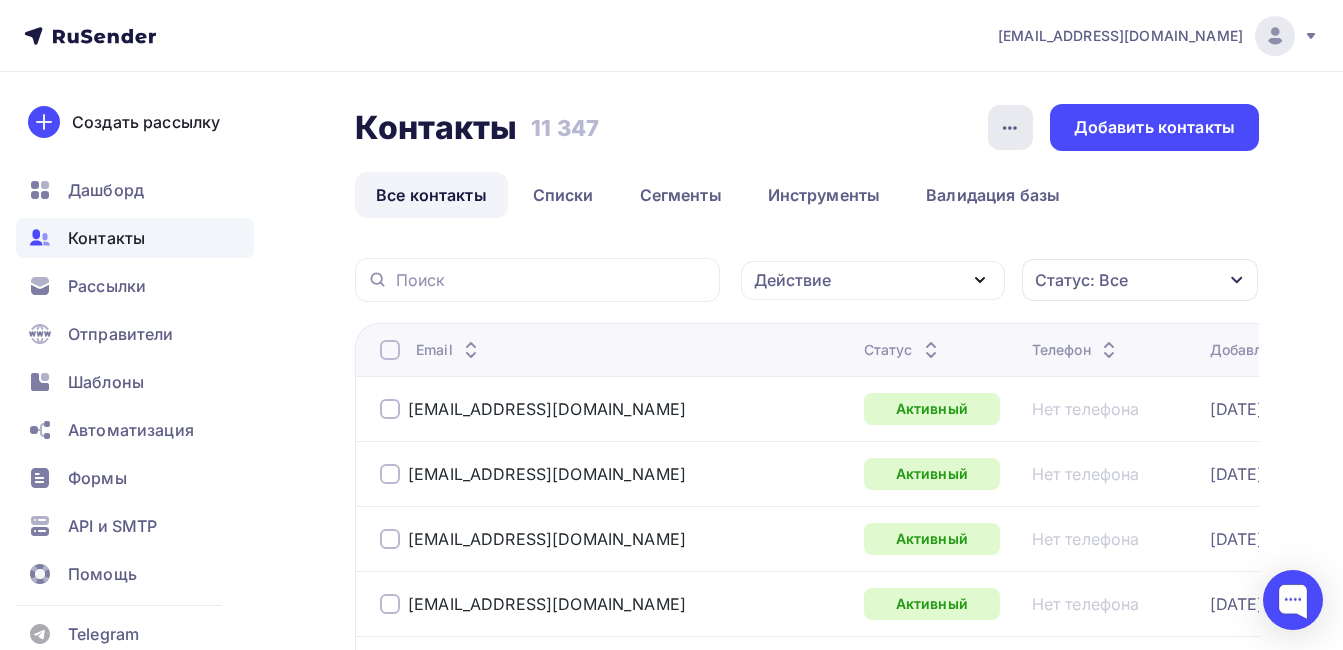click 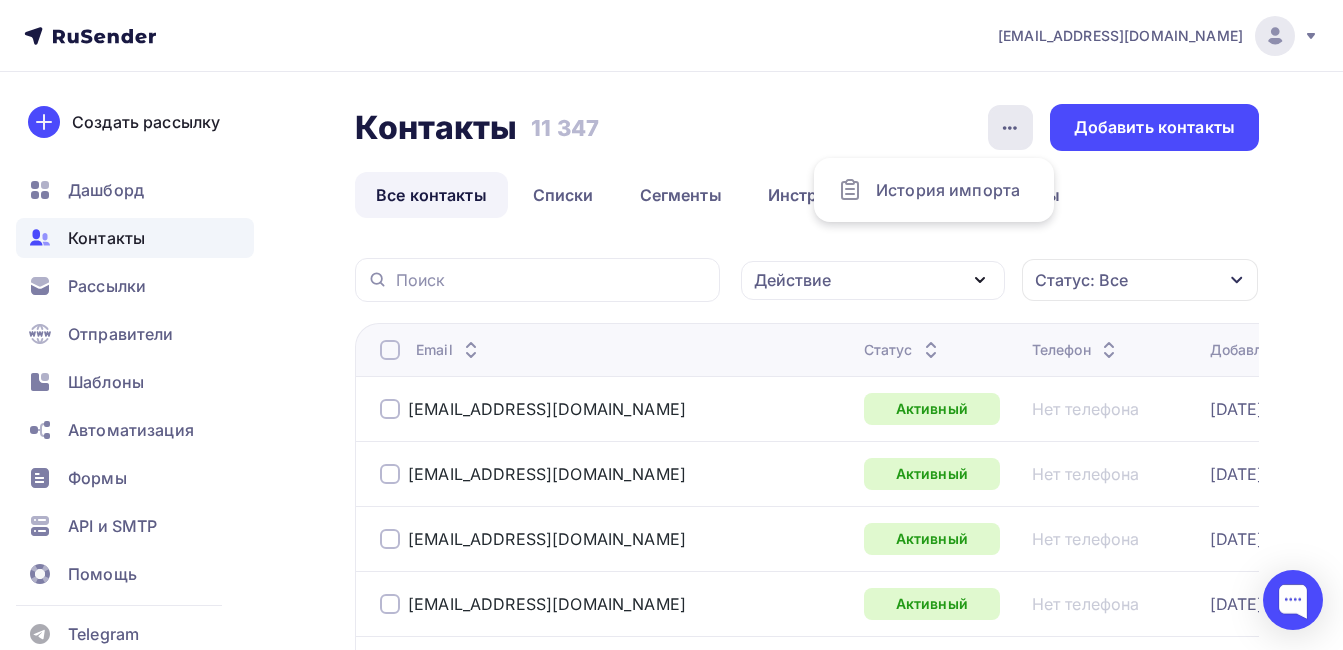 click 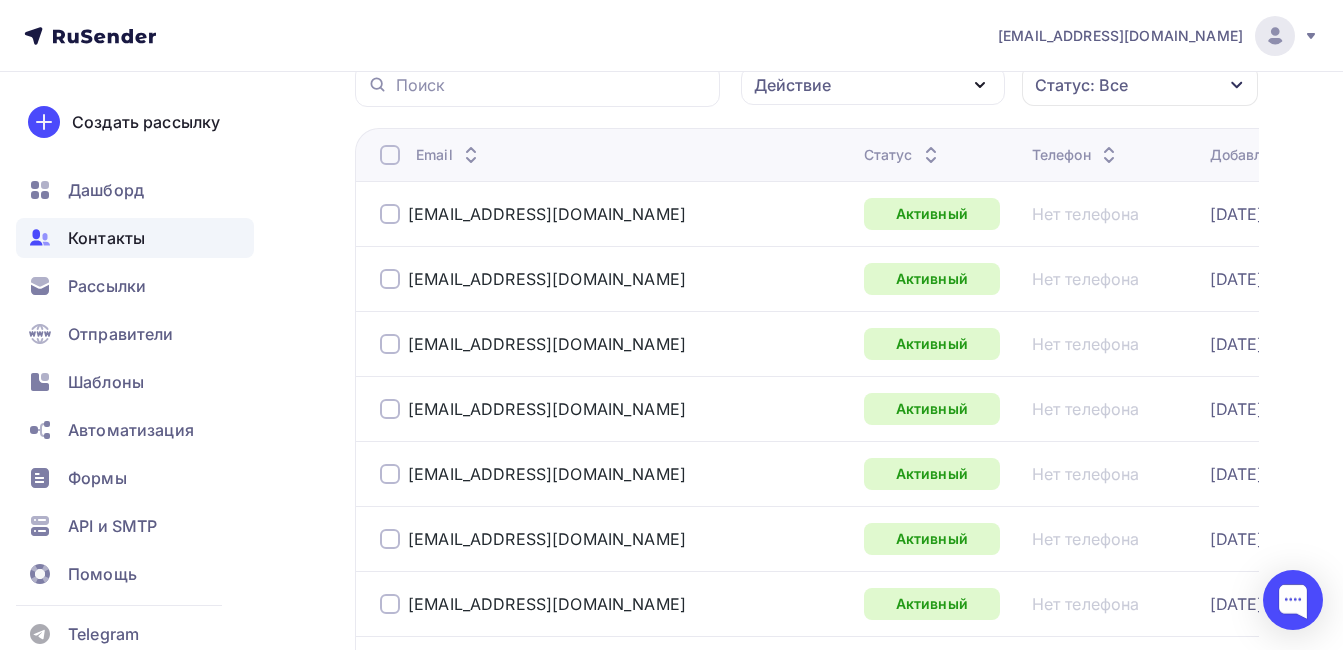 scroll, scrollTop: 0, scrollLeft: 0, axis: both 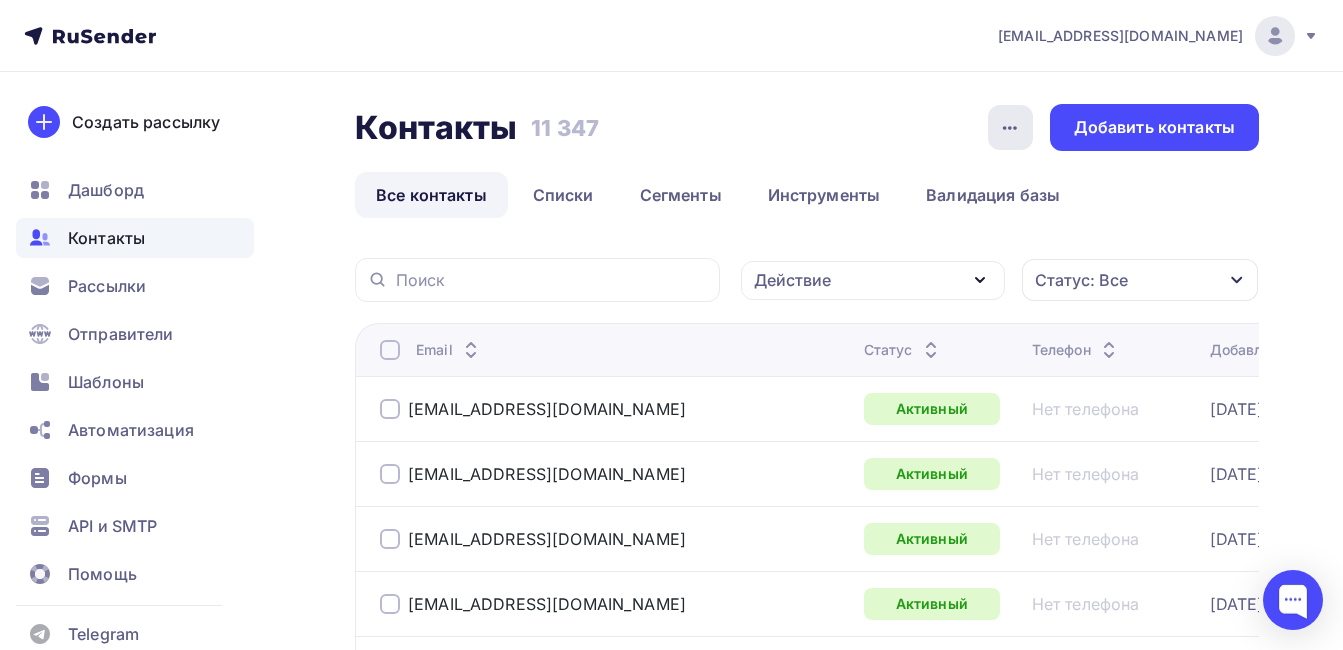 click at bounding box center (1010, 127) 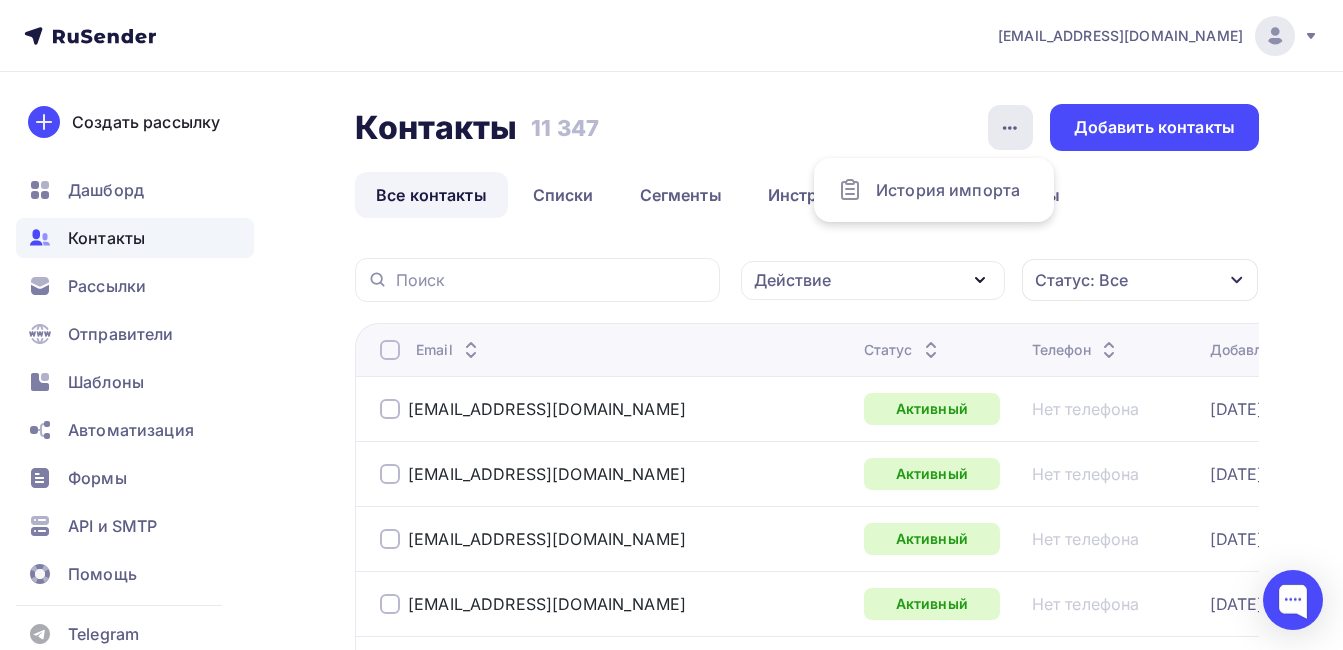 click at bounding box center (1010, 127) 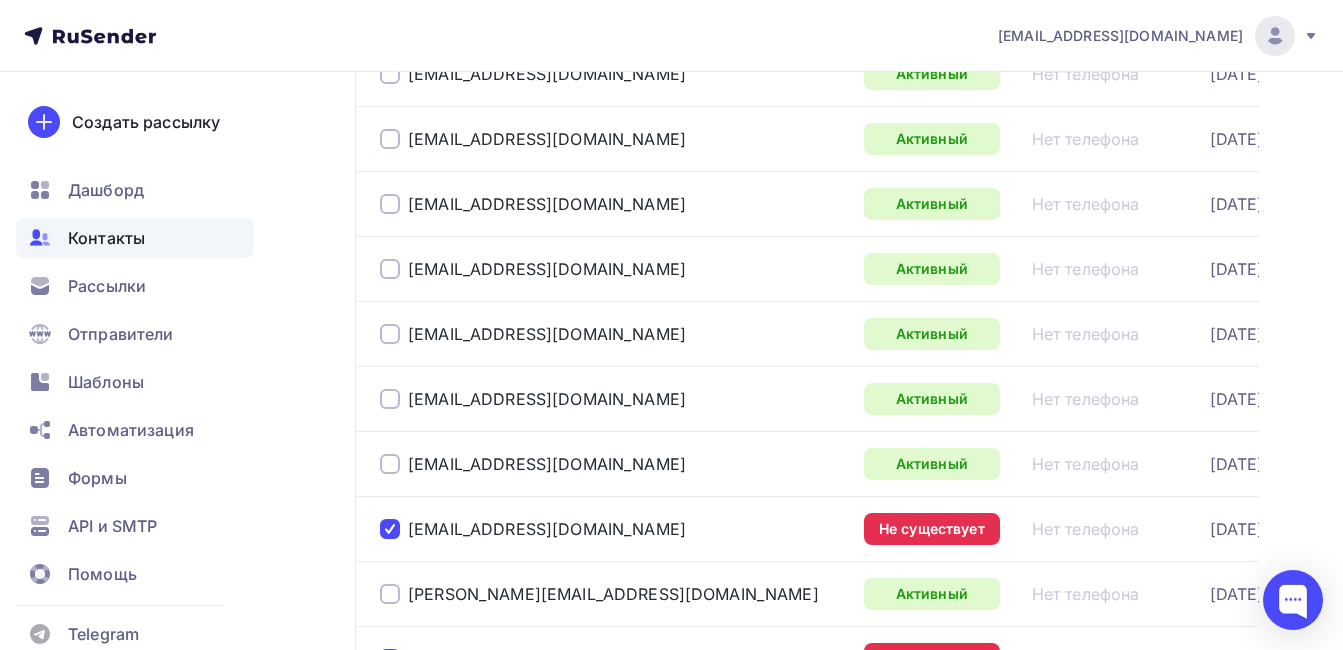 scroll, scrollTop: 800, scrollLeft: 0, axis: vertical 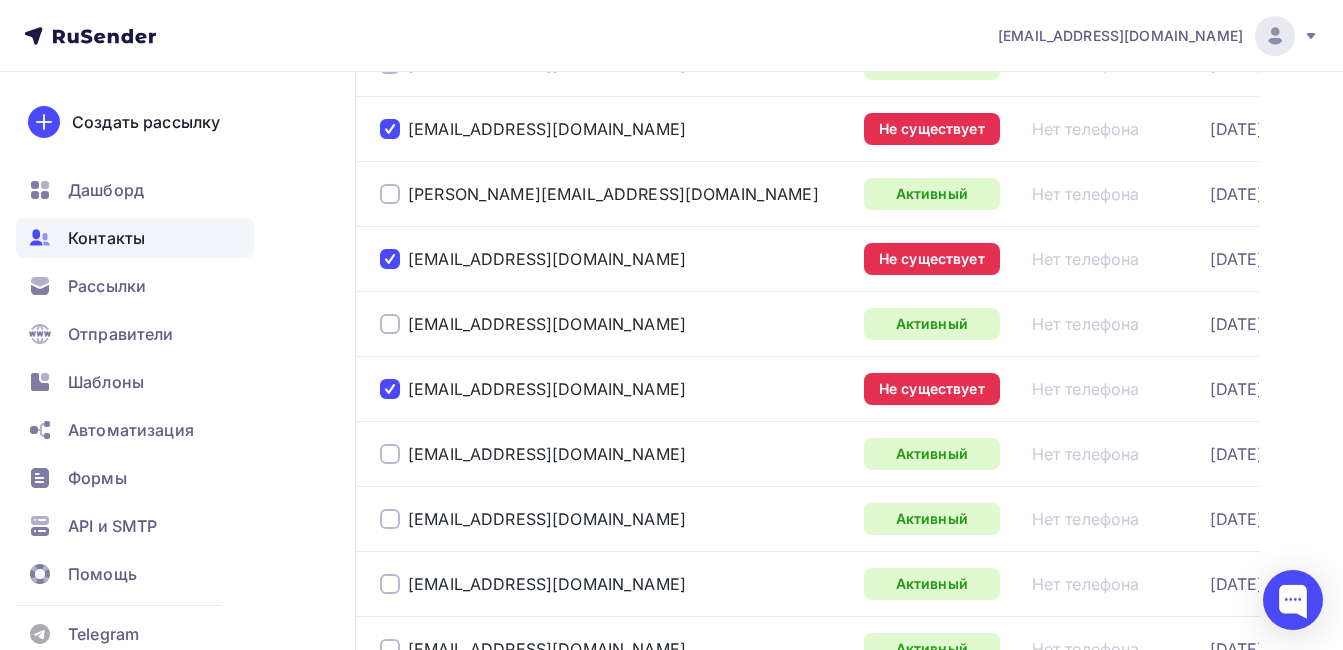 click at bounding box center [390, 259] 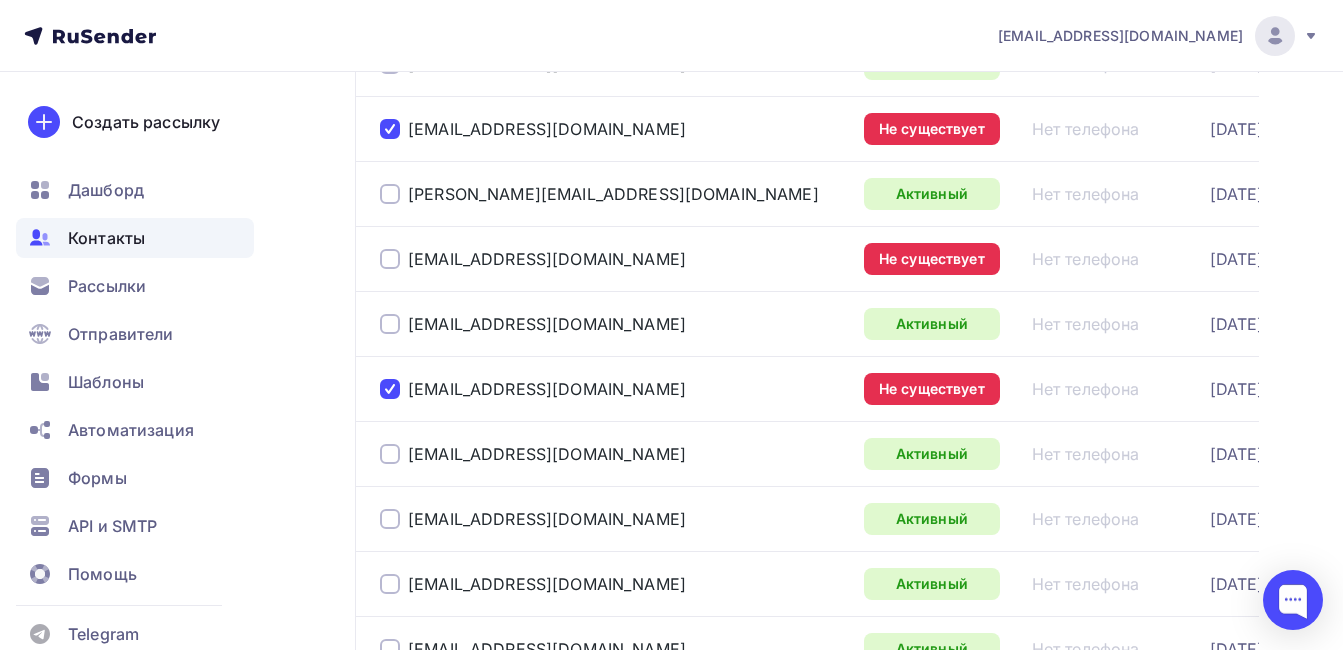 click at bounding box center (390, 129) 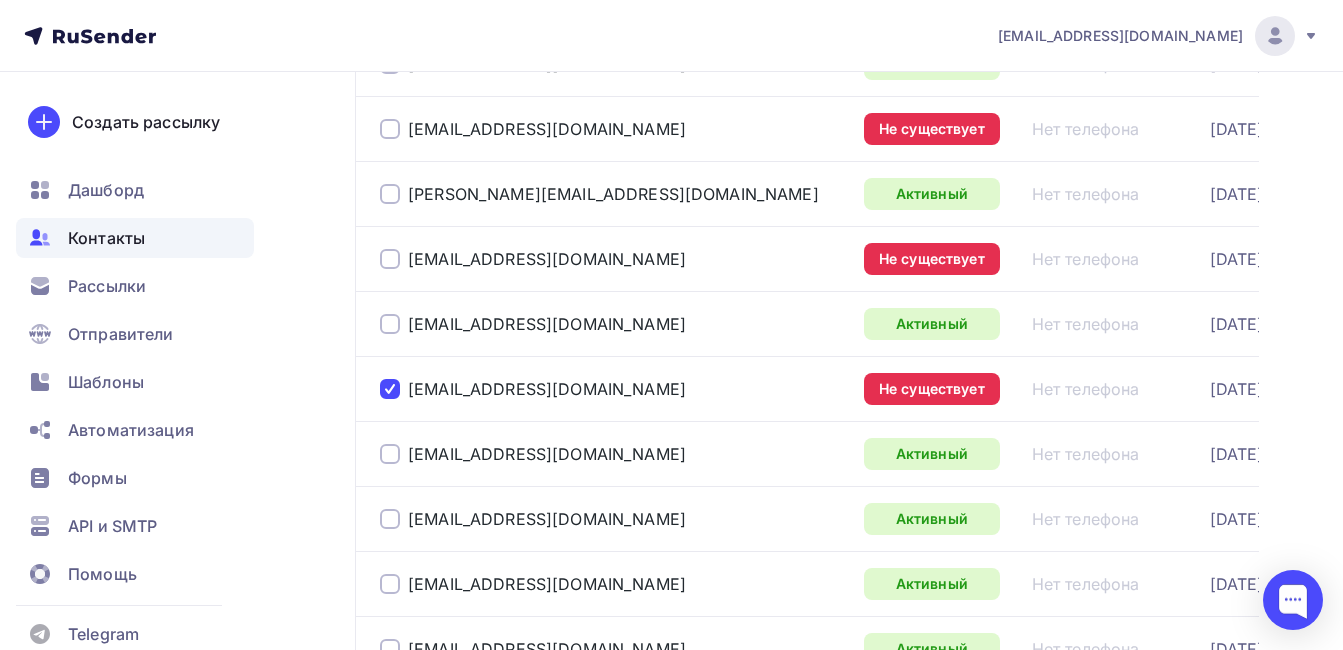 click at bounding box center (390, 389) 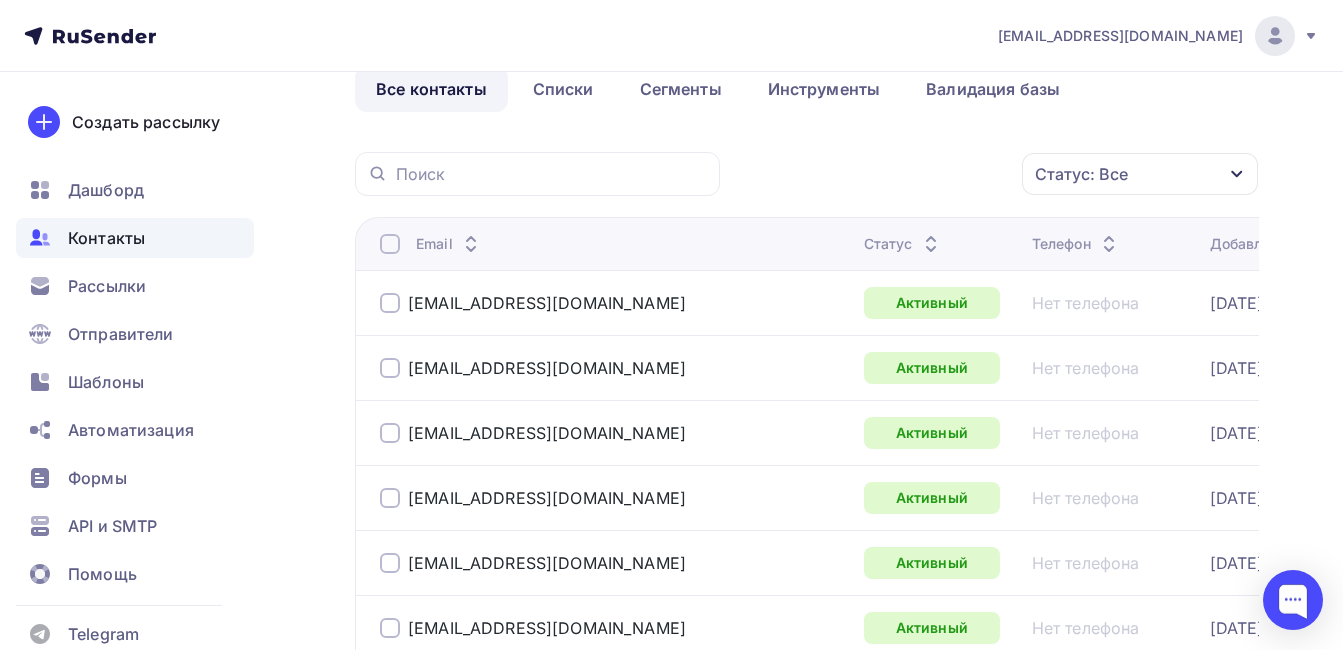 scroll, scrollTop: 100, scrollLeft: 0, axis: vertical 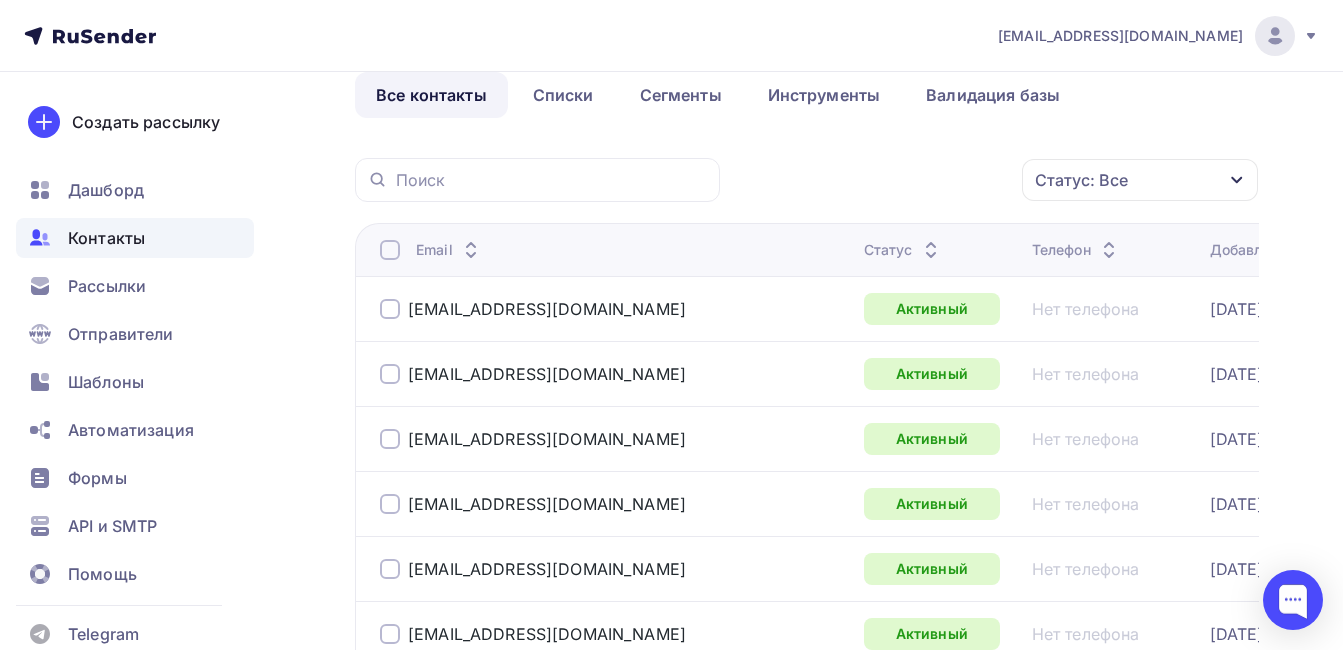 click on "[EMAIL_ADDRESS][DOMAIN_NAME]" at bounding box center [614, 309] 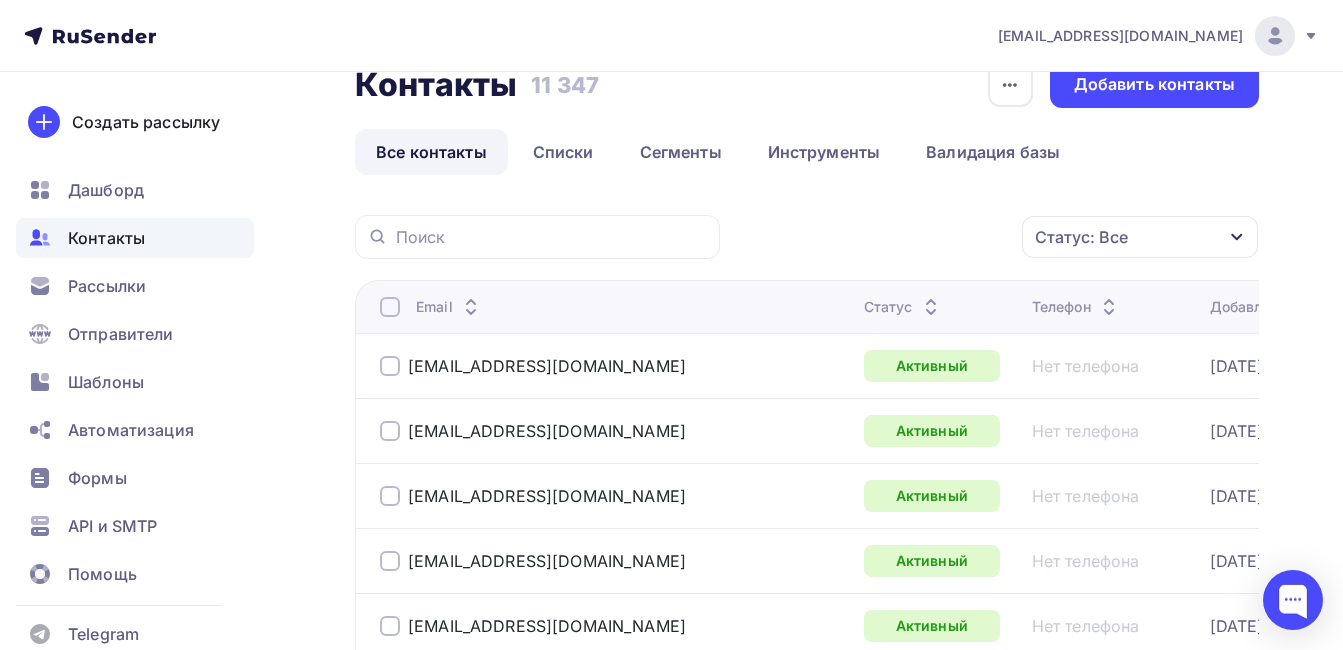 scroll, scrollTop: 0, scrollLeft: 0, axis: both 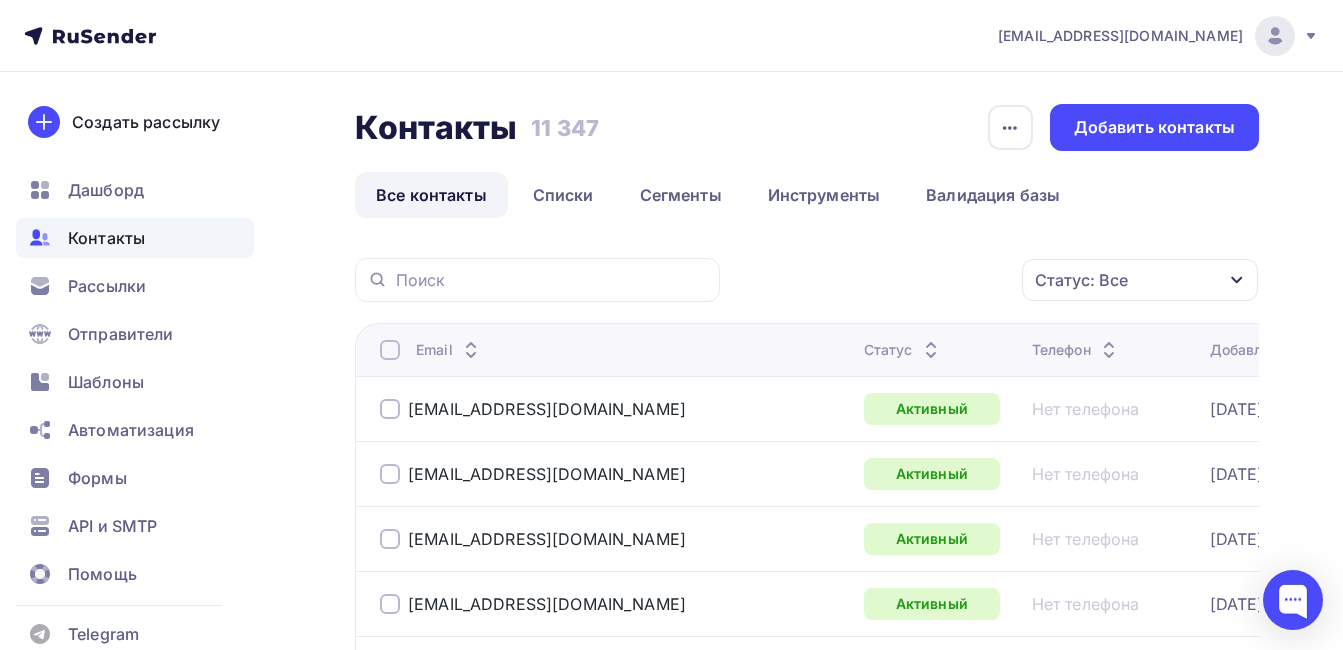 click at bounding box center (390, 409) 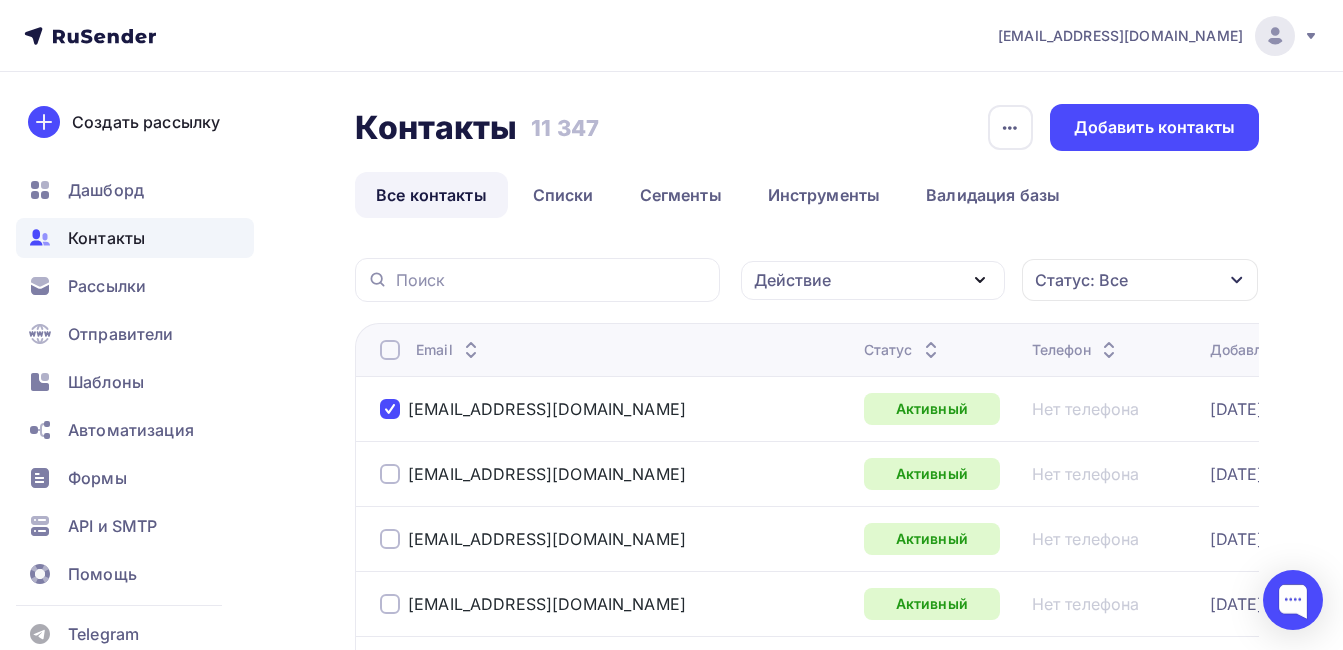 click at bounding box center [390, 409] 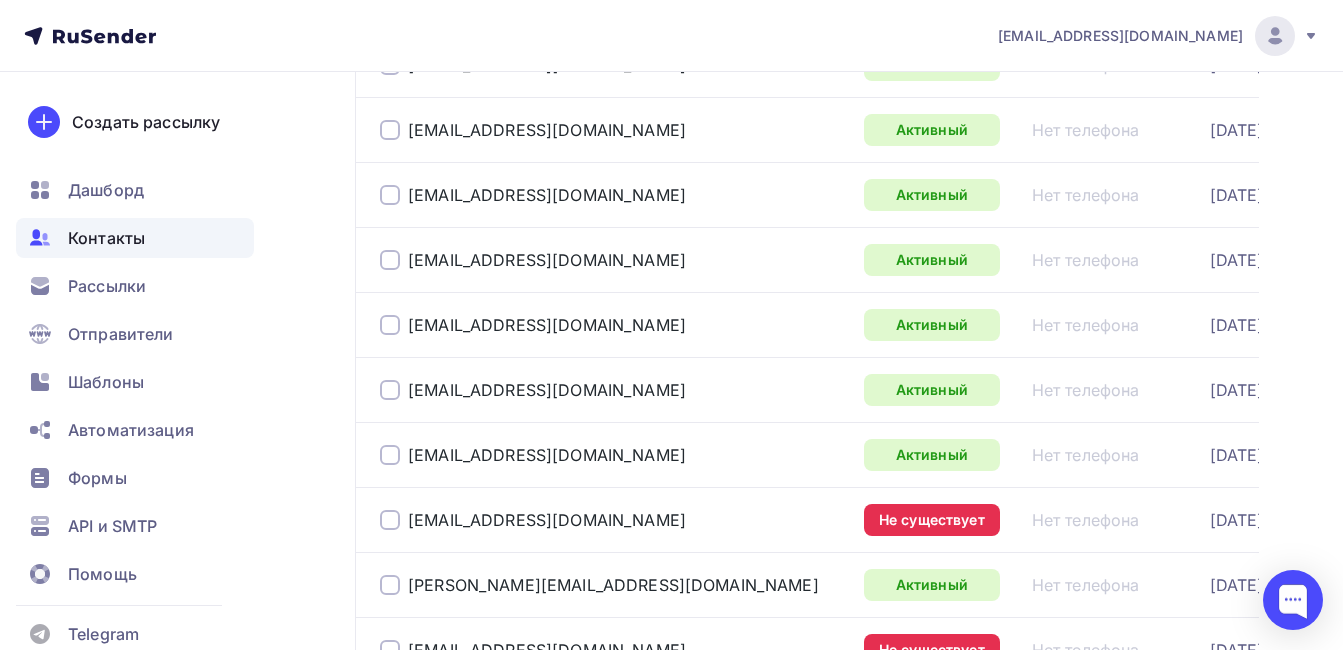 scroll, scrollTop: 500, scrollLeft: 0, axis: vertical 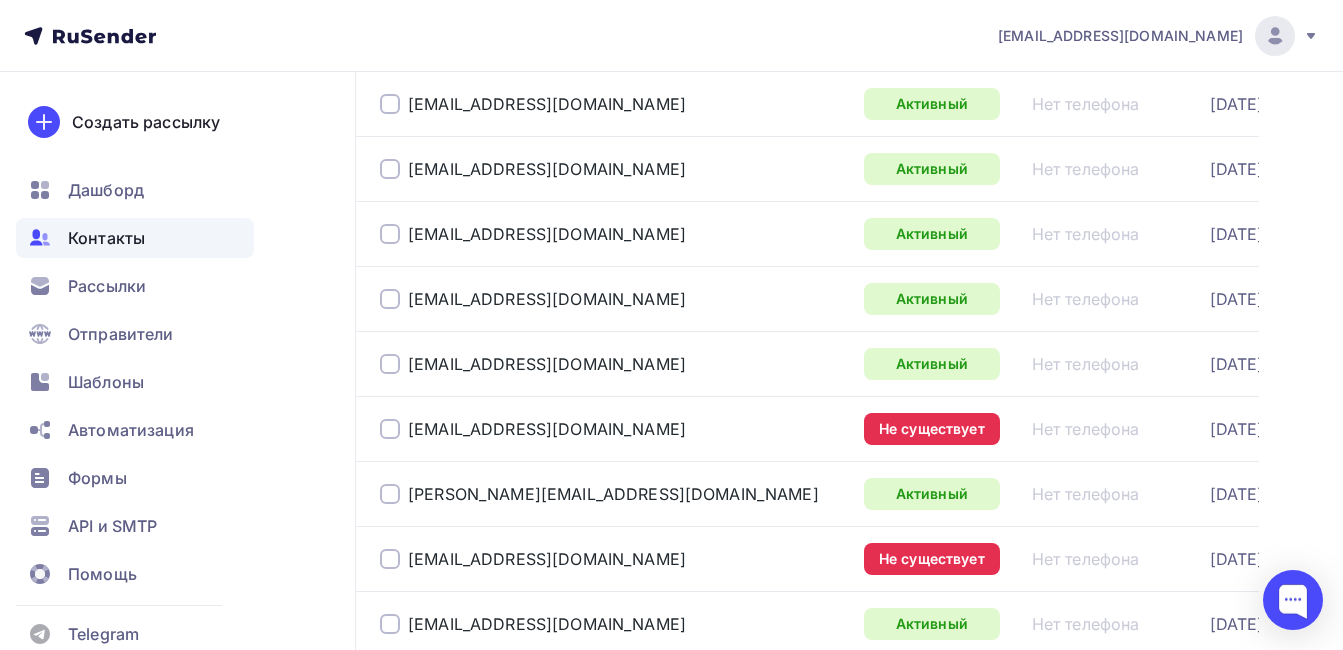click at bounding box center [390, 429] 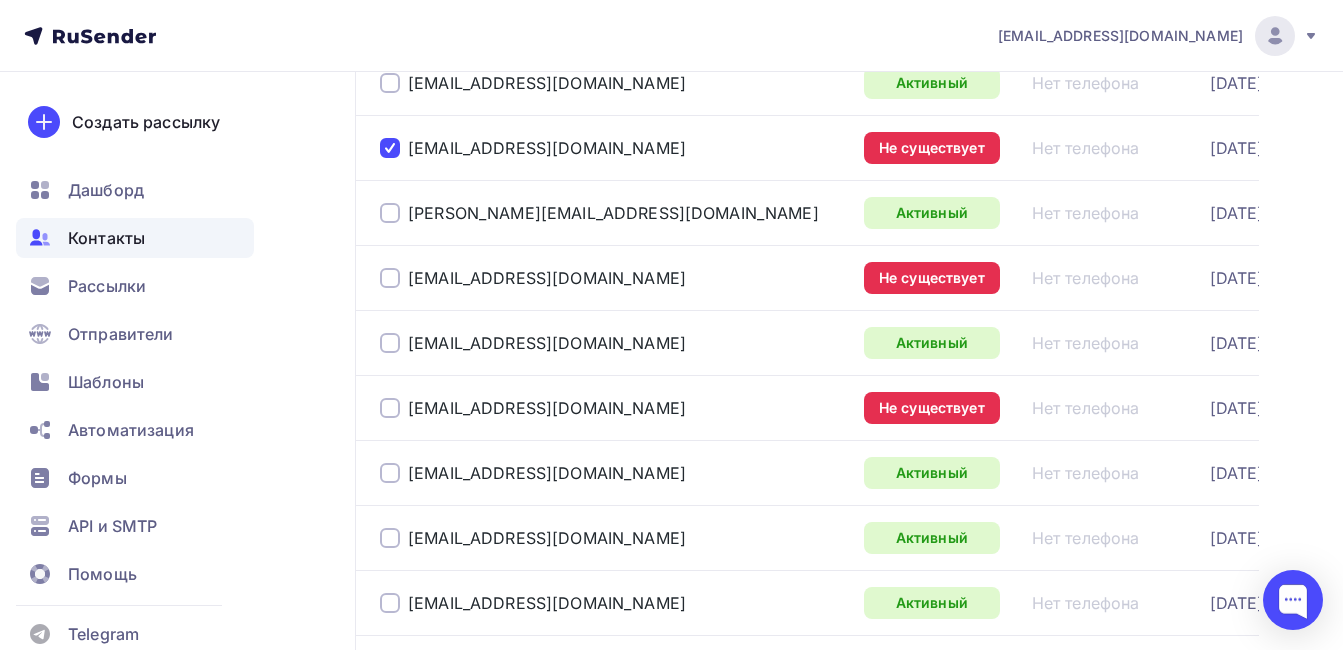 scroll, scrollTop: 800, scrollLeft: 0, axis: vertical 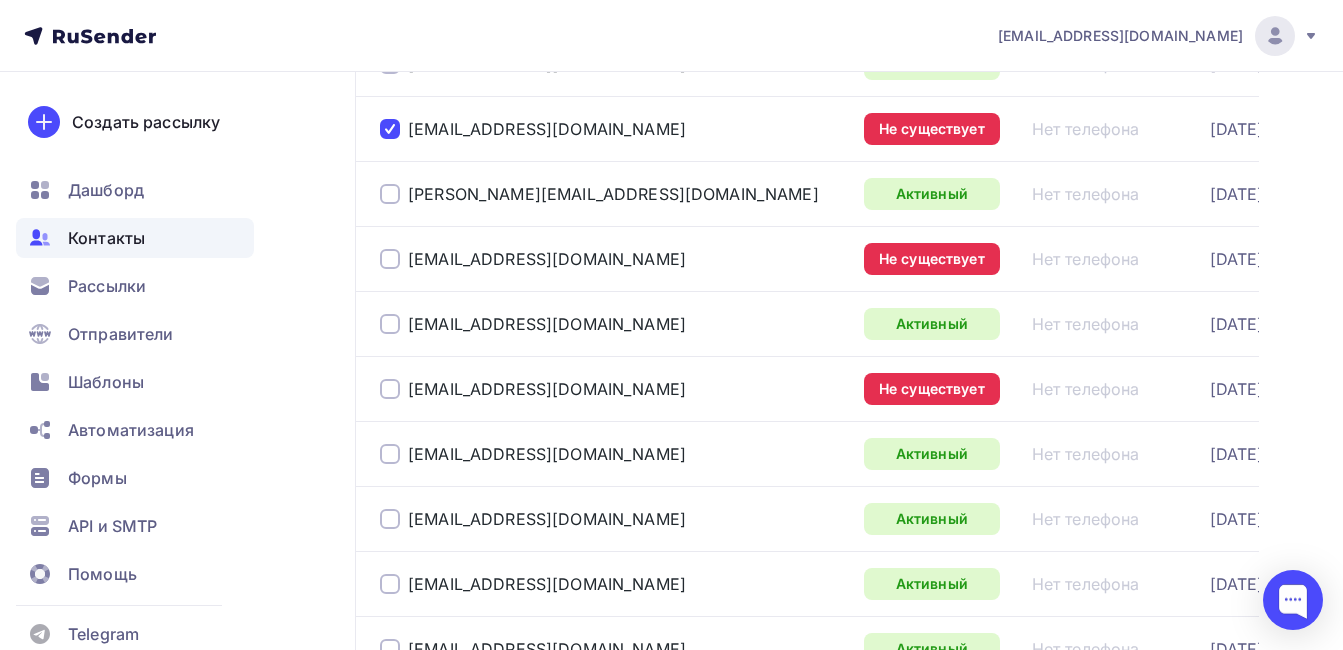 click at bounding box center [390, 259] 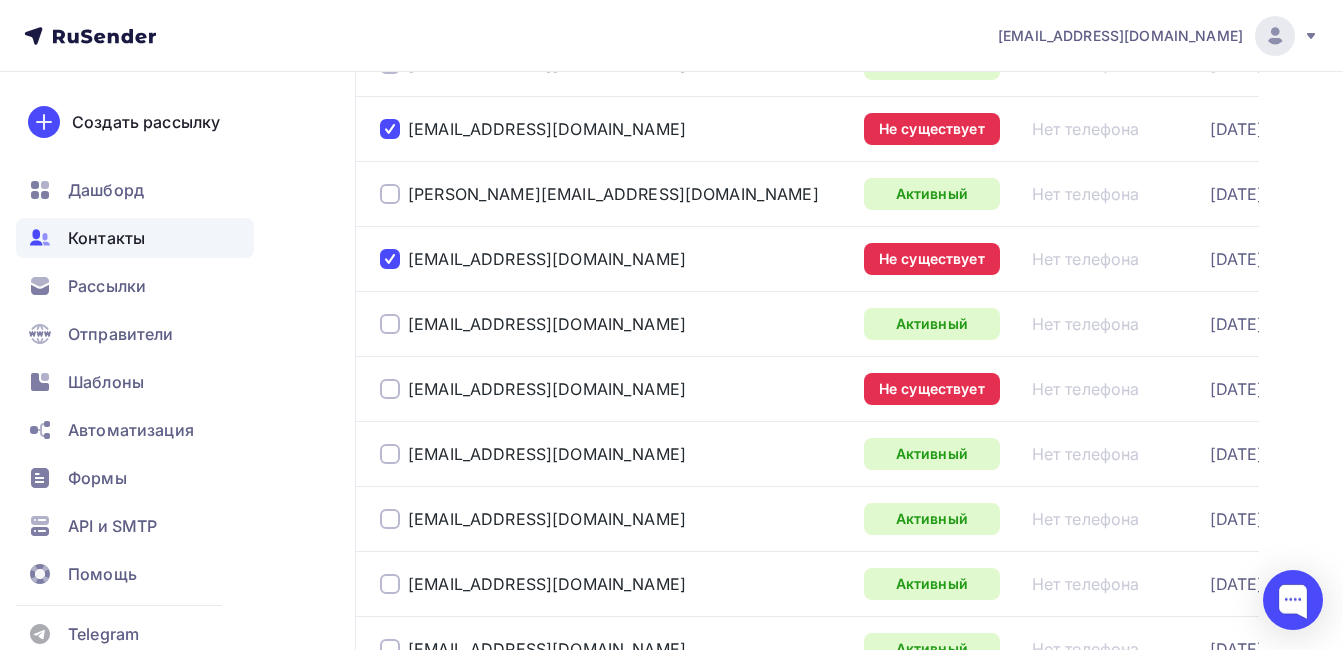 click at bounding box center [390, 389] 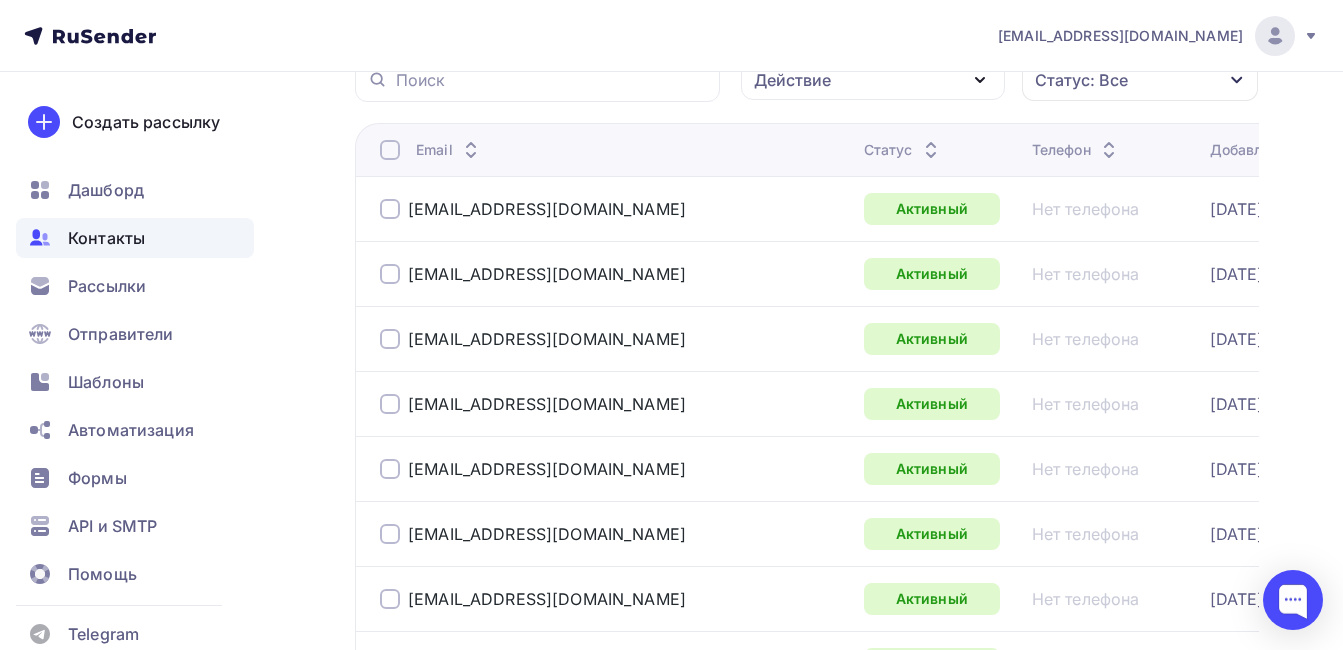 scroll, scrollTop: 0, scrollLeft: 0, axis: both 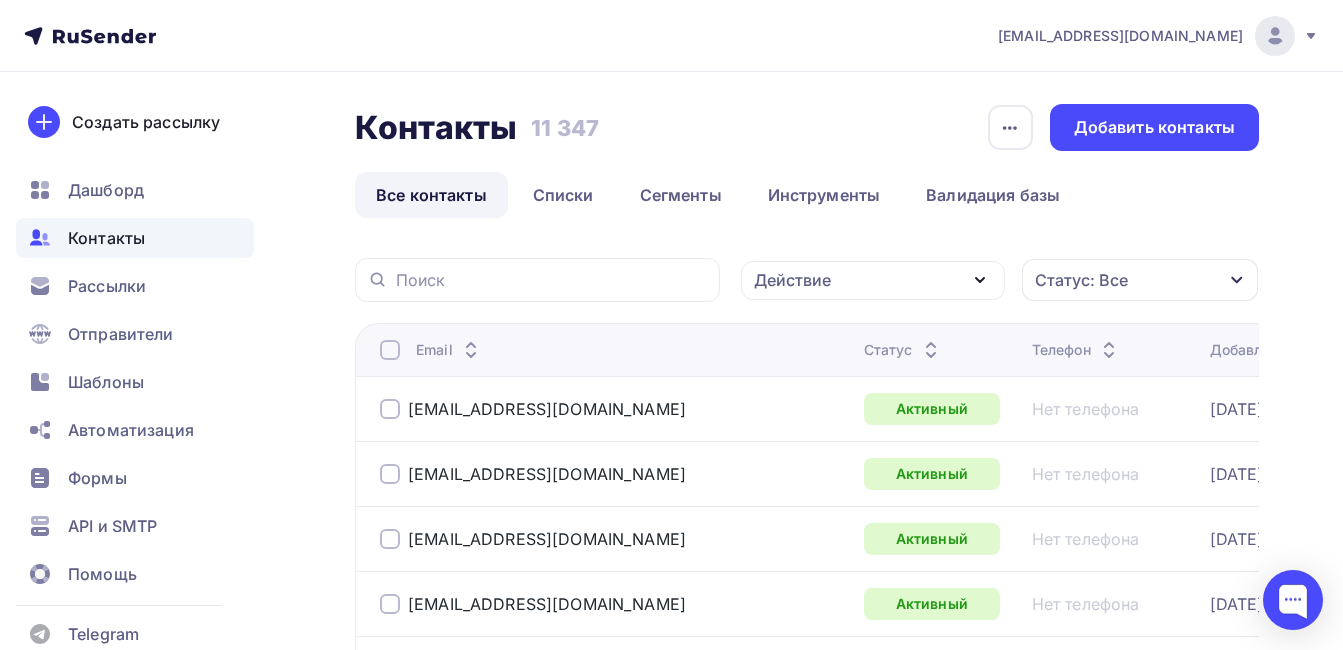 click 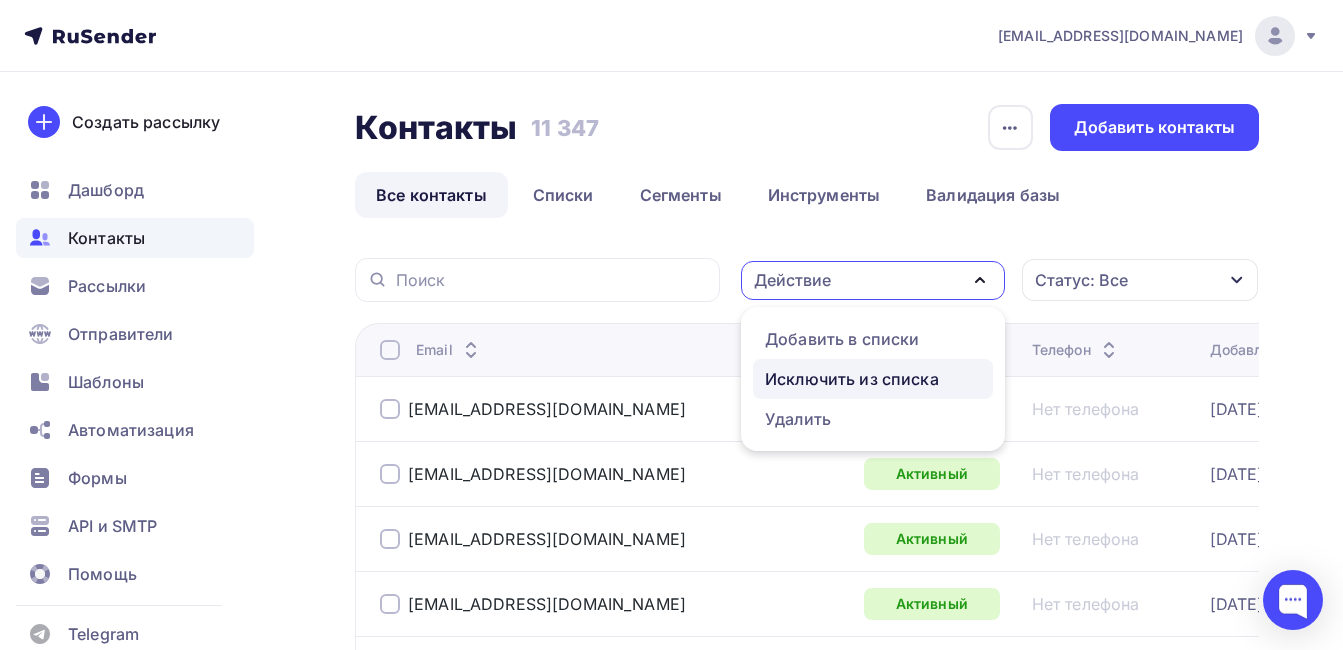 click on "Исключить из списка" at bounding box center [852, 379] 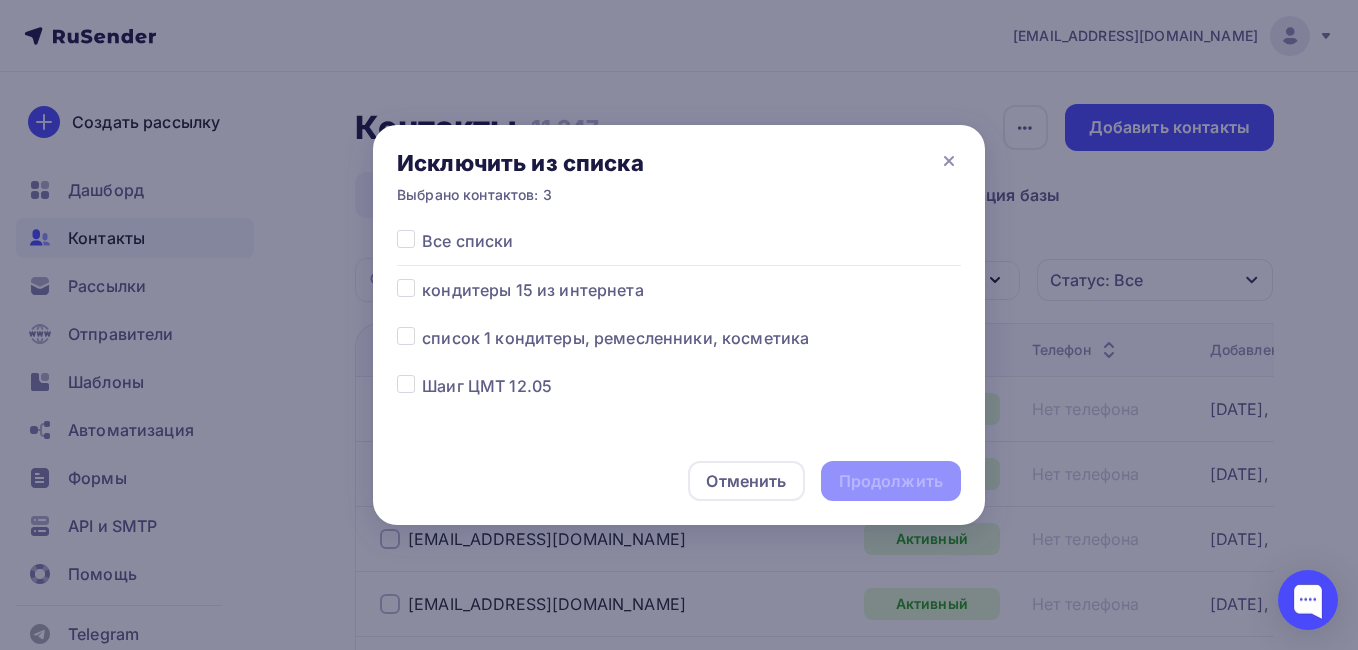 click at bounding box center [422, 278] 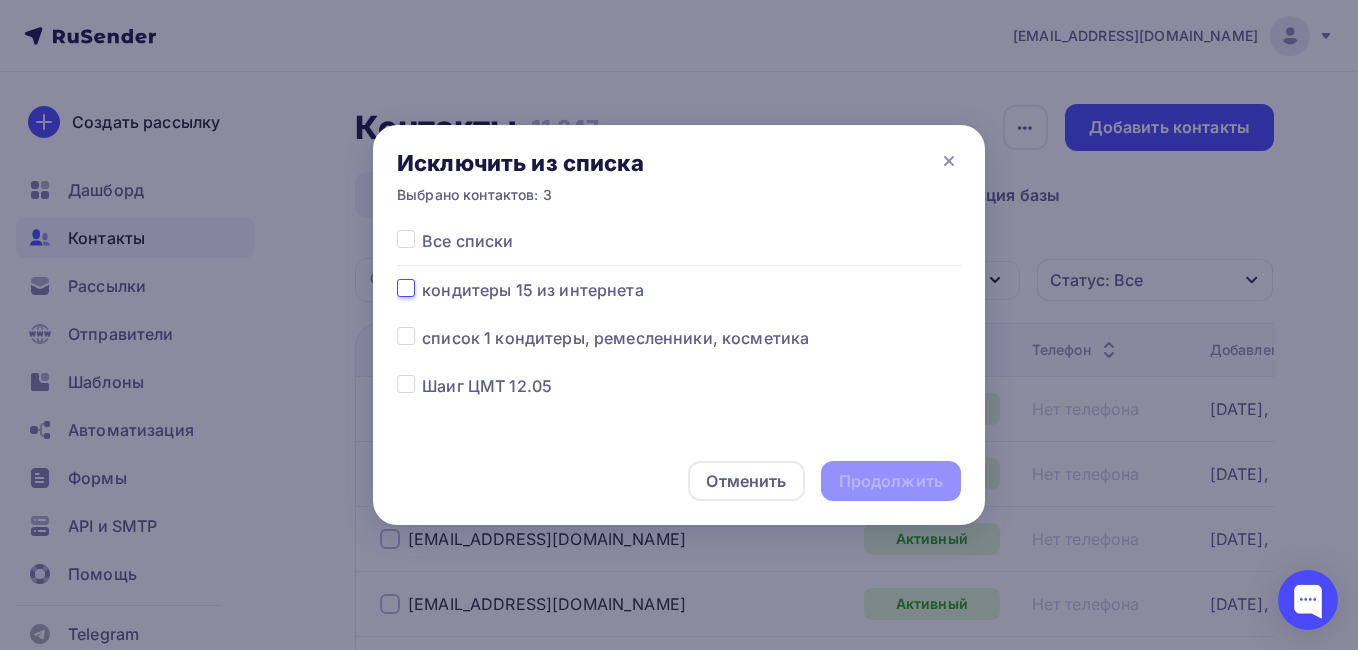 click at bounding box center [406, 287] 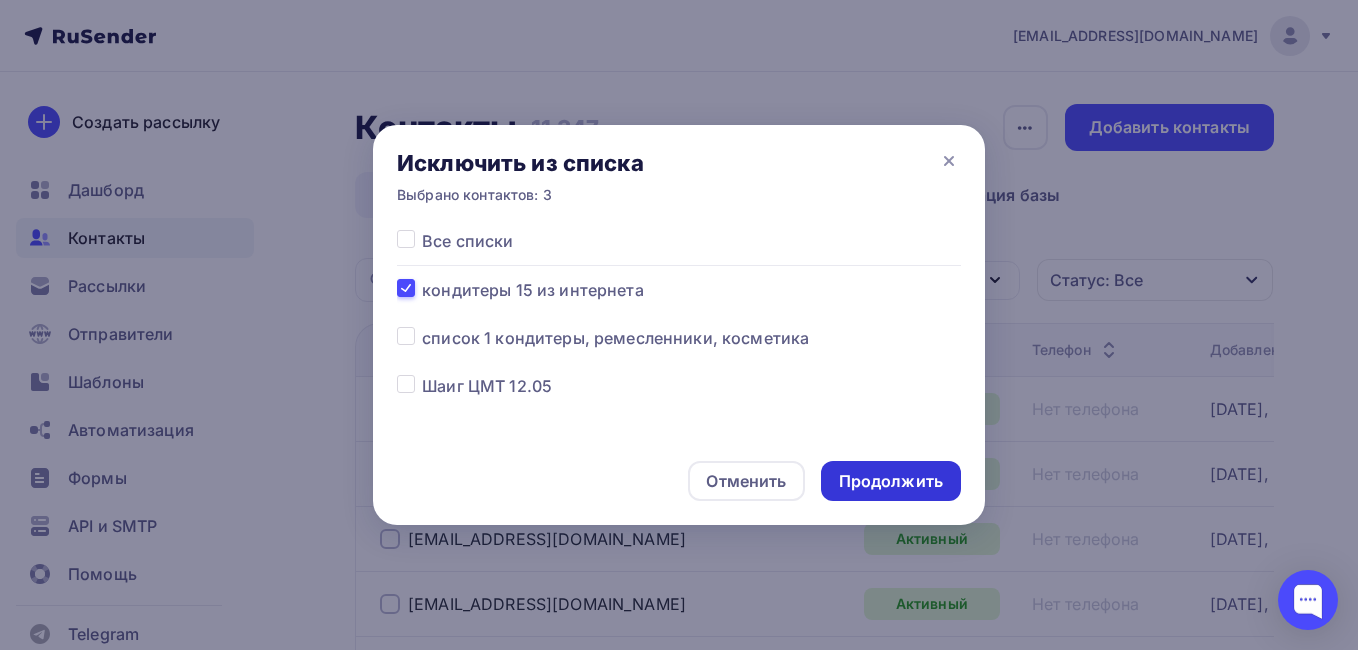 click on "Продолжить" at bounding box center (891, 481) 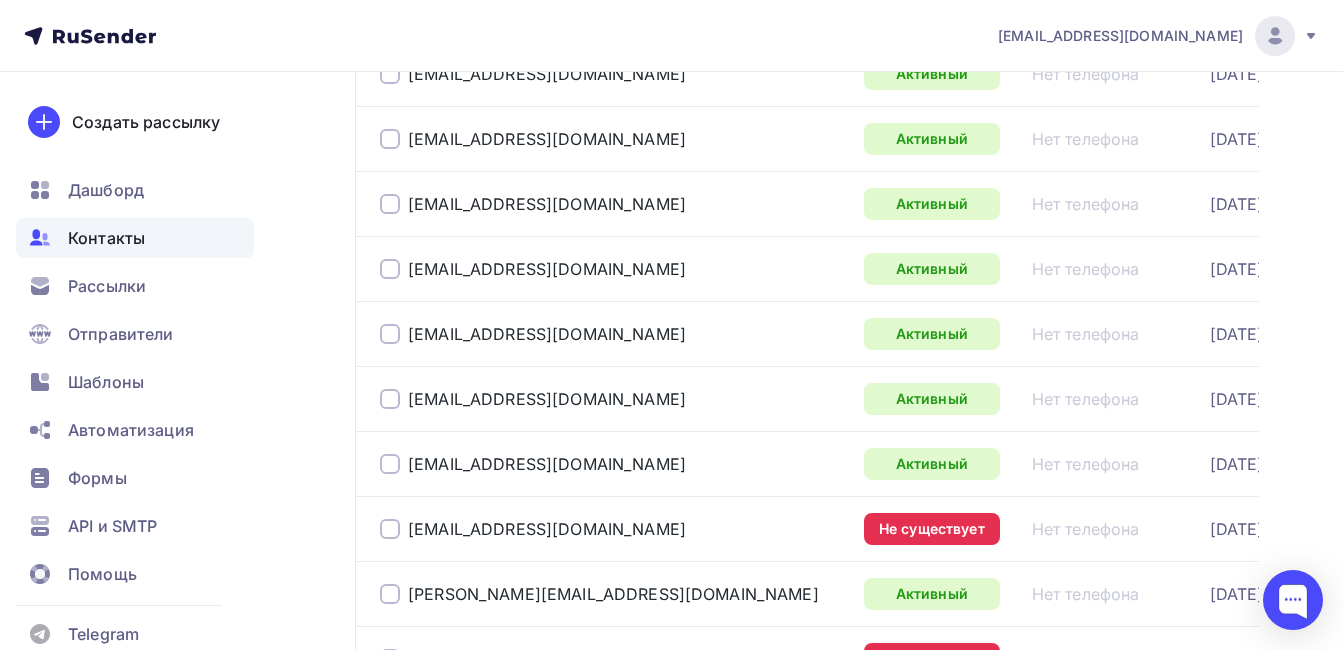 scroll, scrollTop: 0, scrollLeft: 0, axis: both 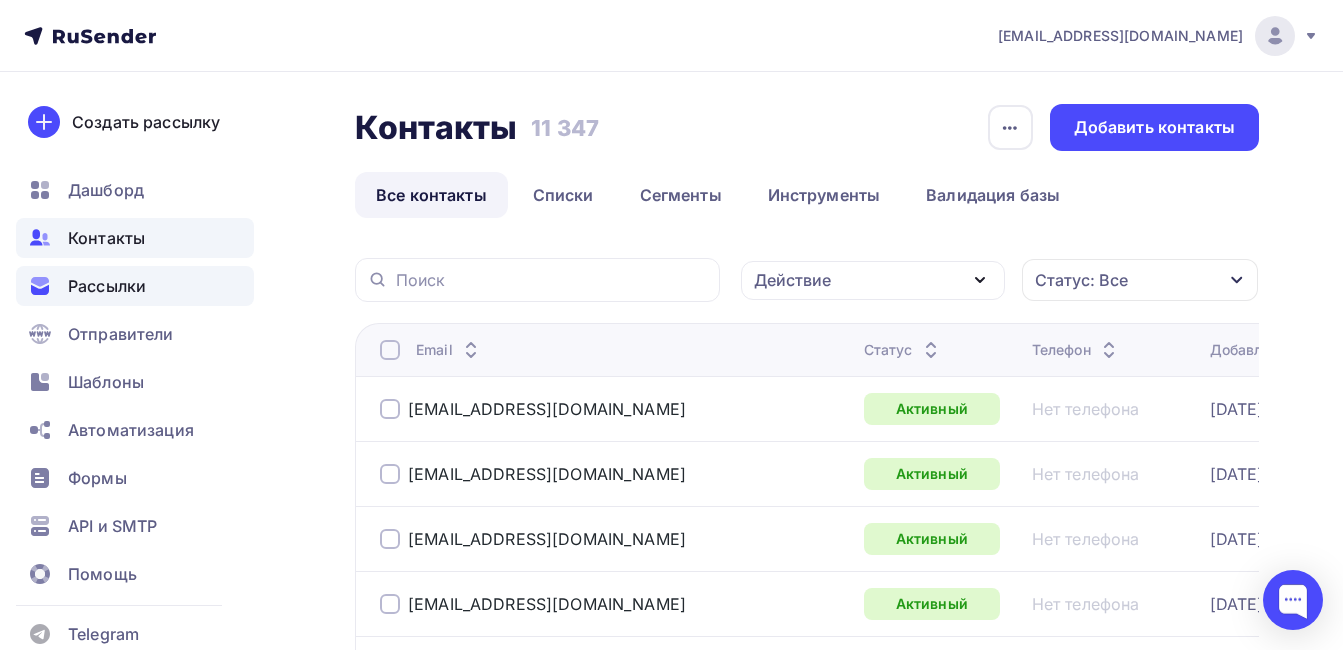 click on "Рассылки" at bounding box center [107, 286] 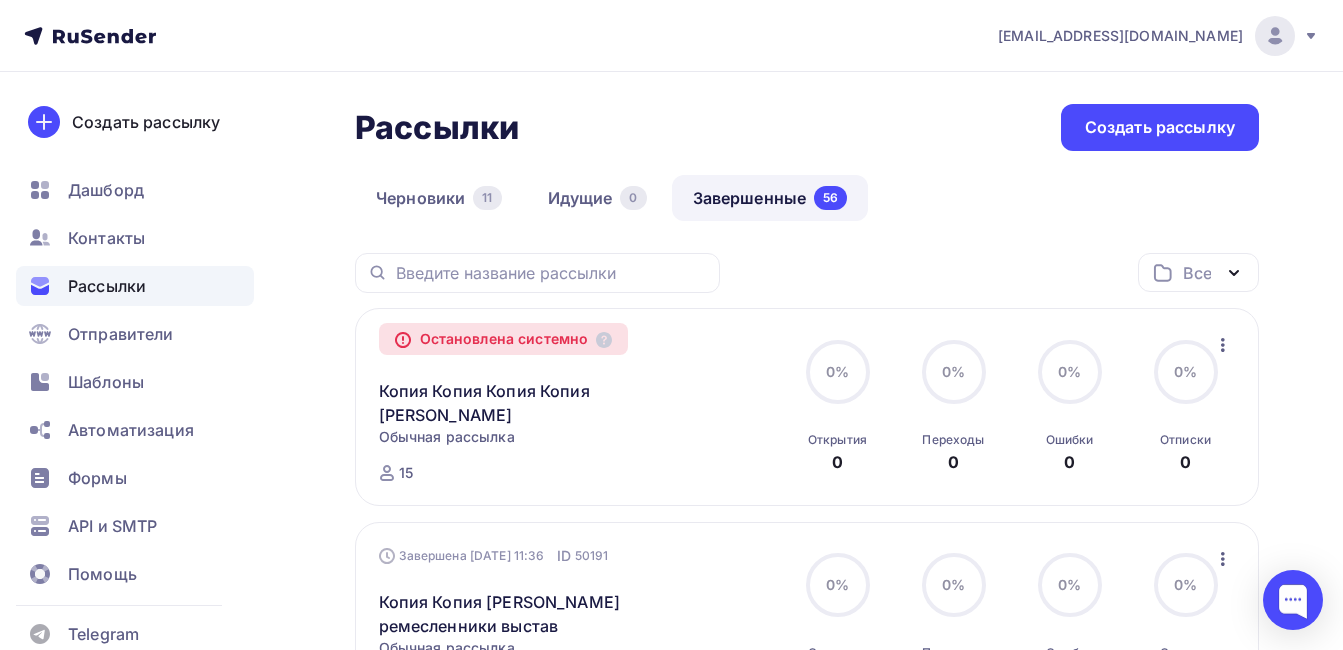 click at bounding box center (0, 0) 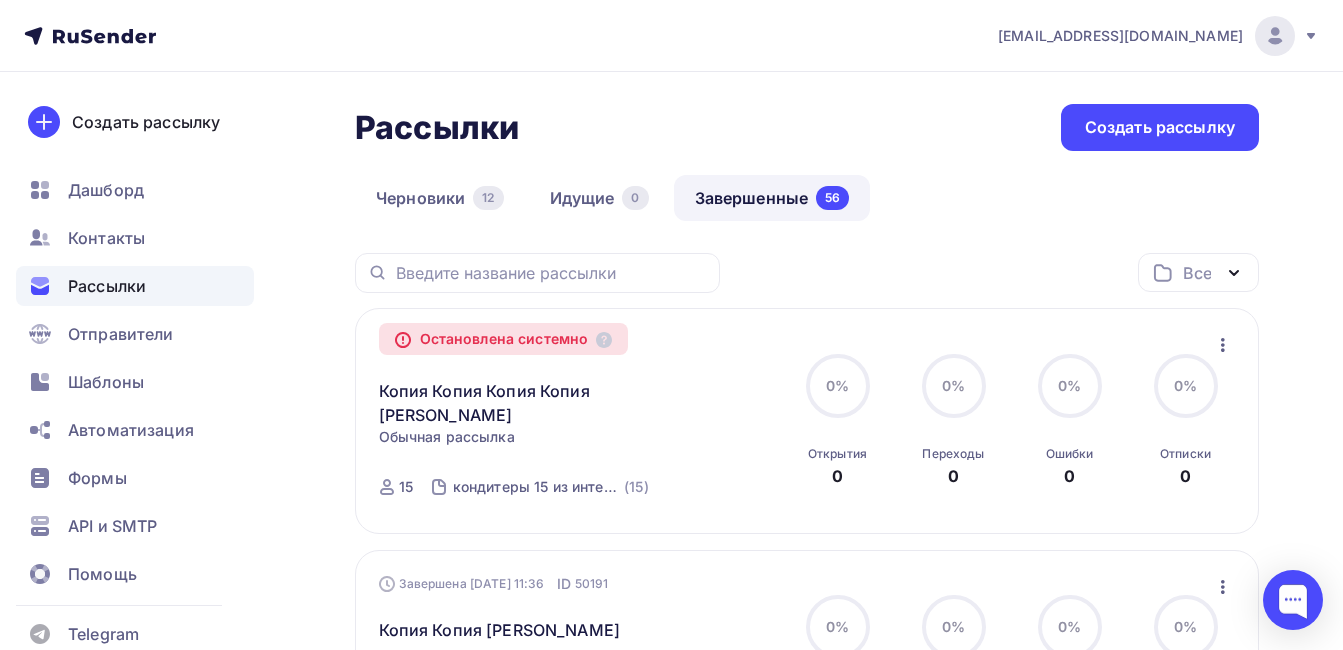 click 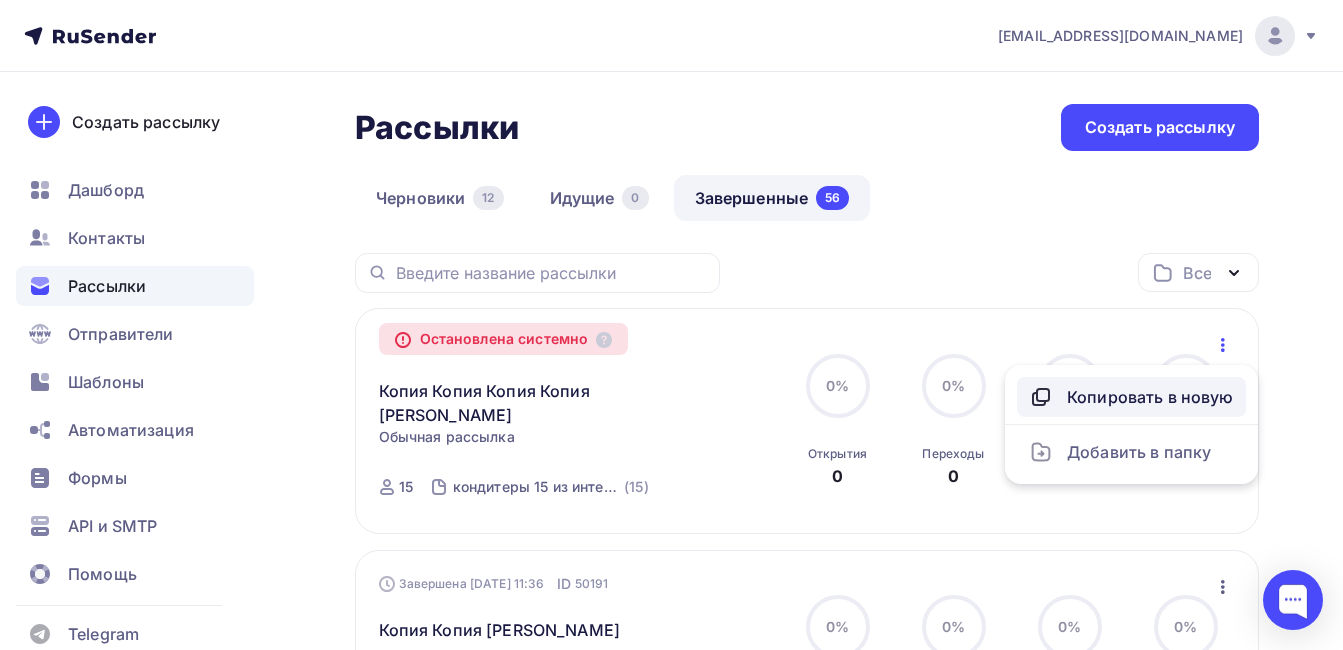click on "Копировать в новую" at bounding box center (1131, 397) 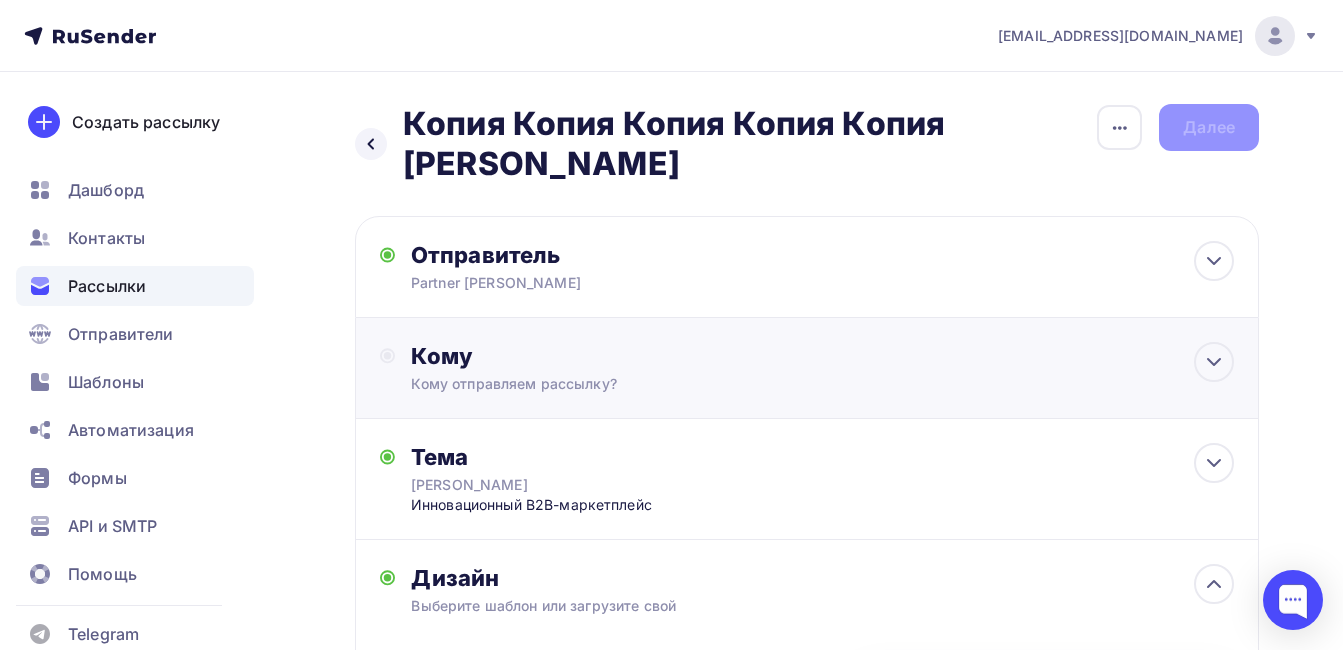 click on "Кому отправляем рассылку?" at bounding box center [781, 384] 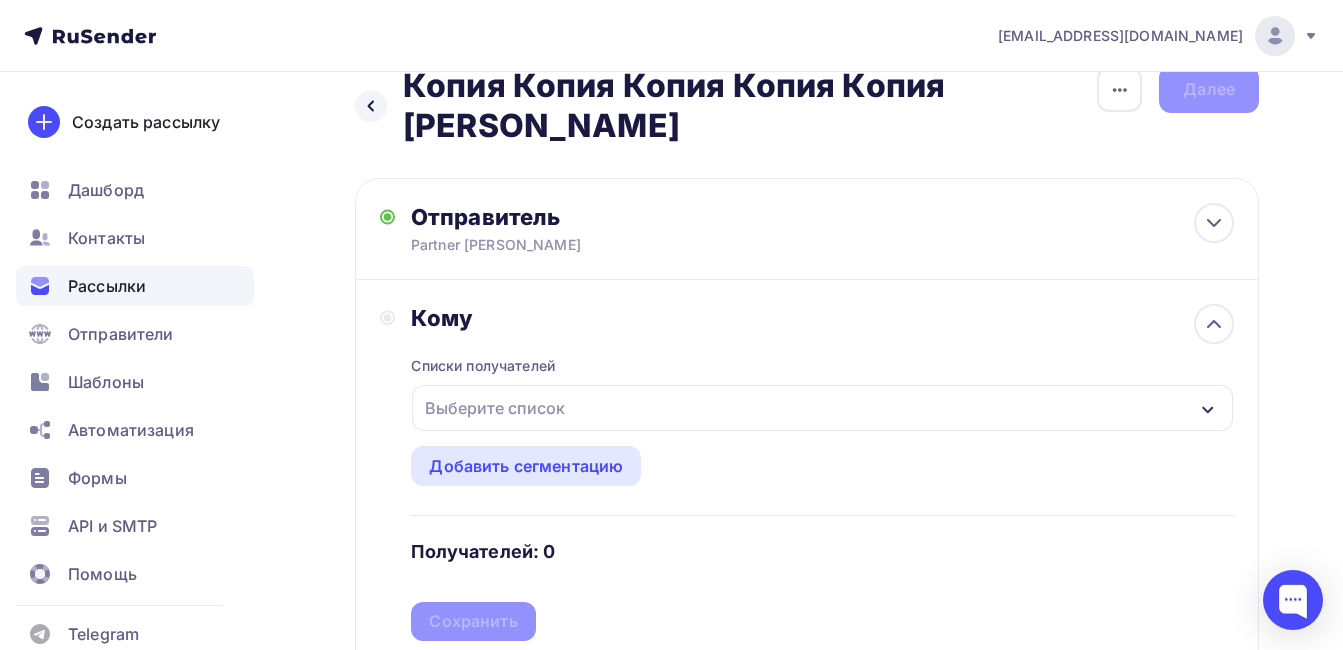 scroll, scrollTop: 100, scrollLeft: 0, axis: vertical 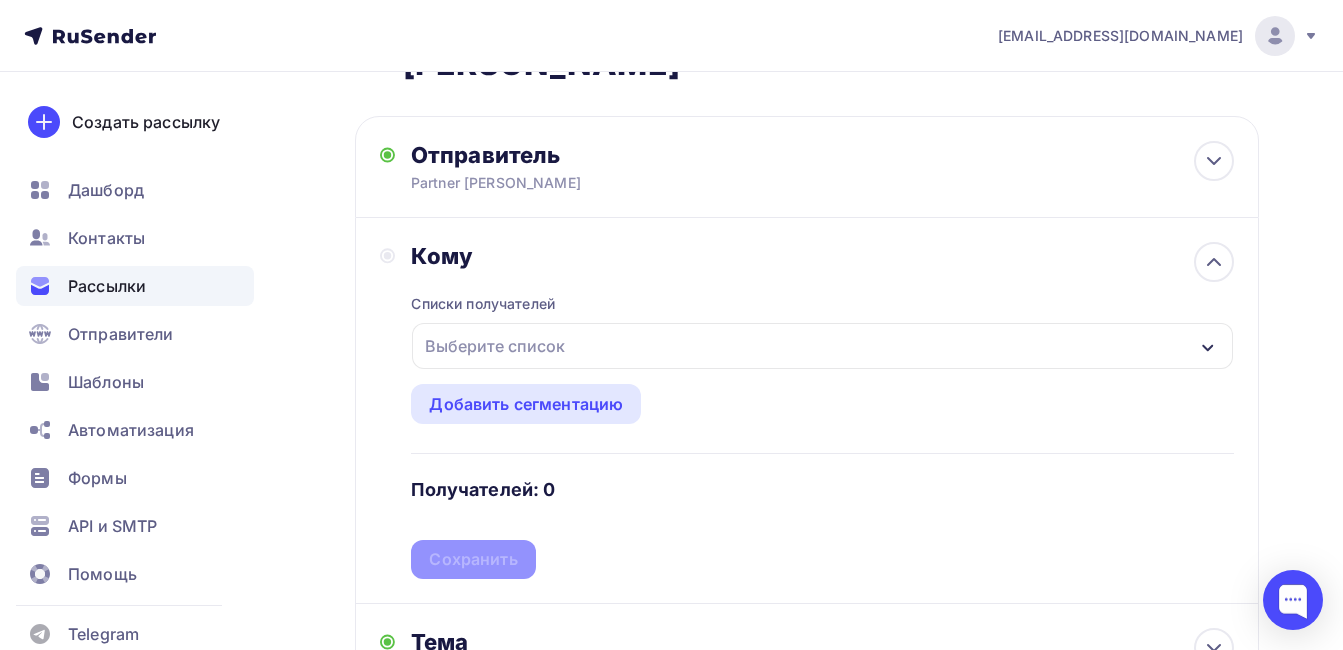 click on "Выберите список" at bounding box center [822, 346] 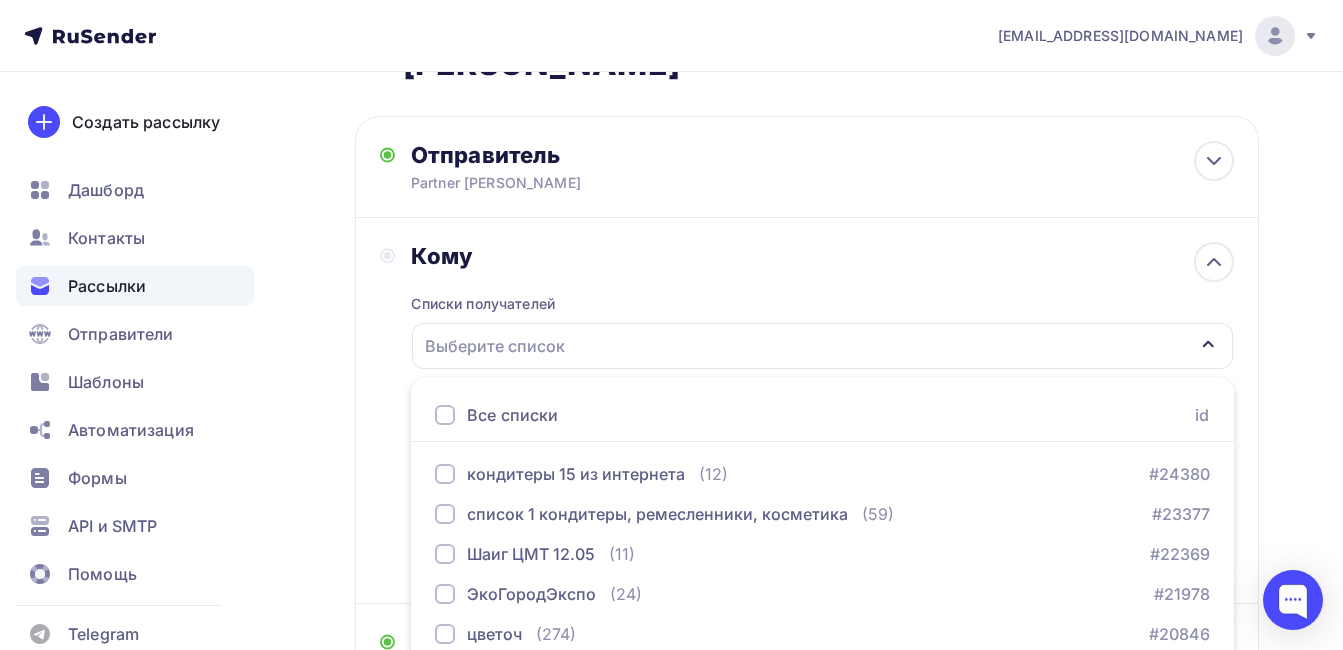 scroll, scrollTop: 345, scrollLeft: 0, axis: vertical 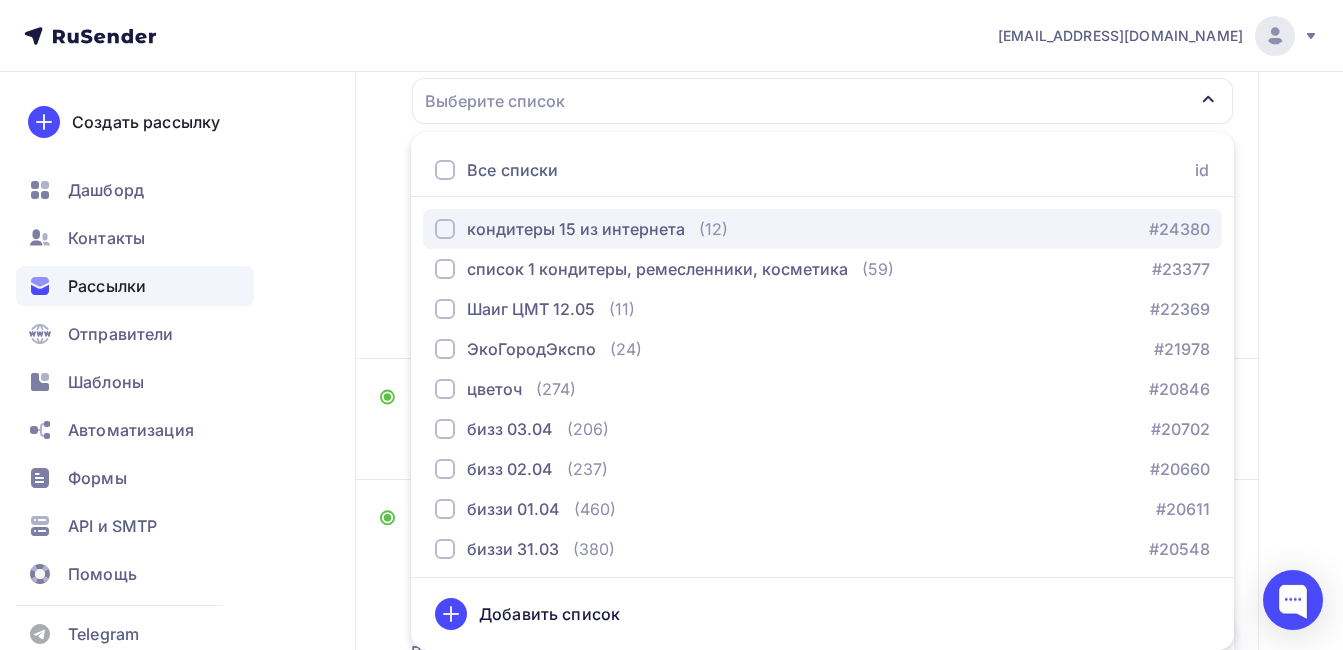 click at bounding box center [445, 229] 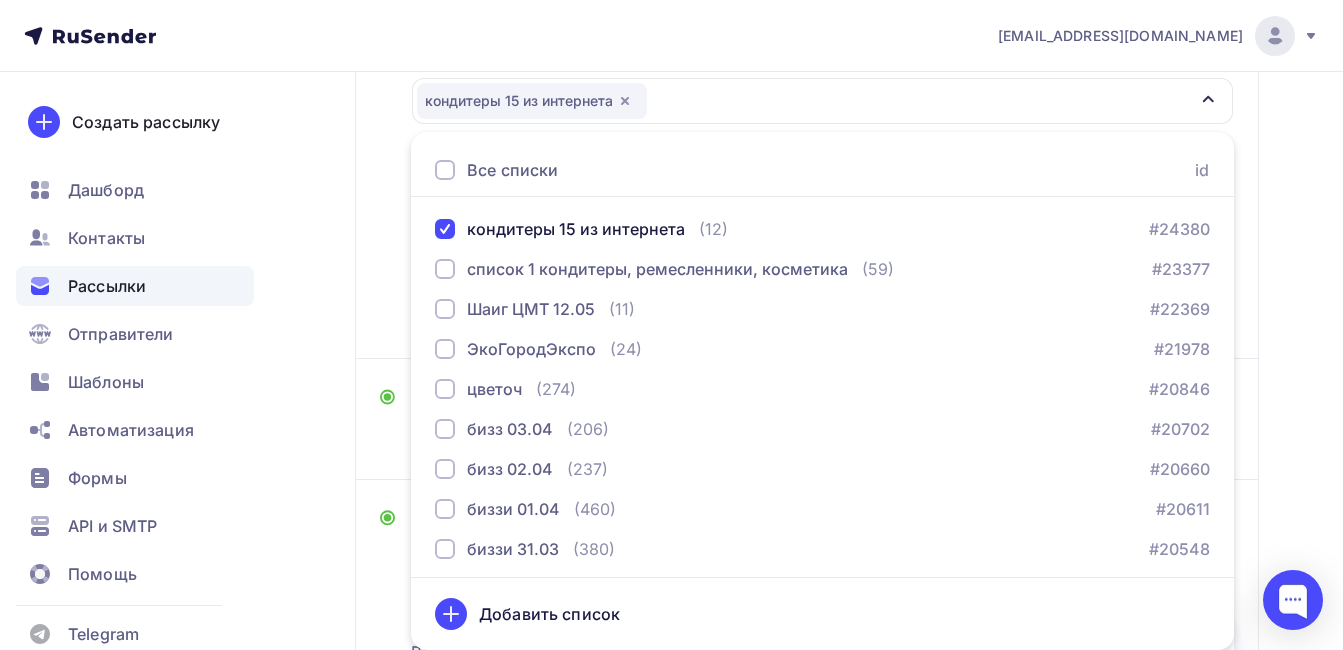 click on "Кому
Списки получателей
кондитеры 15 из интернета
Все списки
id
кондитеры 15 из интернета
(12)
#24380
список 1 кондитеры, ремесленники, косметика
(59)
#23377
Шаиг ЦМТ 12.05
(11)
#22369
ЭкоГородЭкспо
(24)
#21978
цветоч
(274)
#20846
бизз 03.04
(206)
#20702" at bounding box center (807, 166) 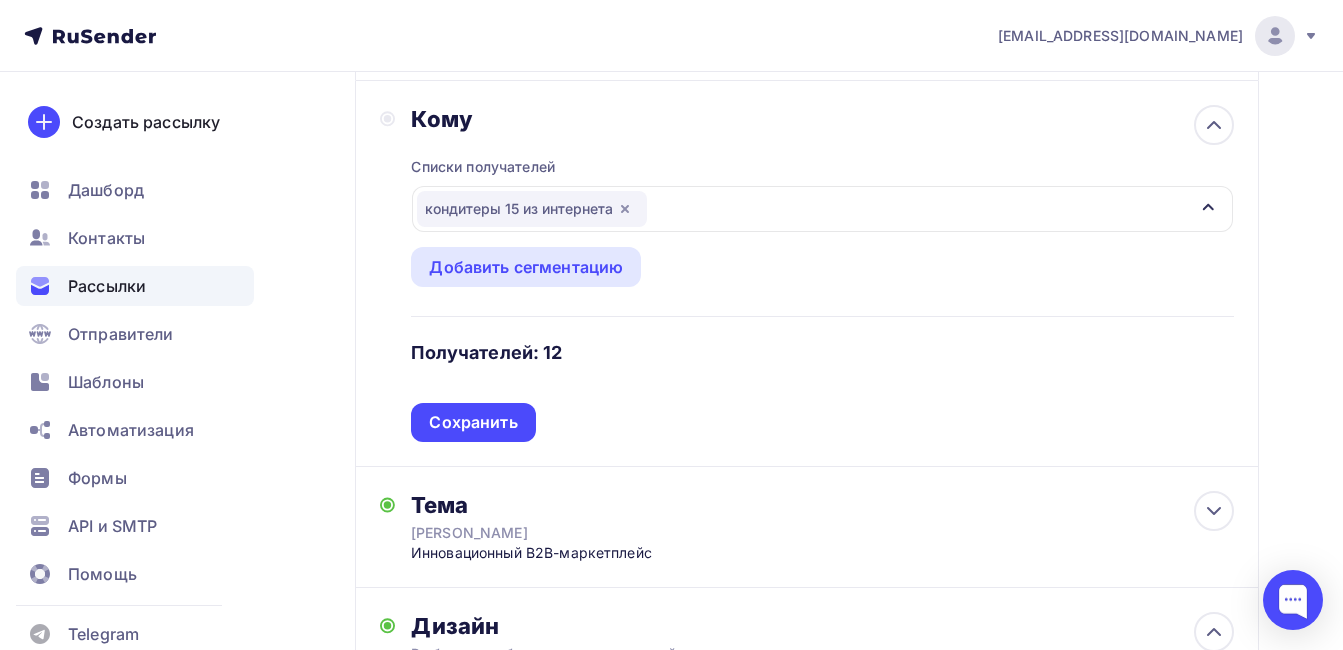 scroll, scrollTop: 145, scrollLeft: 0, axis: vertical 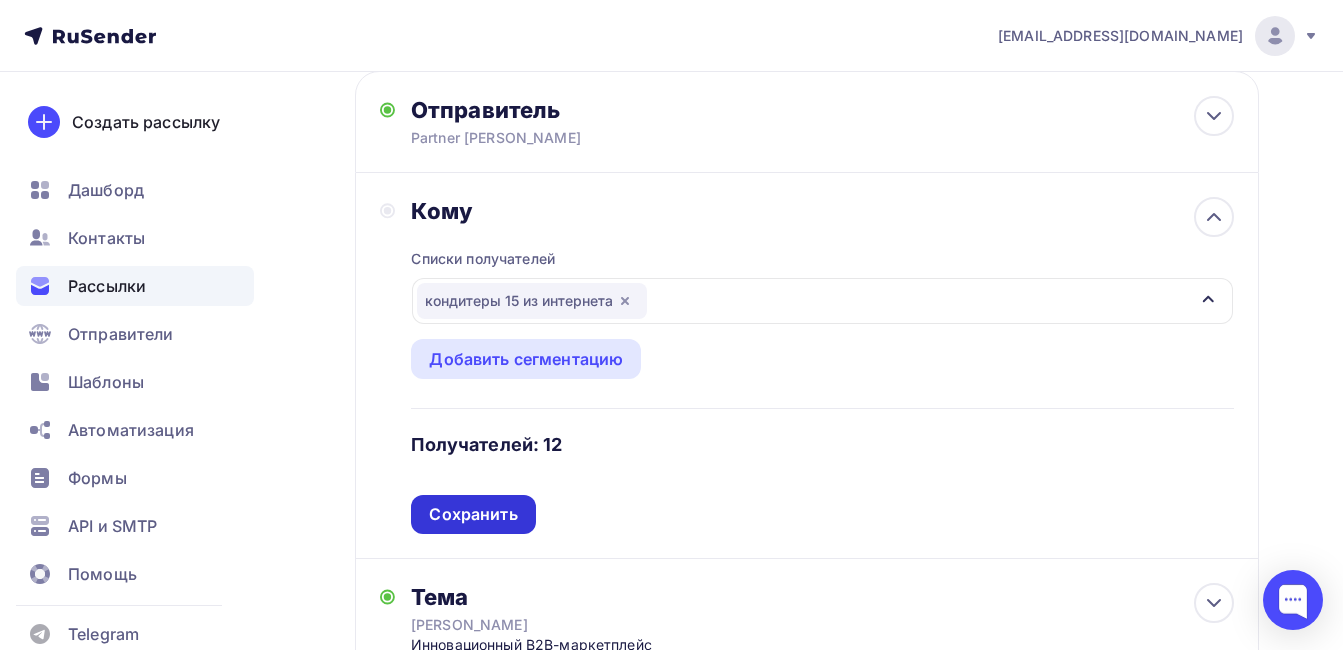 click on "Сохранить" at bounding box center [473, 514] 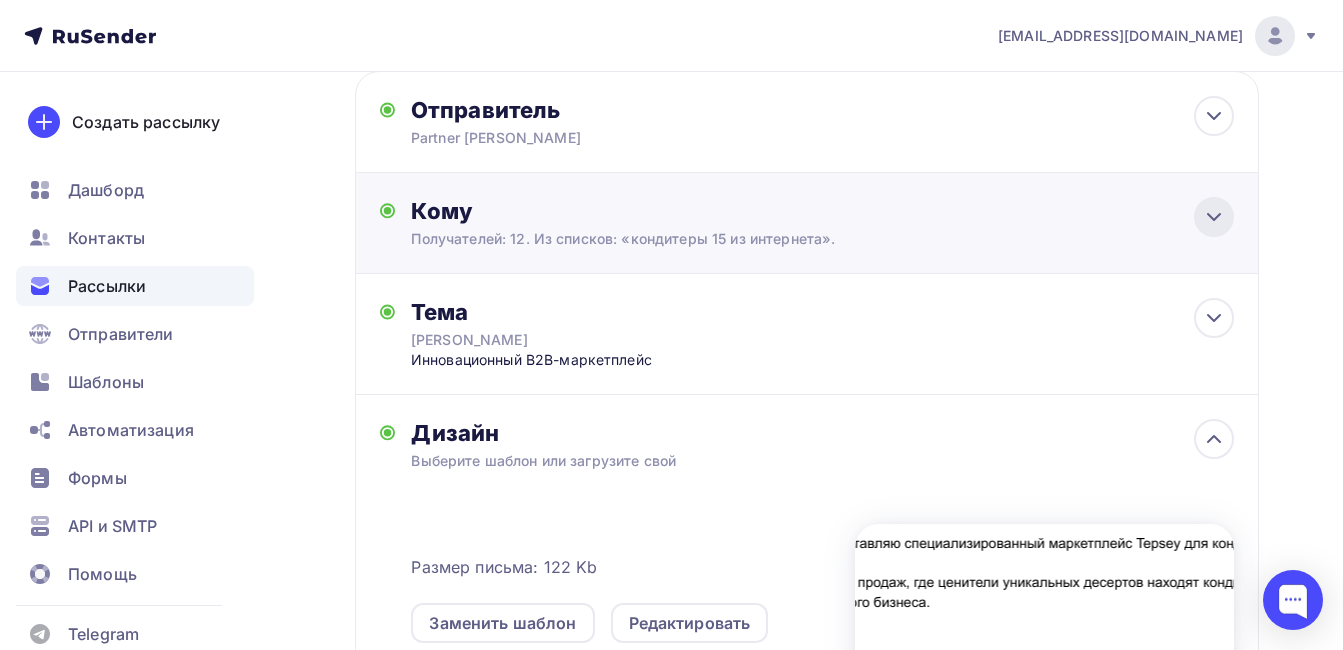 click 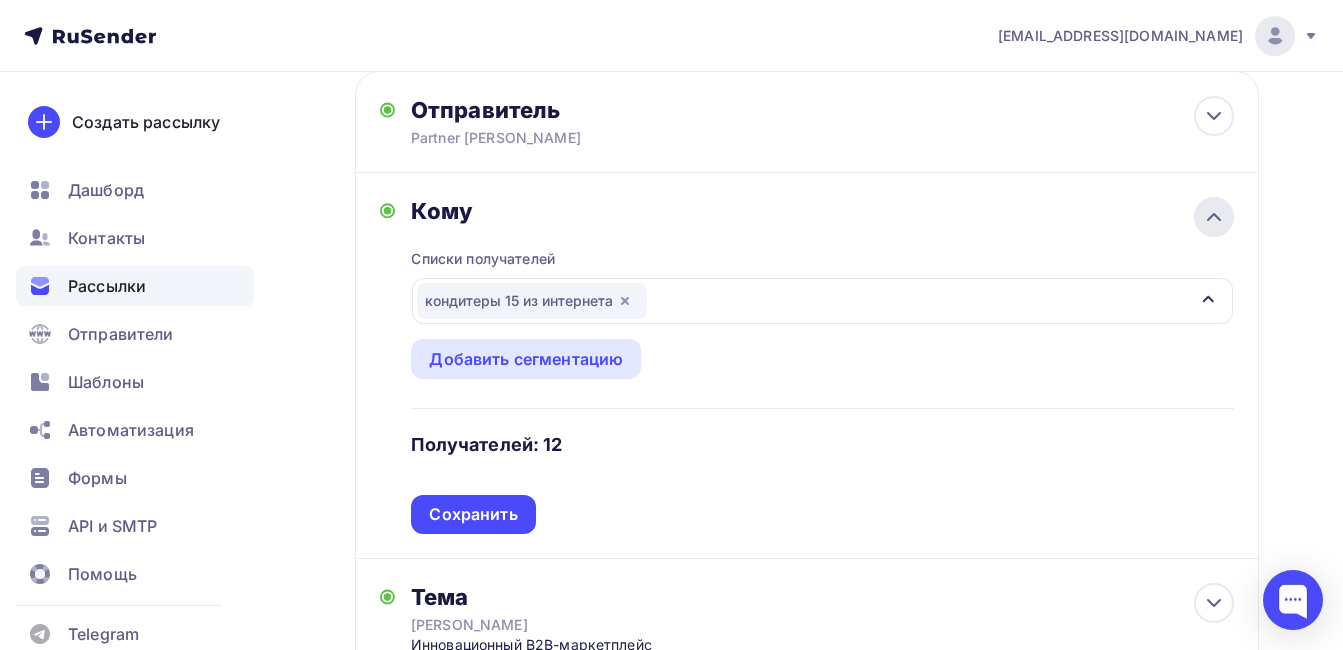 click 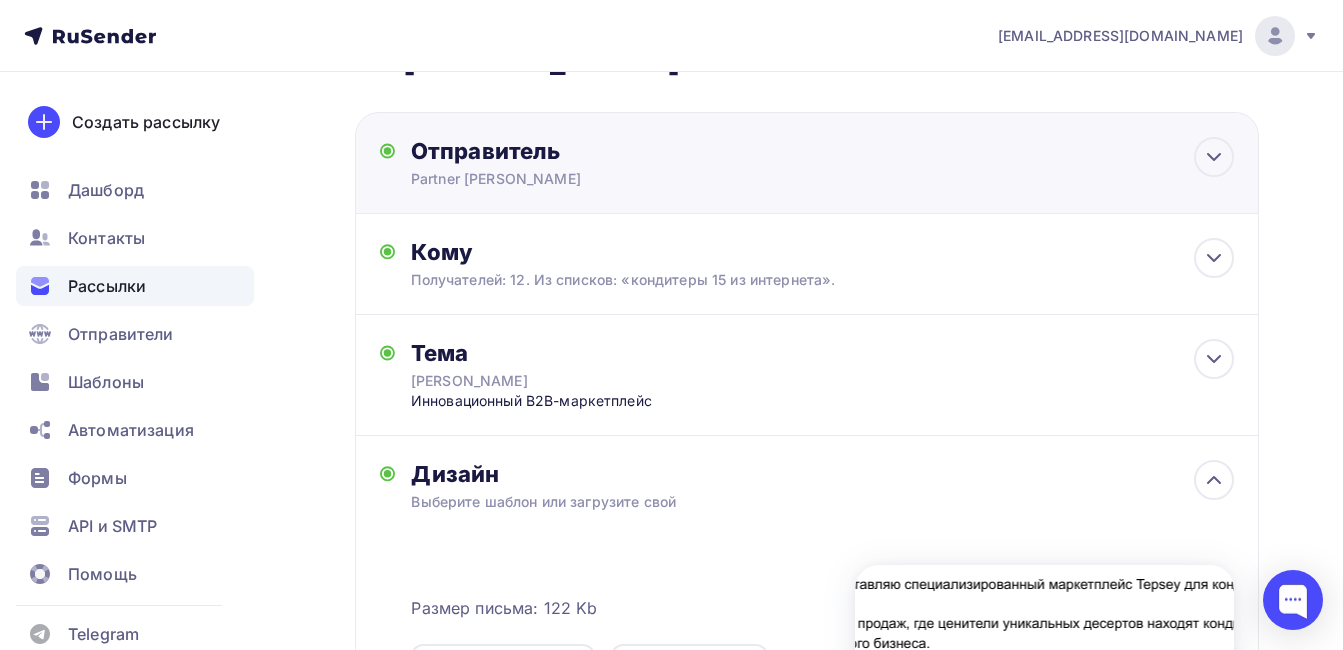 scroll, scrollTop: 0, scrollLeft: 0, axis: both 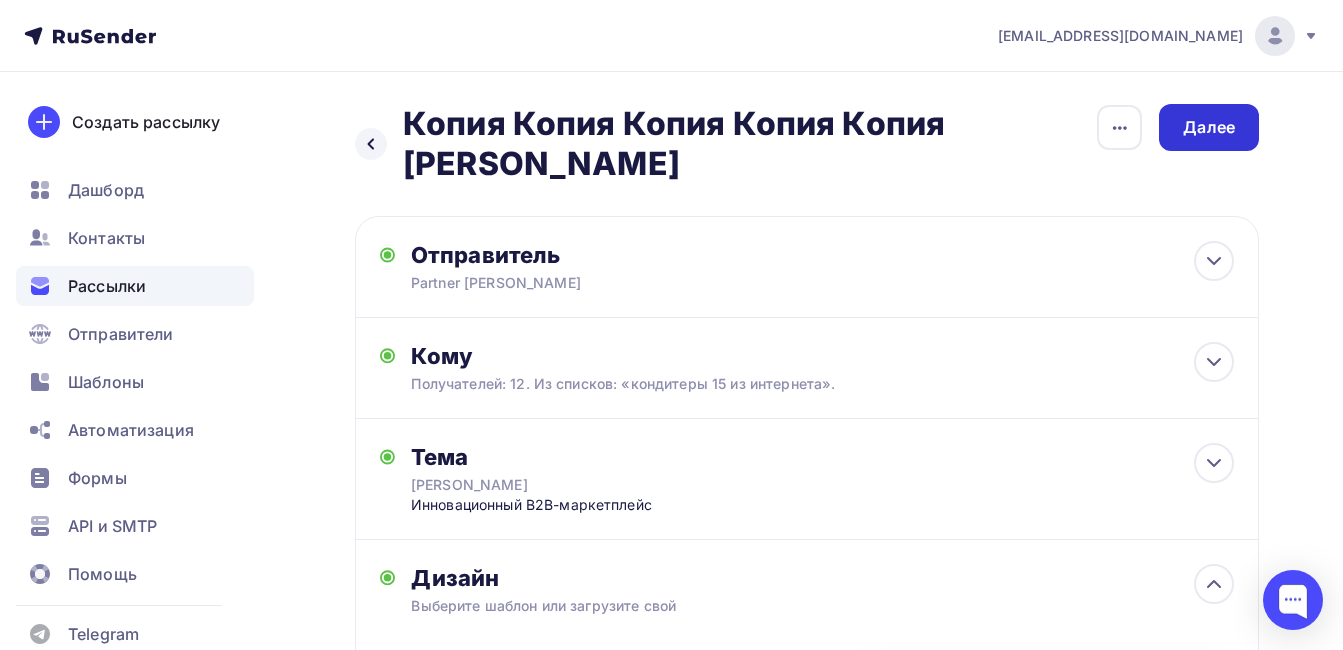 click on "Далее" at bounding box center (1209, 127) 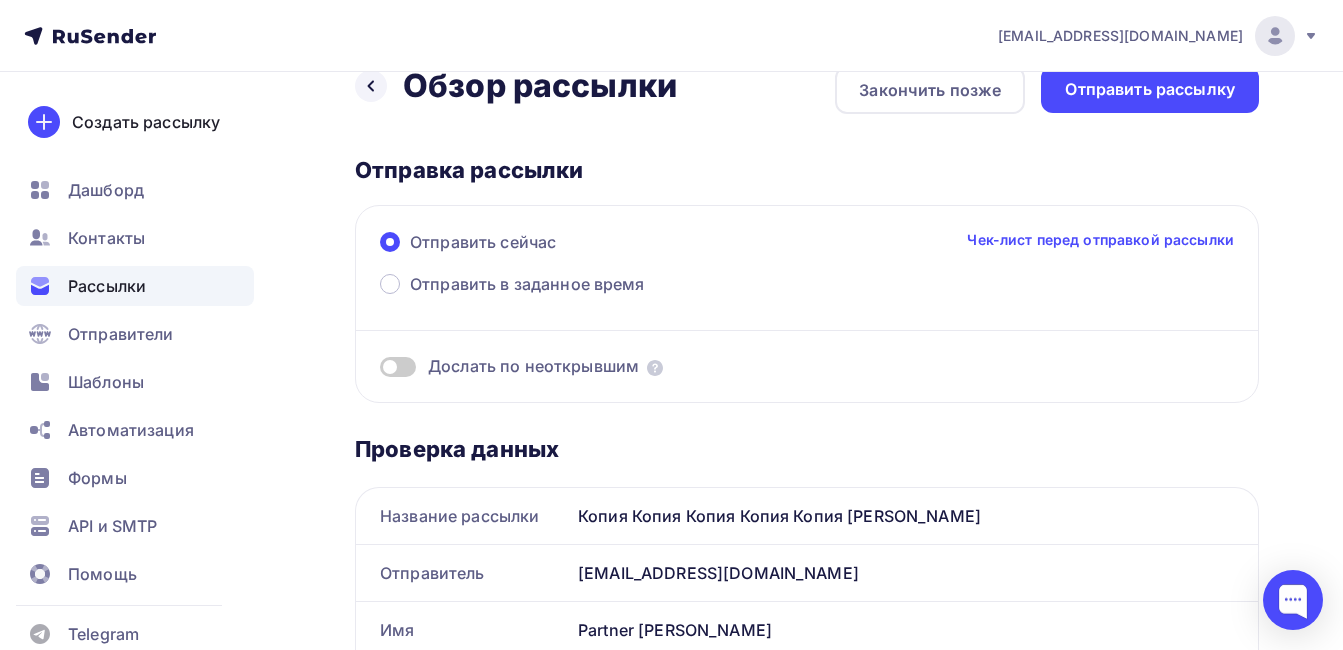 scroll, scrollTop: 0, scrollLeft: 0, axis: both 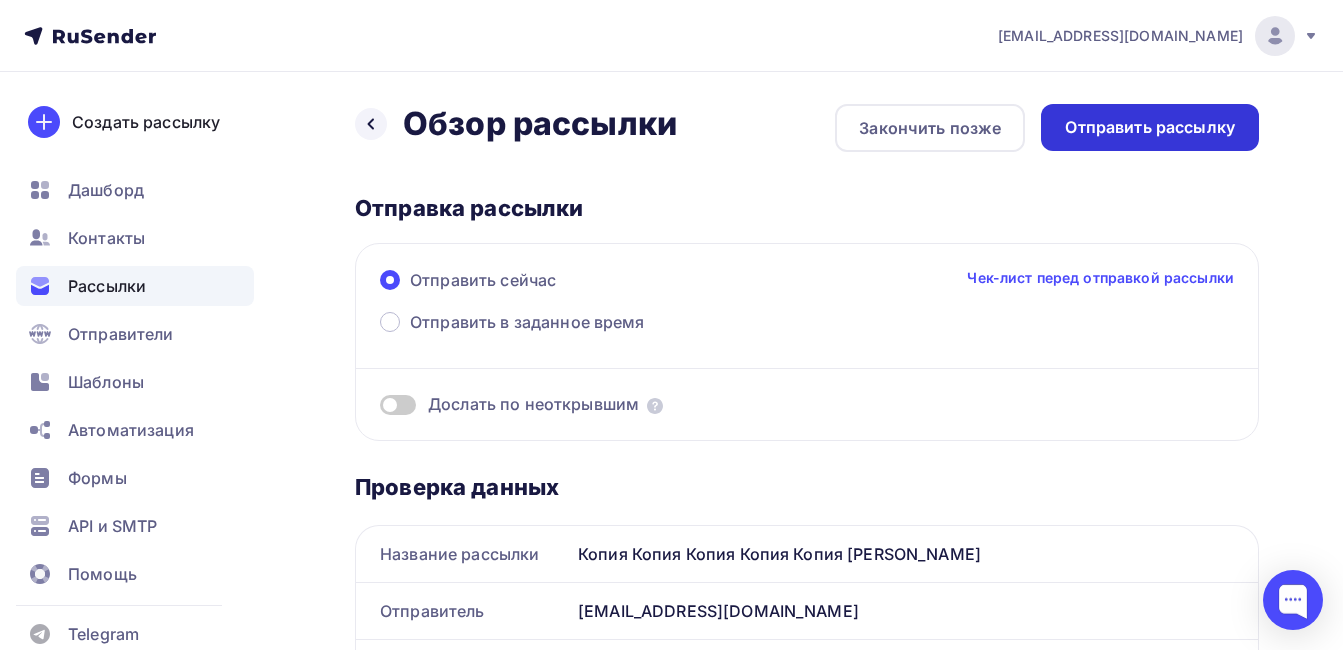 click on "Отправить рассылку" at bounding box center [1150, 127] 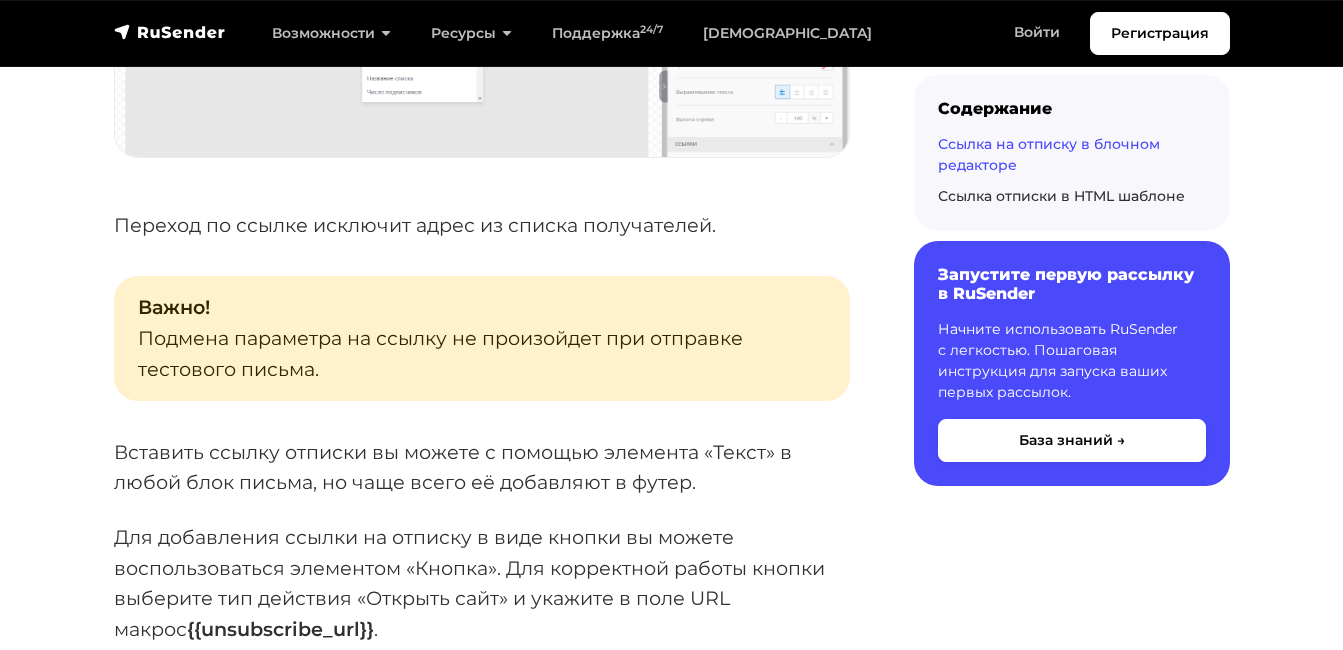 scroll, scrollTop: 1600, scrollLeft: 0, axis: vertical 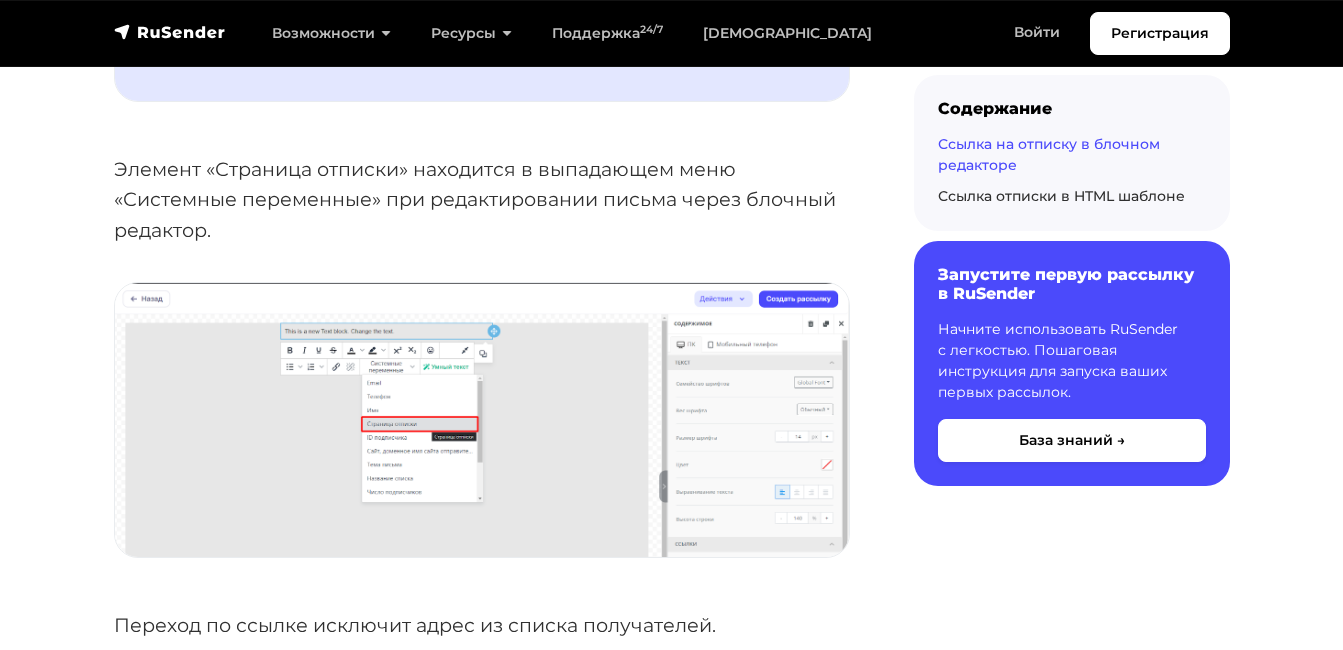 click at bounding box center (482, 420) 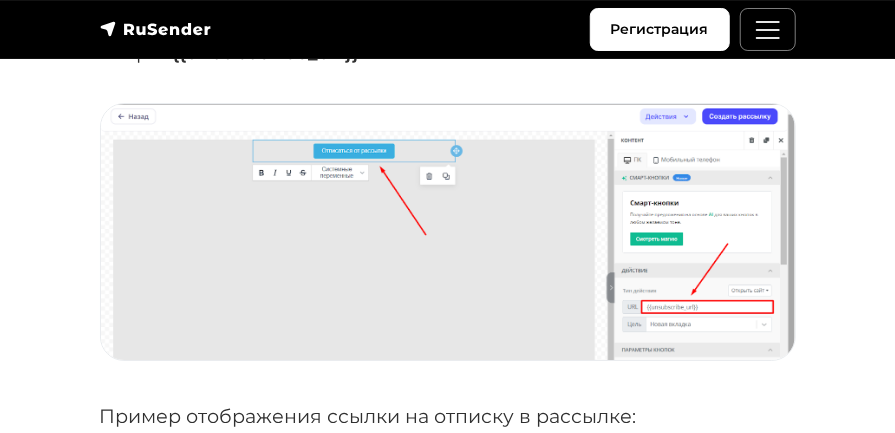 scroll, scrollTop: 2383, scrollLeft: 0, axis: vertical 